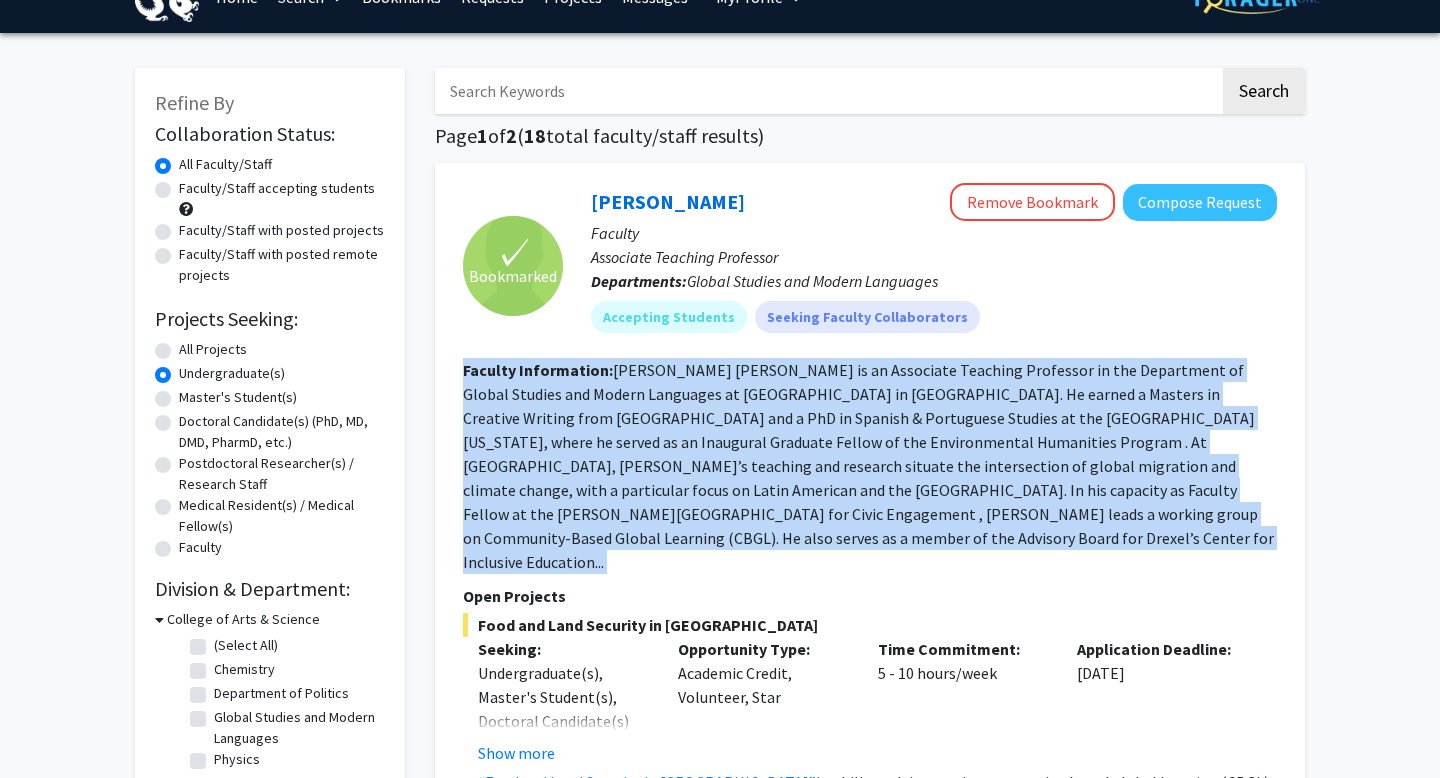 scroll, scrollTop: 0, scrollLeft: 0, axis: both 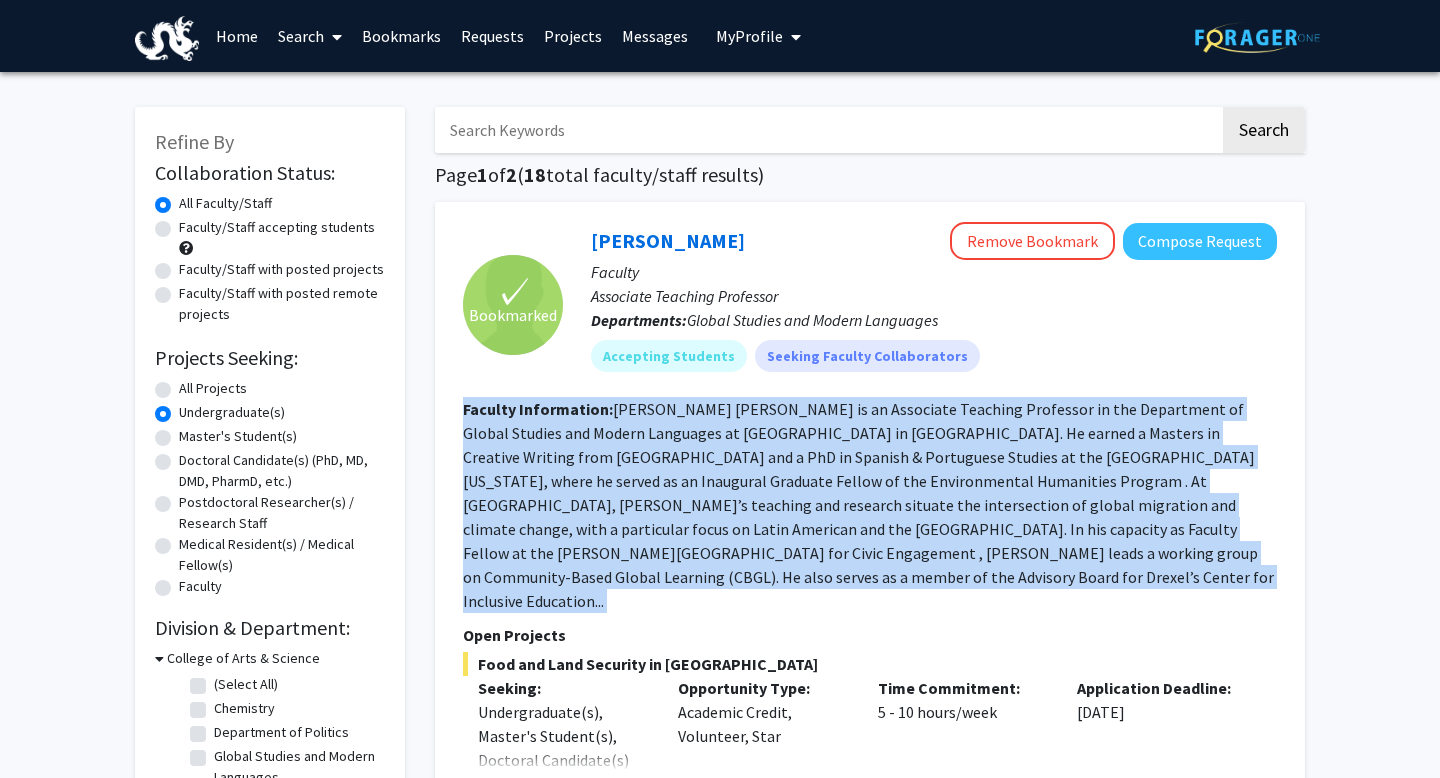 click on "Bookmarks" at bounding box center (401, 36) 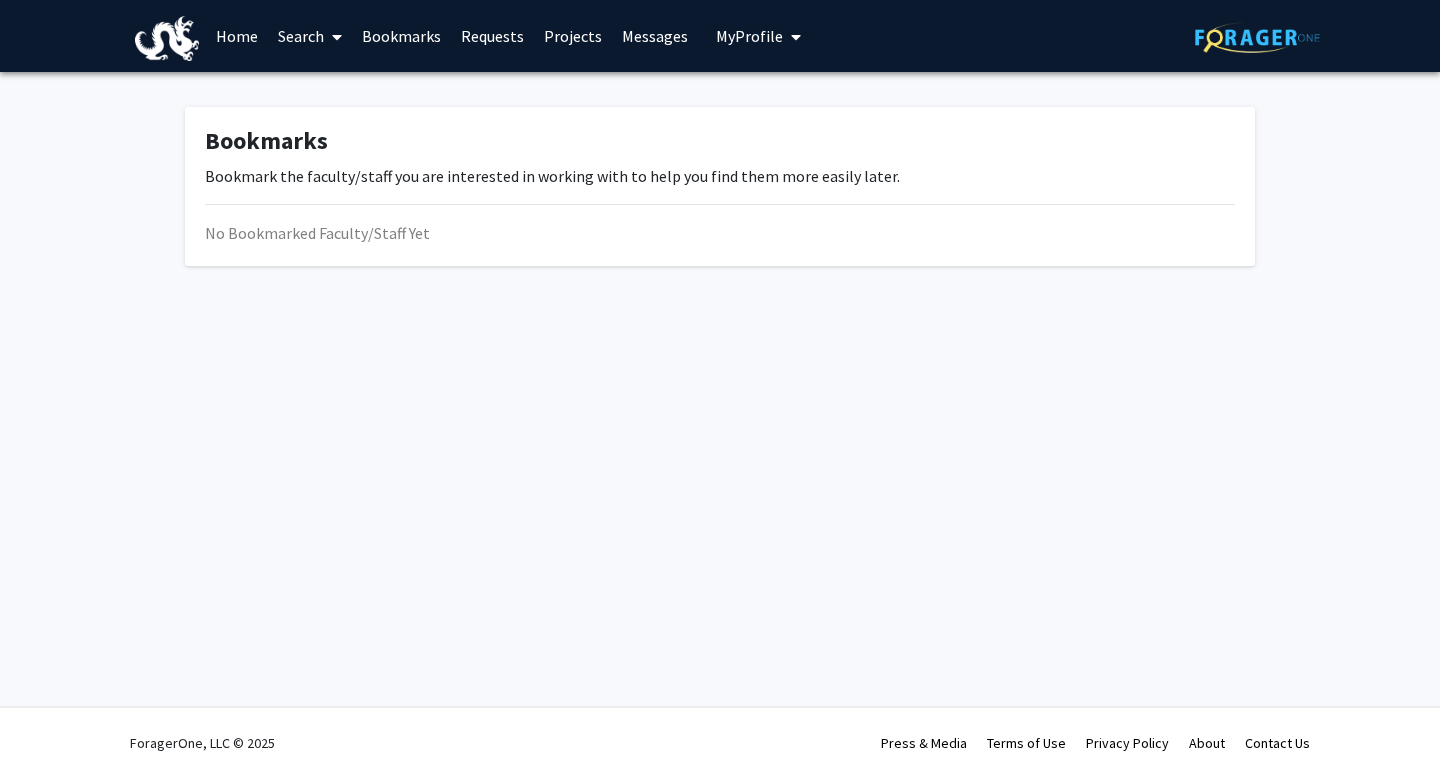 click on "Bookmarks" at bounding box center [401, 36] 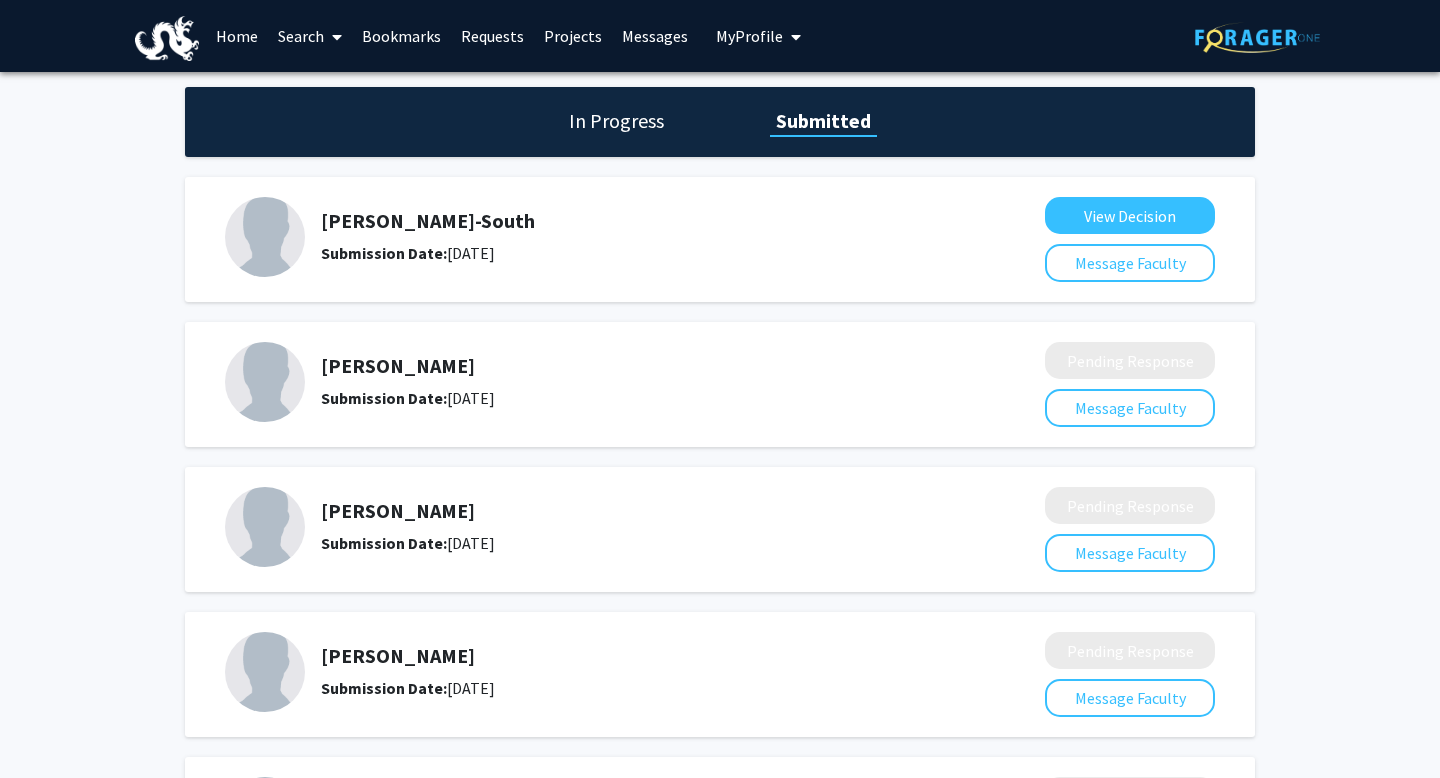 click on "Bookmarks" at bounding box center [401, 36] 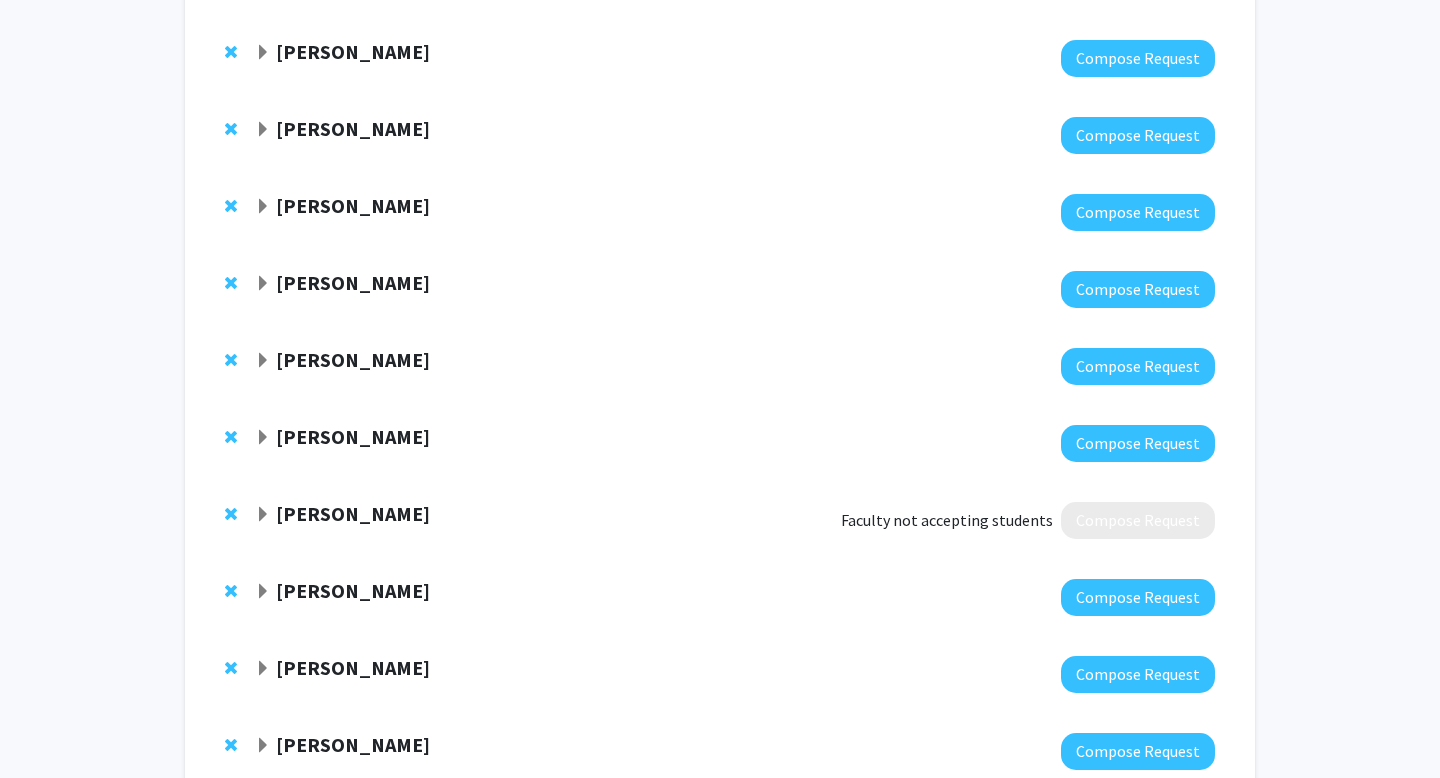scroll, scrollTop: 723, scrollLeft: 0, axis: vertical 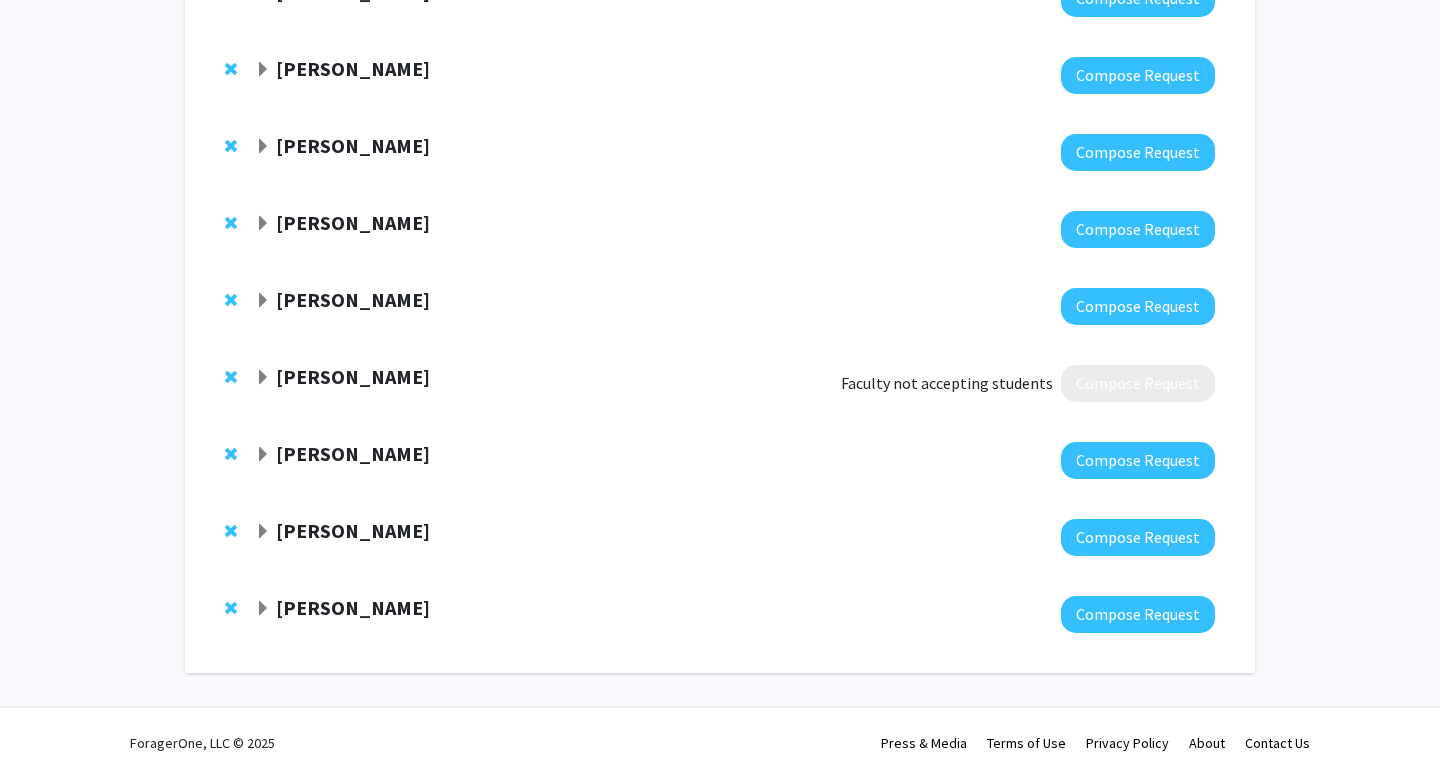 click 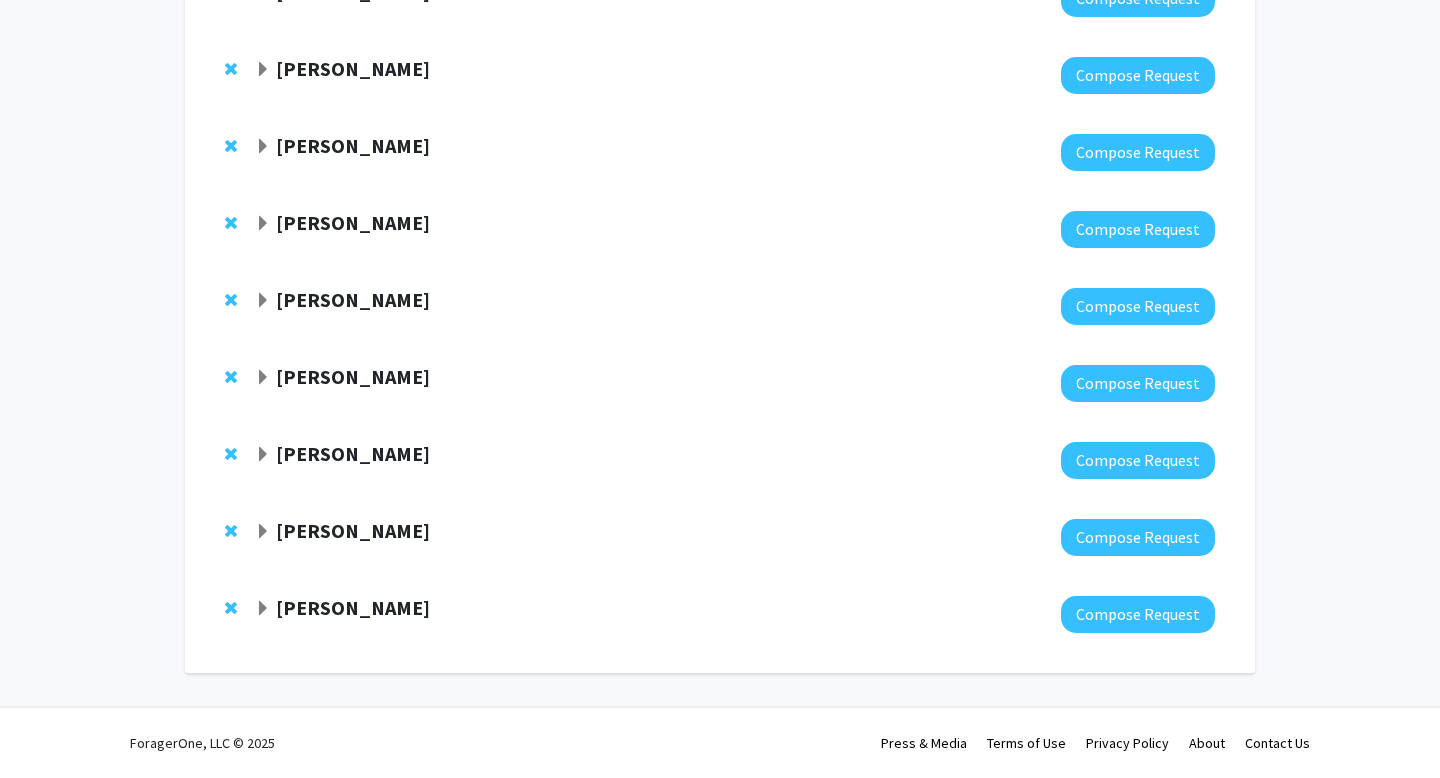 click on "[PERSON_NAME]" 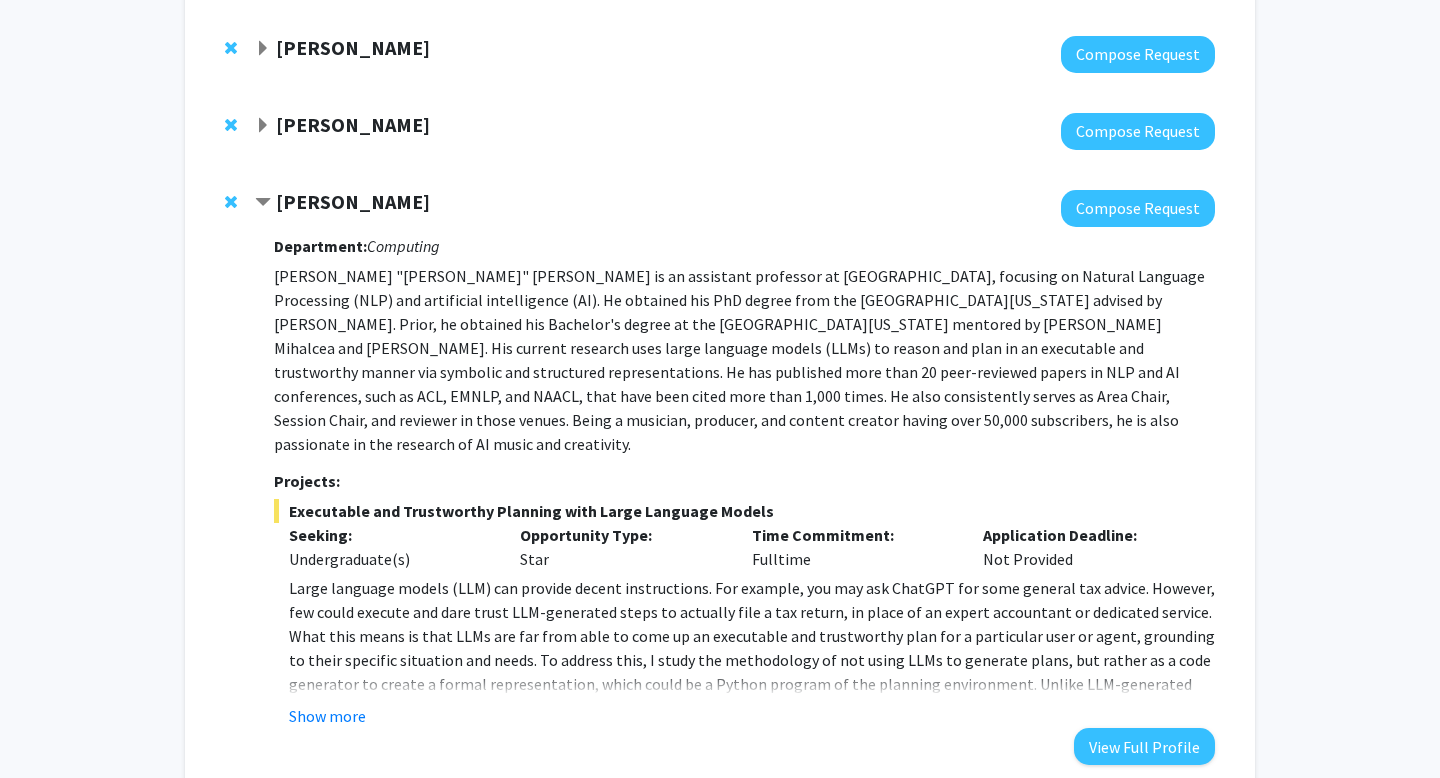 scroll, scrollTop: 951, scrollLeft: 0, axis: vertical 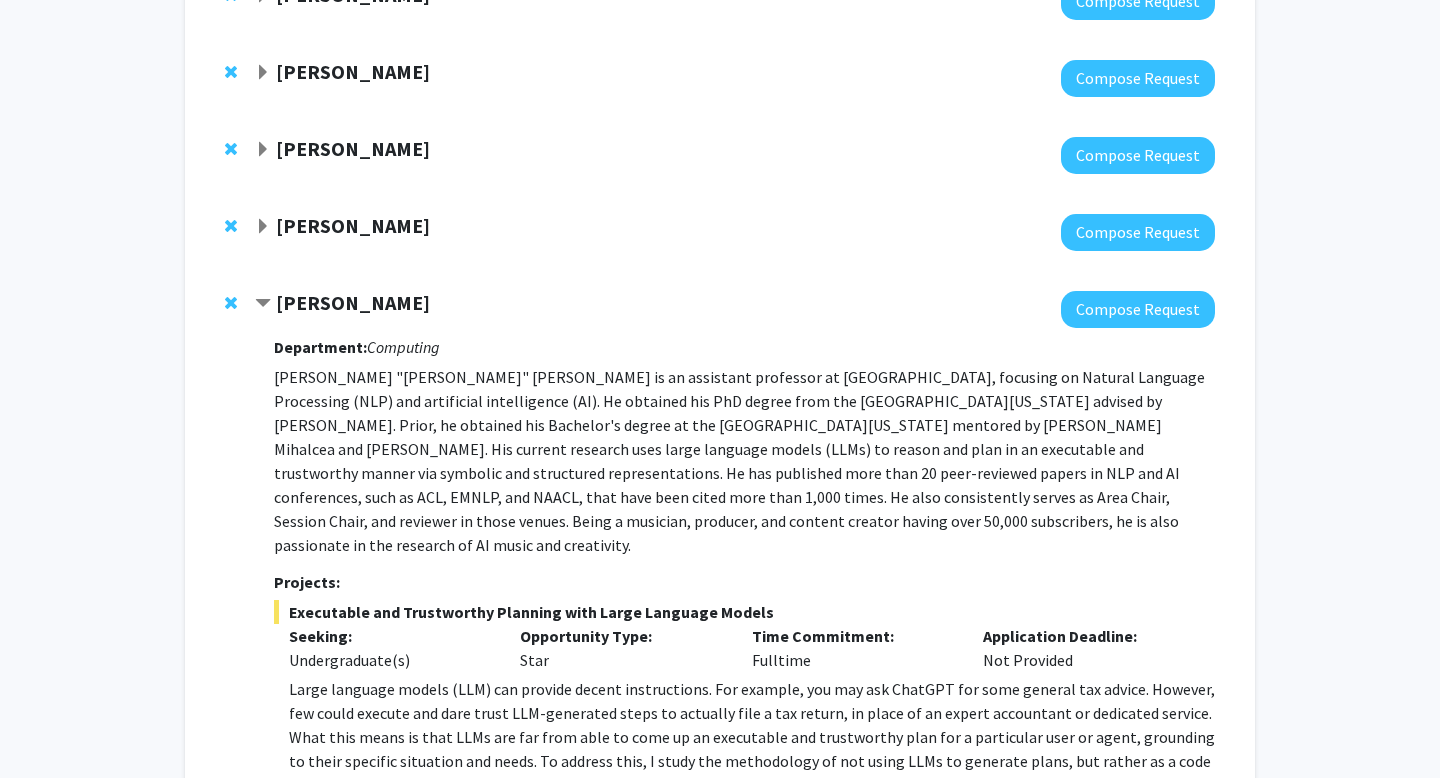 click 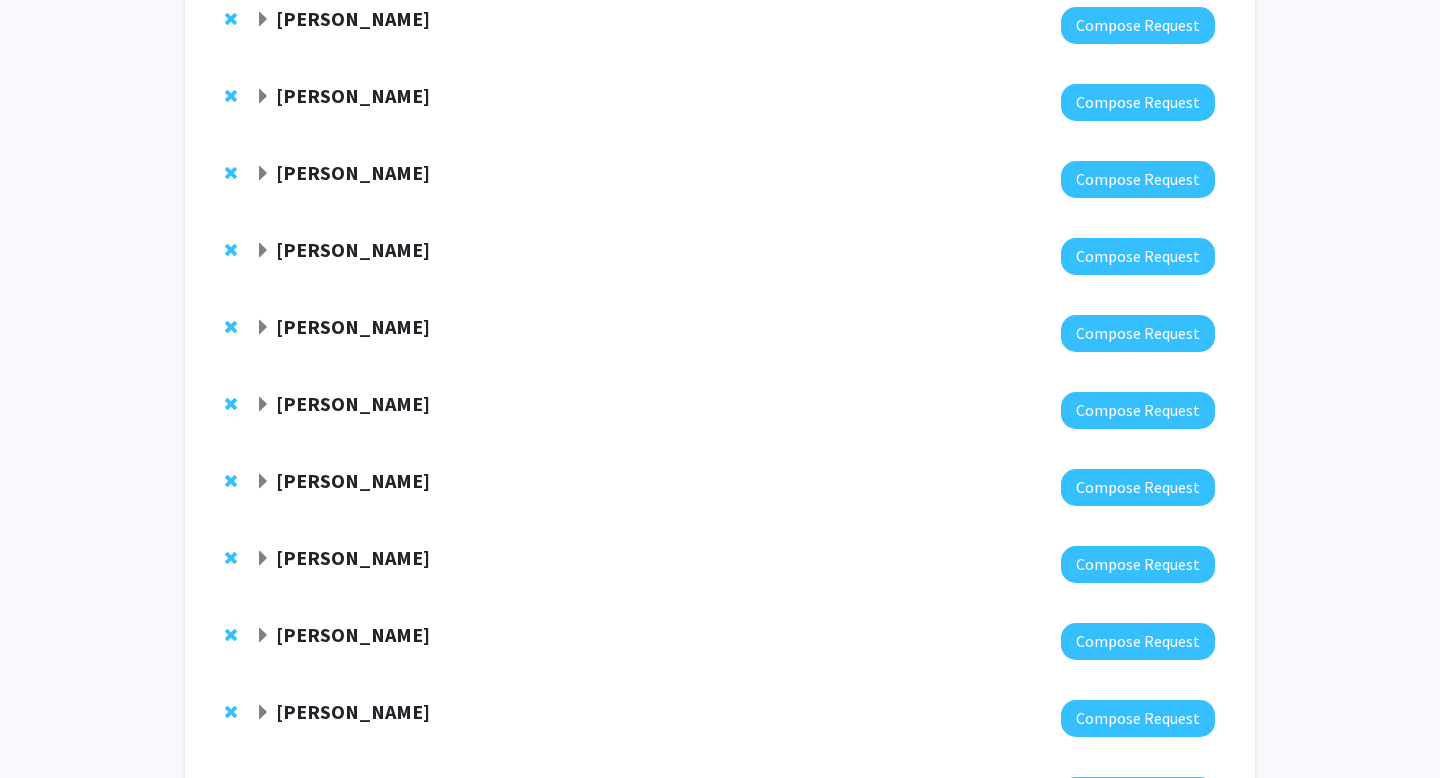 scroll, scrollTop: 0, scrollLeft: 0, axis: both 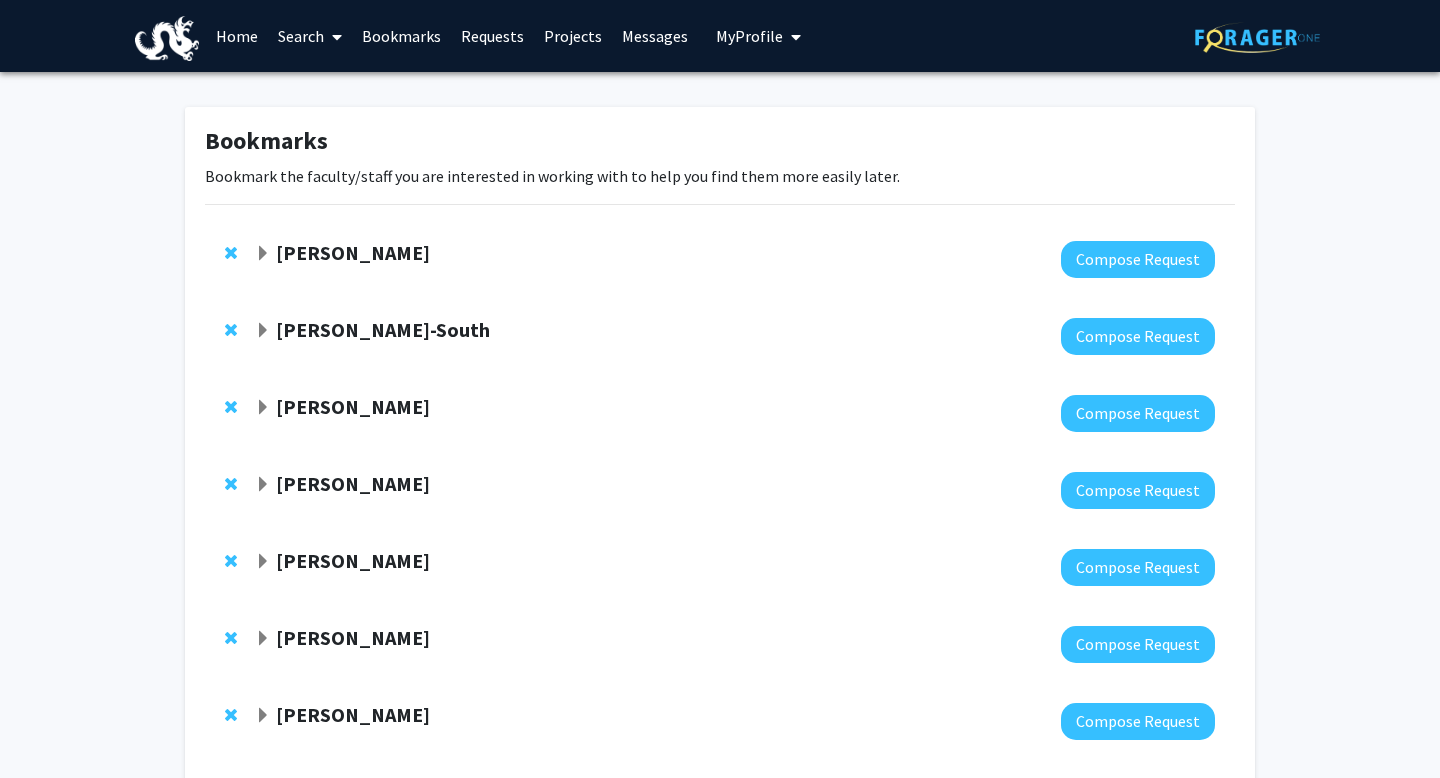 click on "Requests" at bounding box center [492, 36] 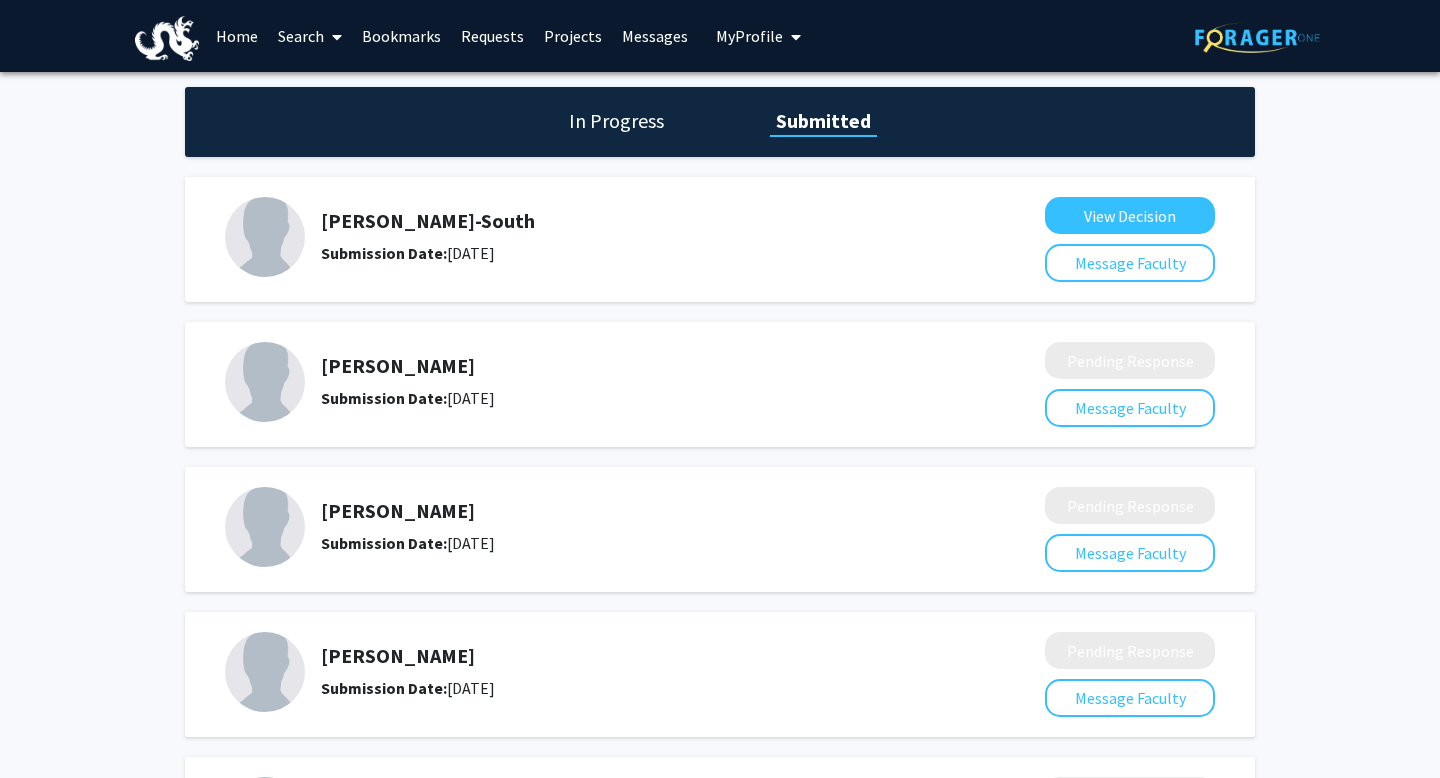scroll, scrollTop: 364, scrollLeft: 0, axis: vertical 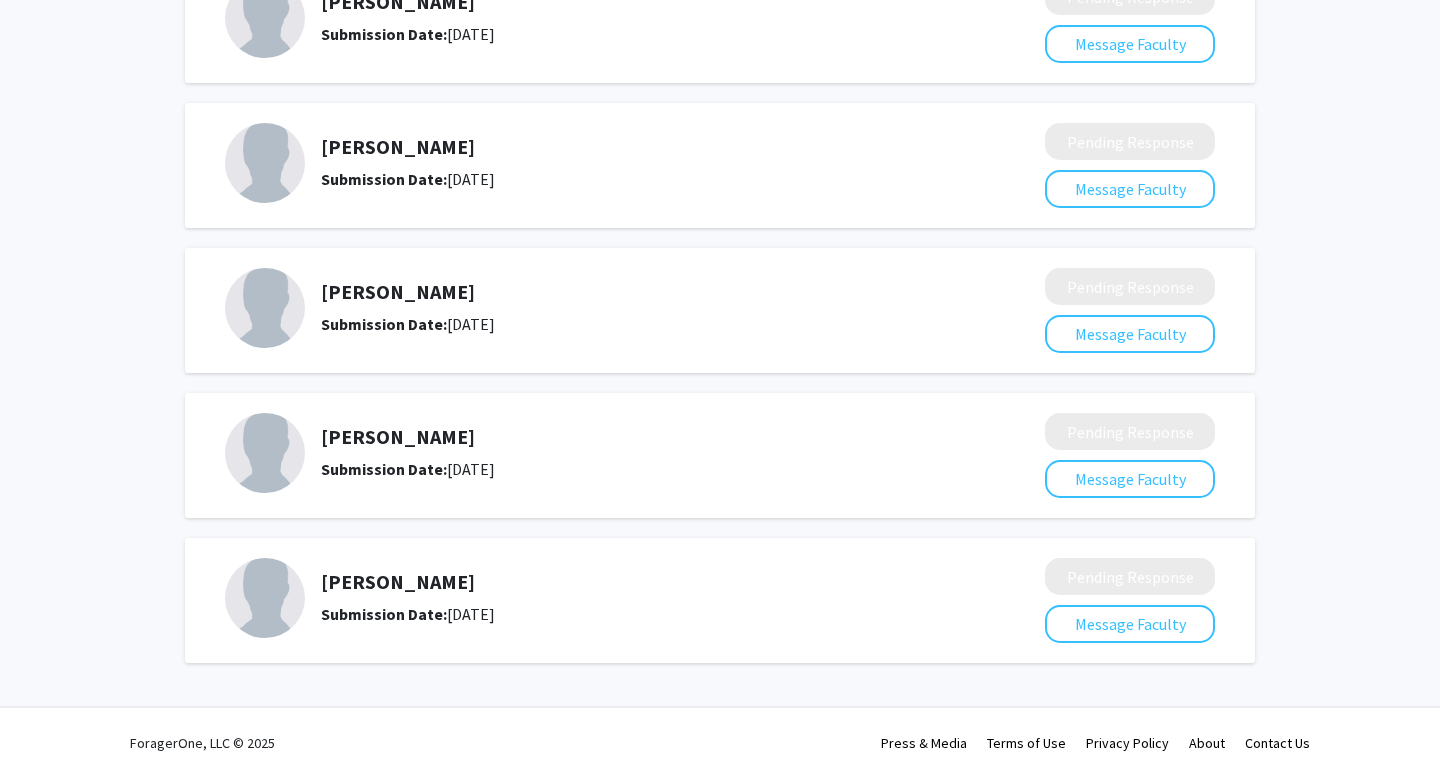 click on "Submission Date:" 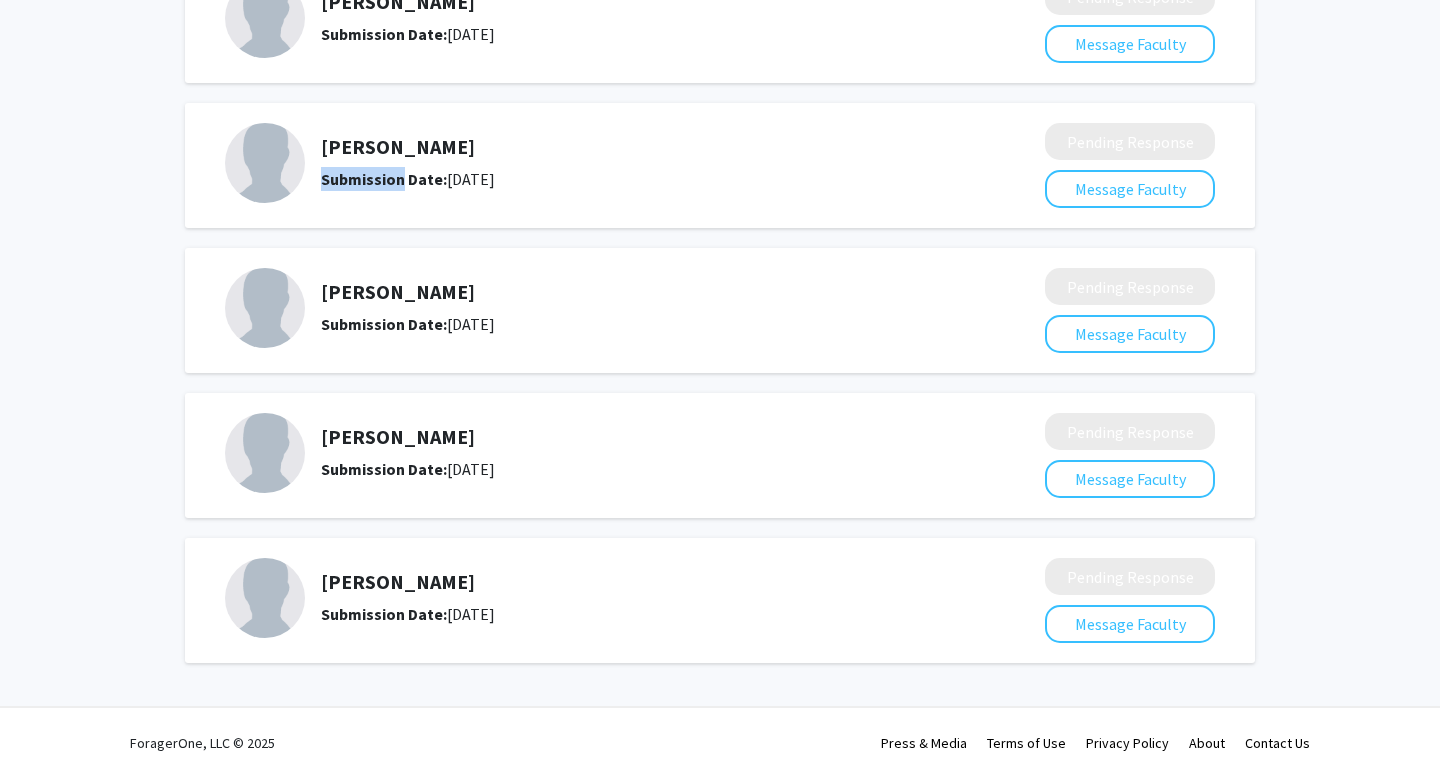 click on "Submission Date:" 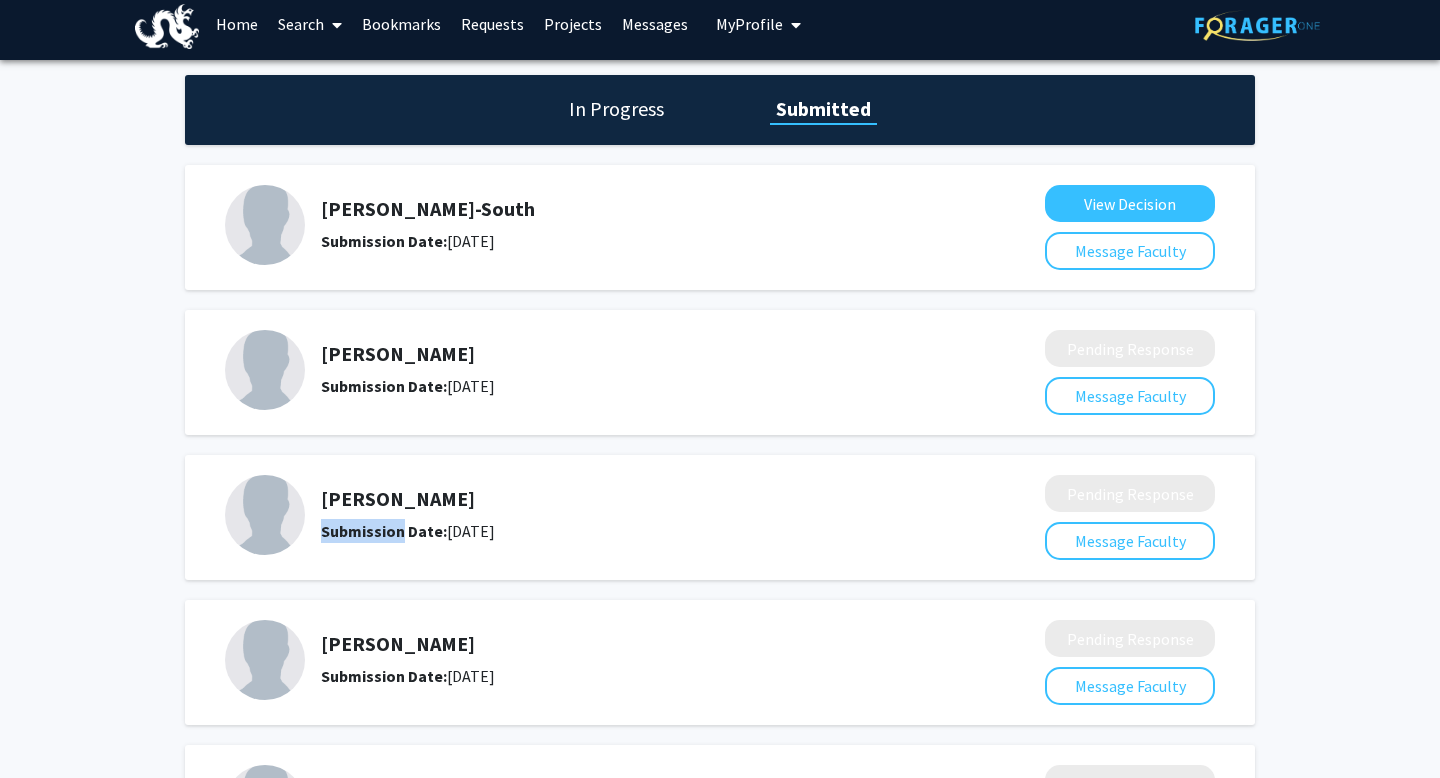 scroll, scrollTop: 0, scrollLeft: 0, axis: both 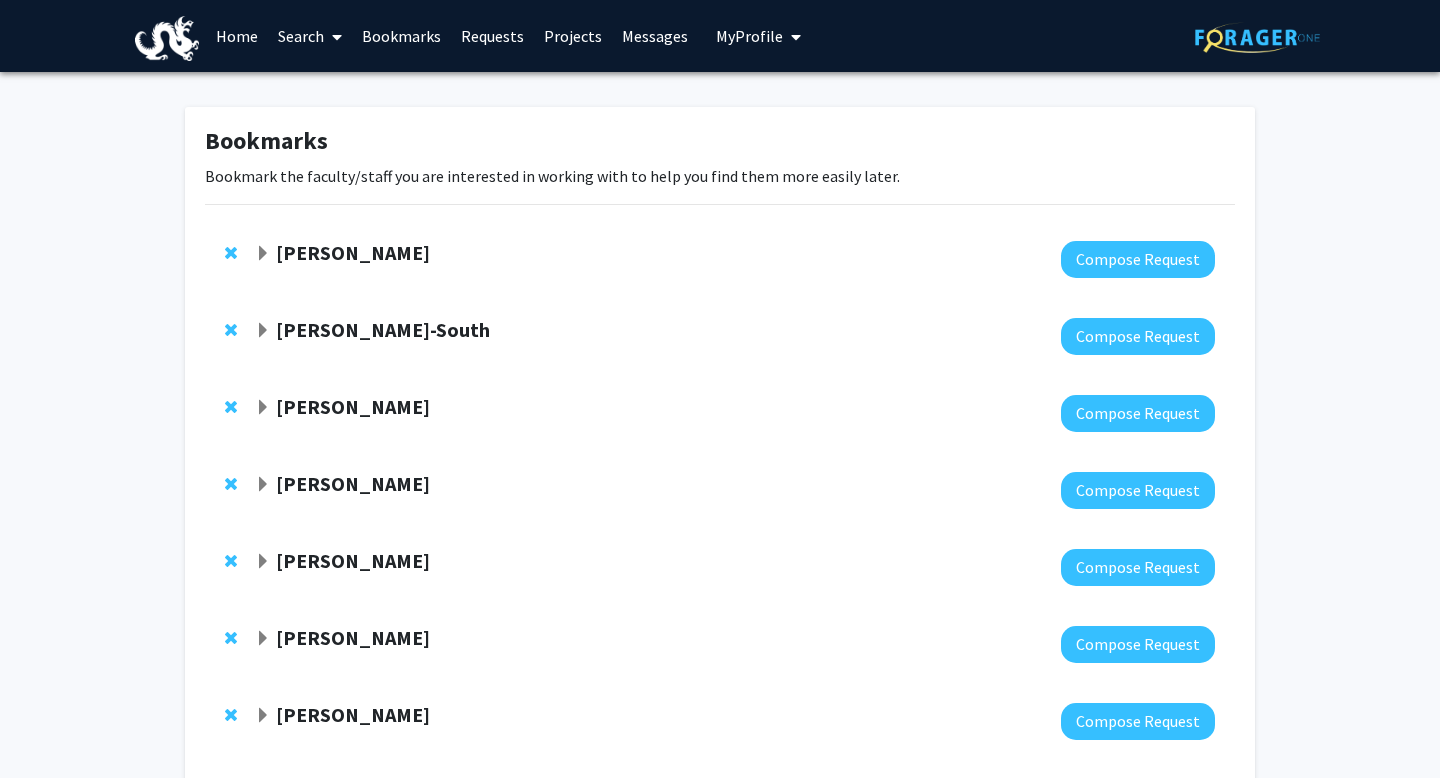 click on "Jason Munshi-South  Compose Request" 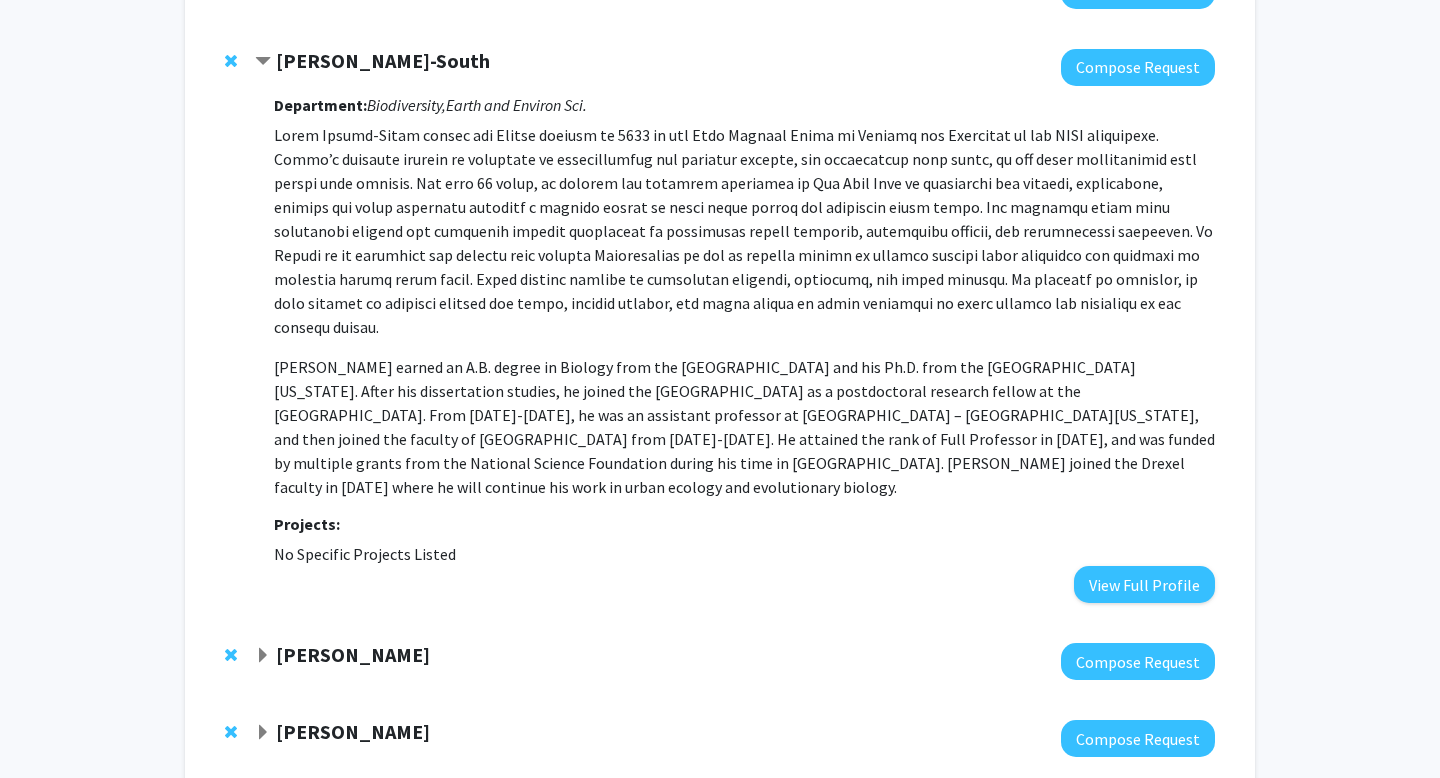 scroll, scrollTop: 279, scrollLeft: 0, axis: vertical 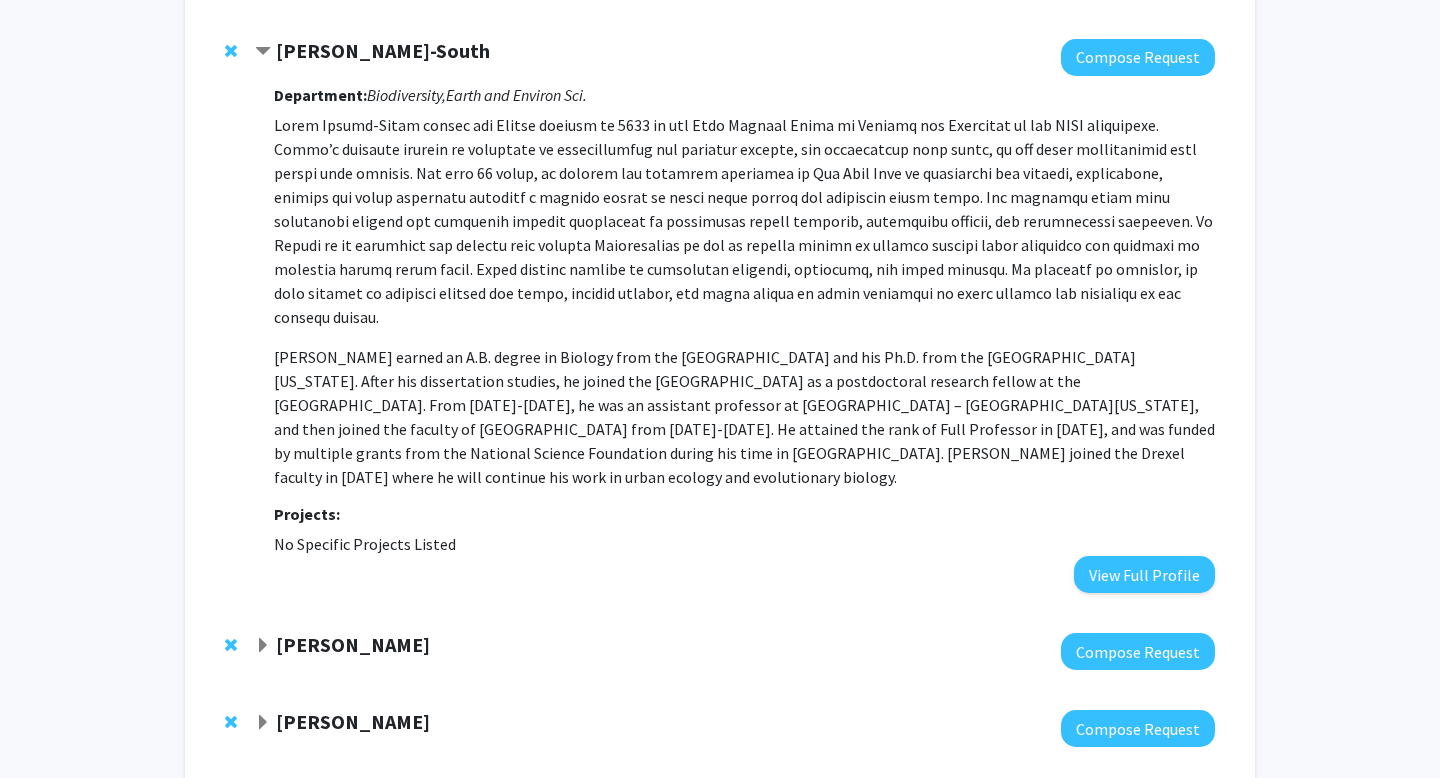 click 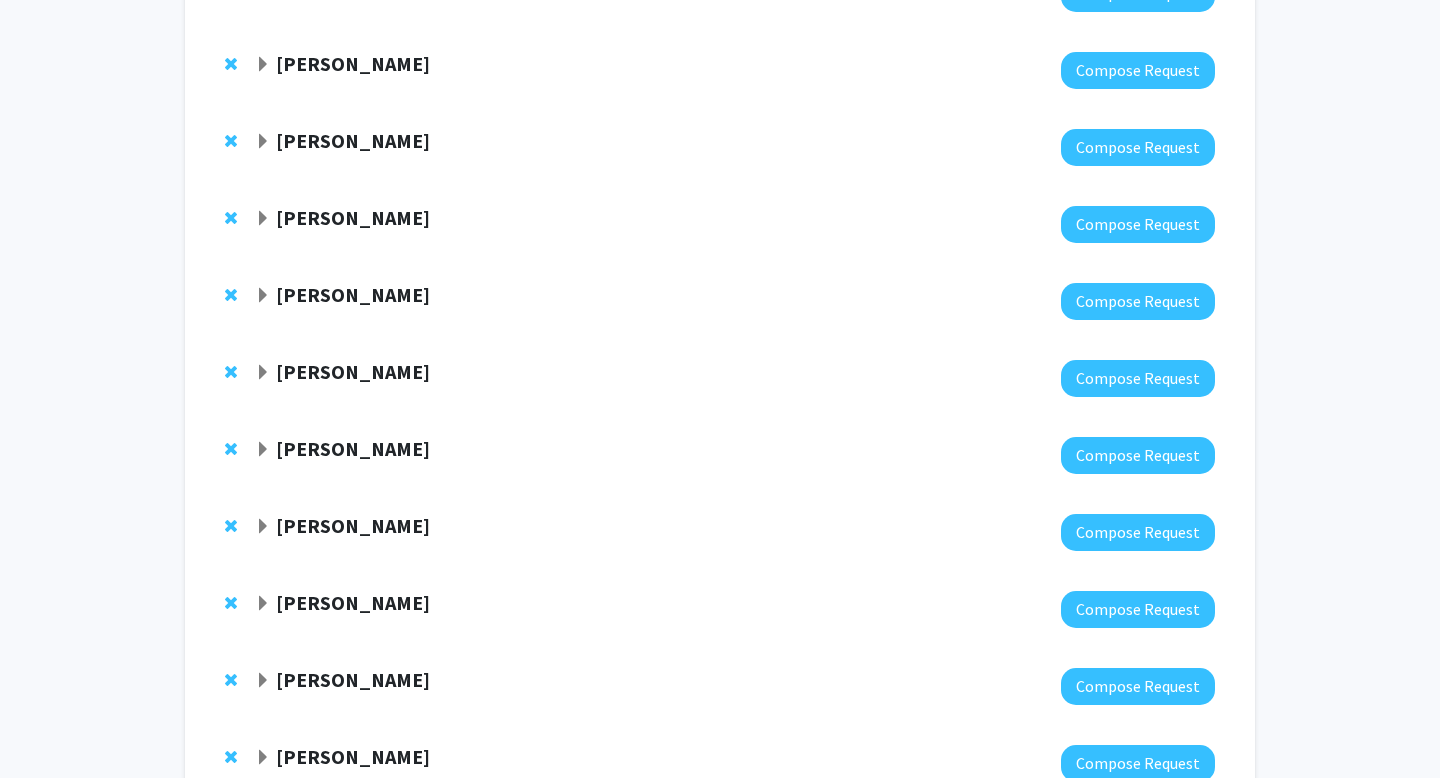 scroll, scrollTop: 205, scrollLeft: 0, axis: vertical 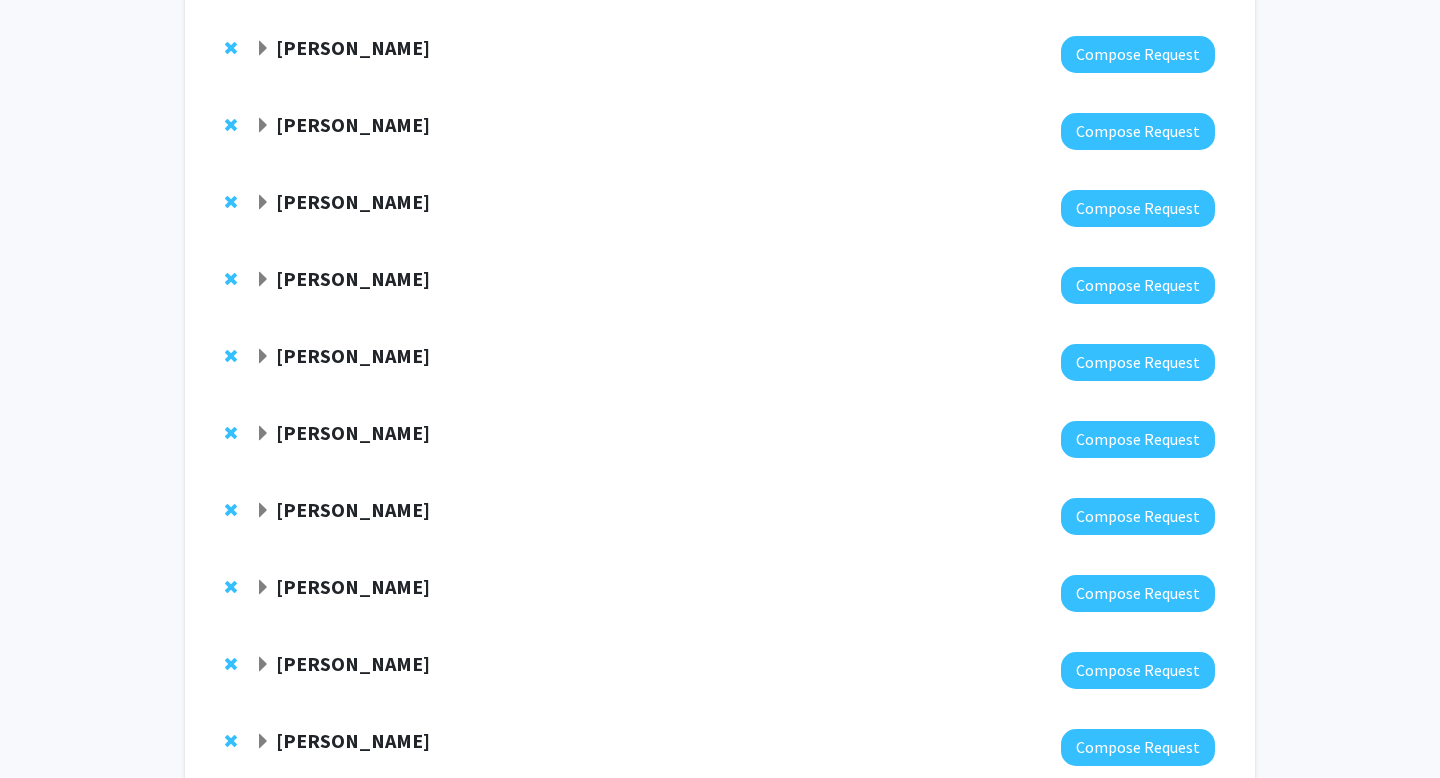 click 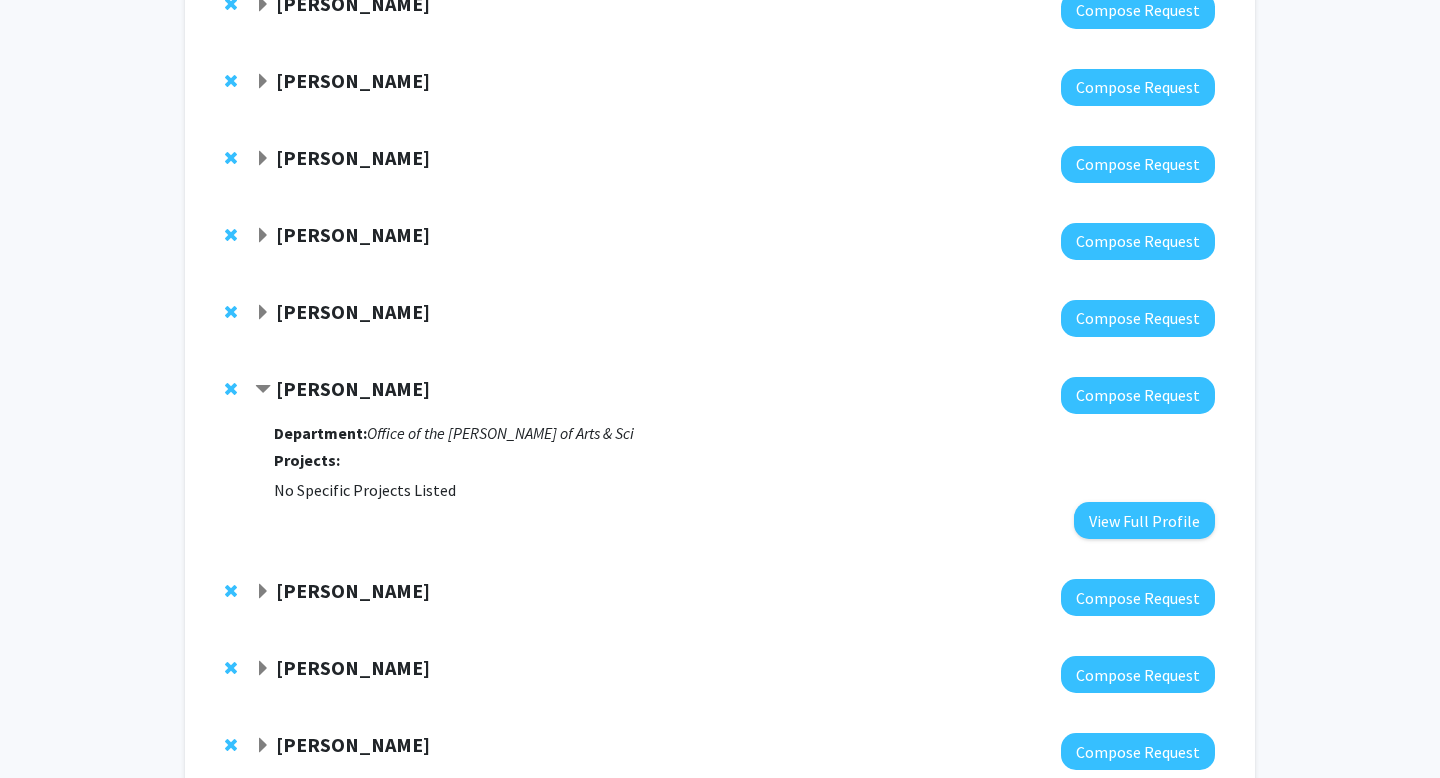 scroll, scrollTop: 250, scrollLeft: 0, axis: vertical 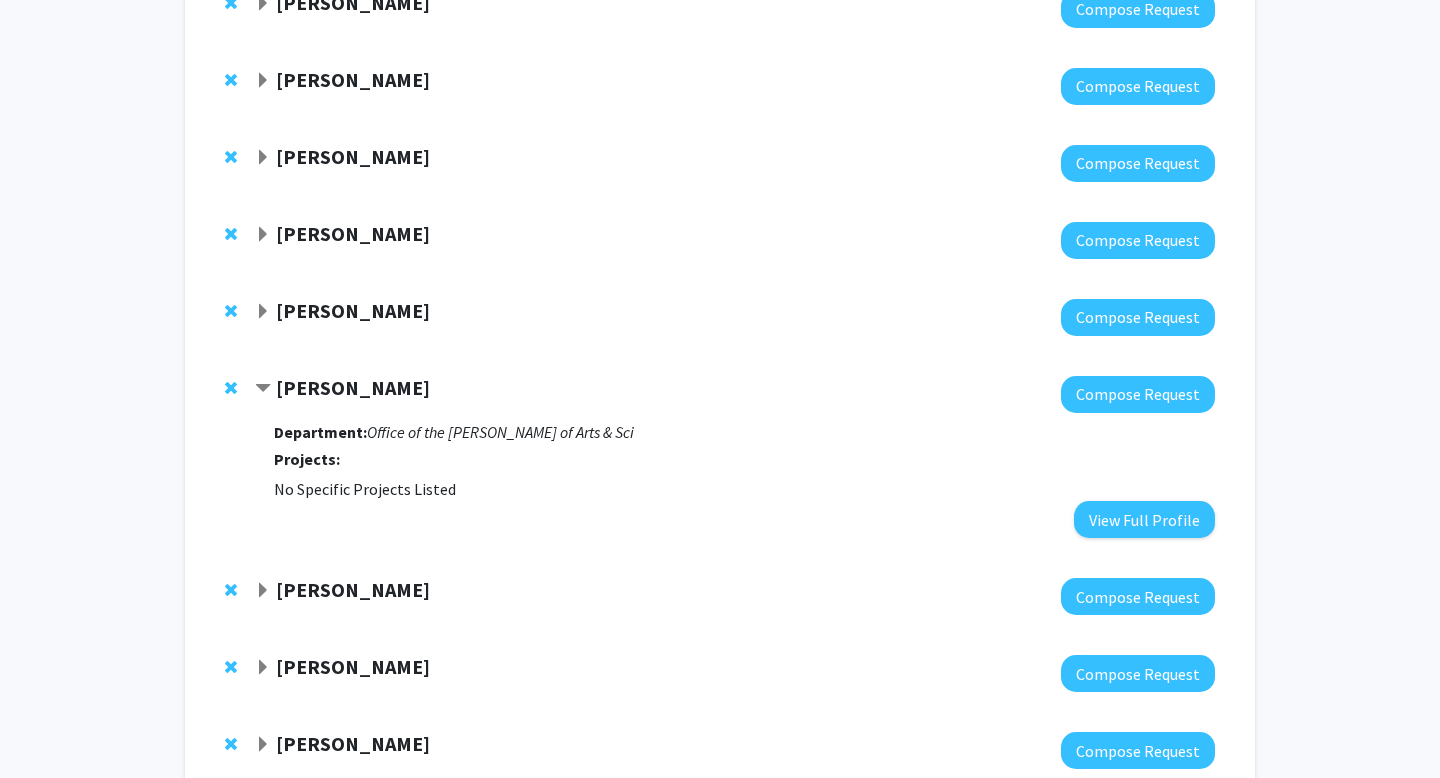 click 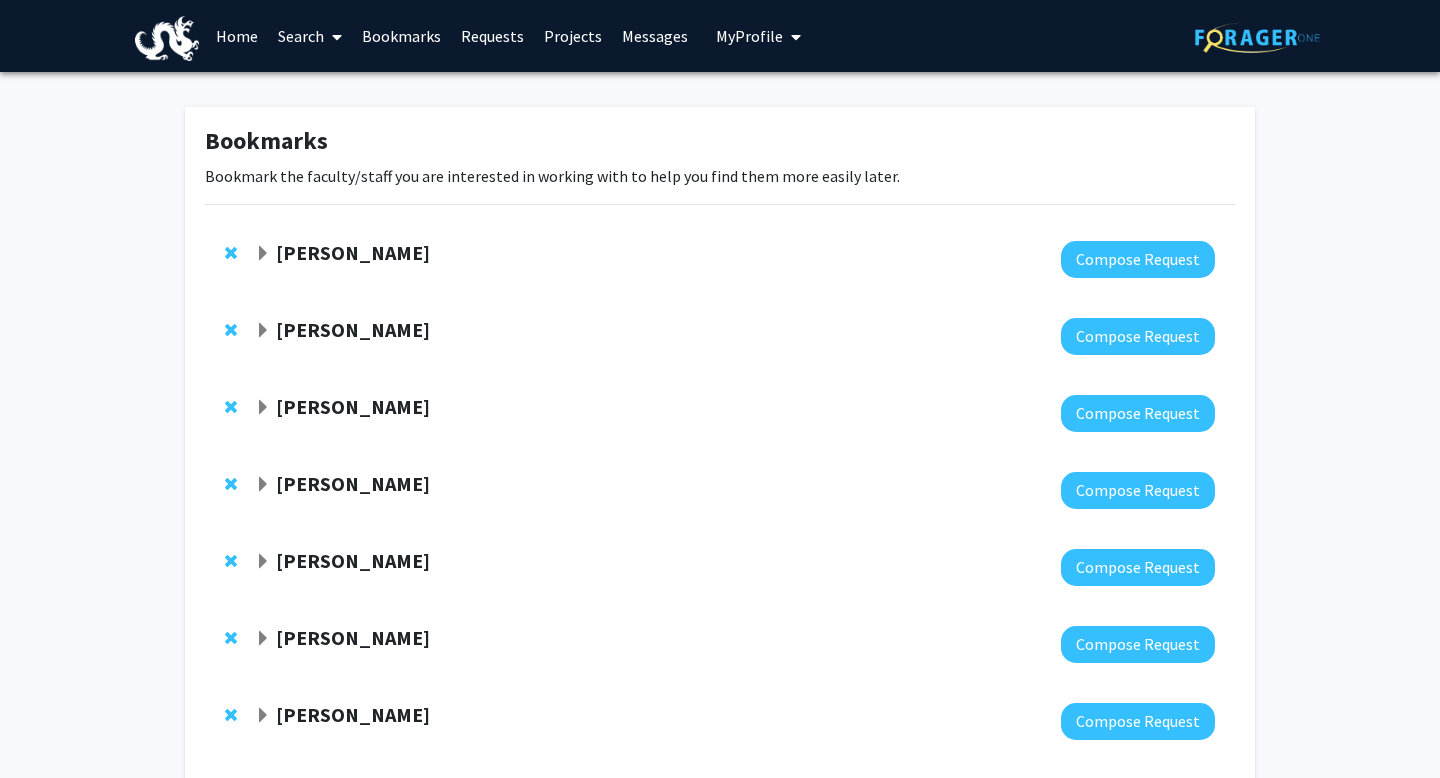 scroll, scrollTop: 1, scrollLeft: 0, axis: vertical 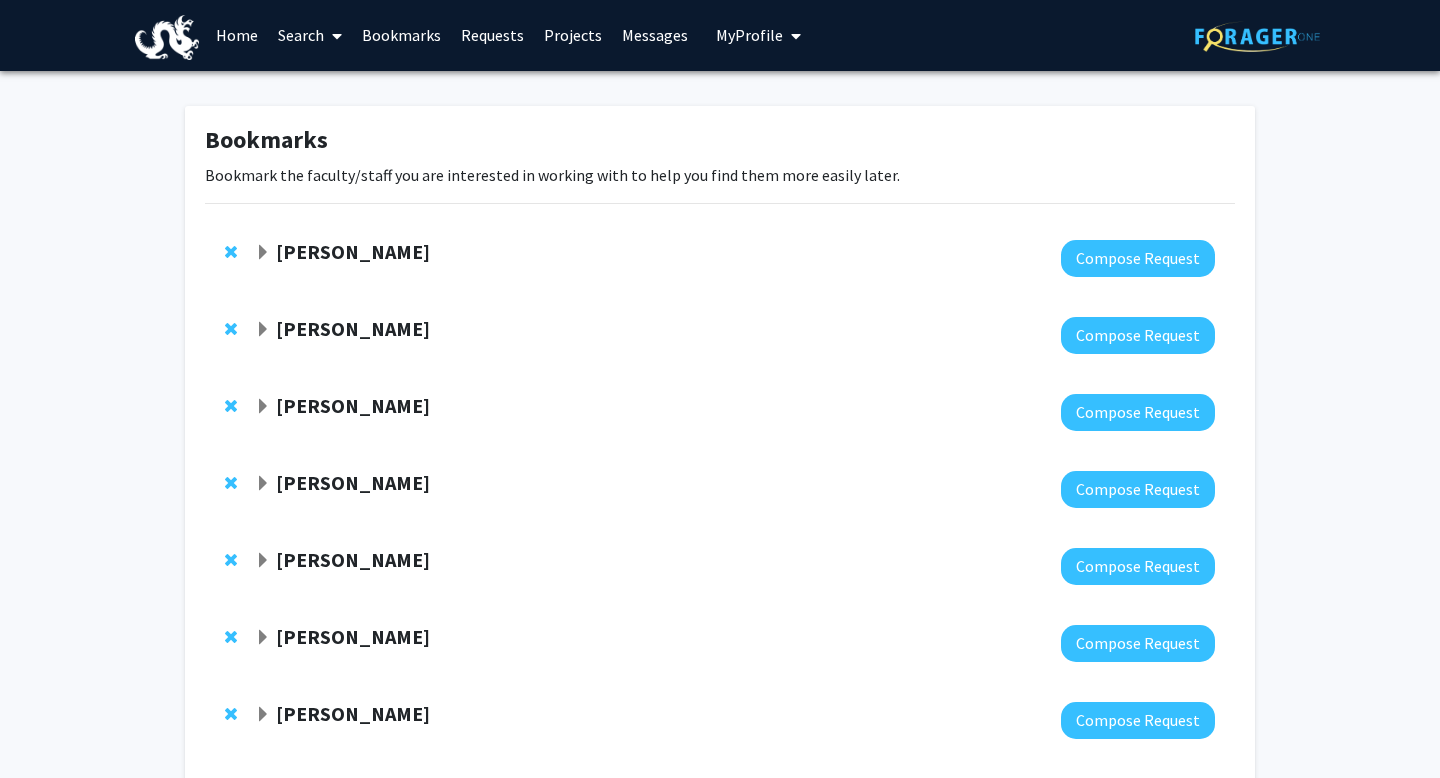 click on "[PERSON_NAME]" 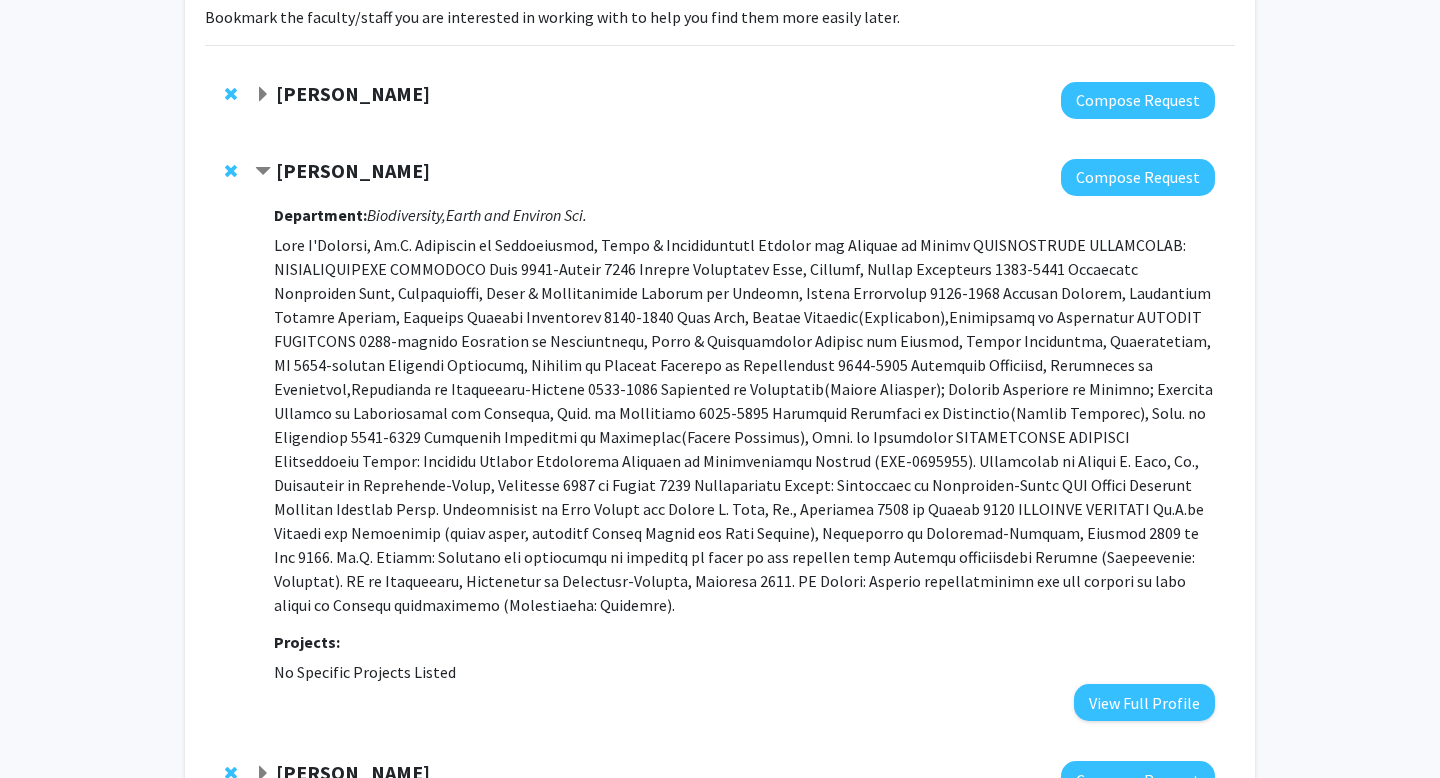 scroll, scrollTop: 142, scrollLeft: 0, axis: vertical 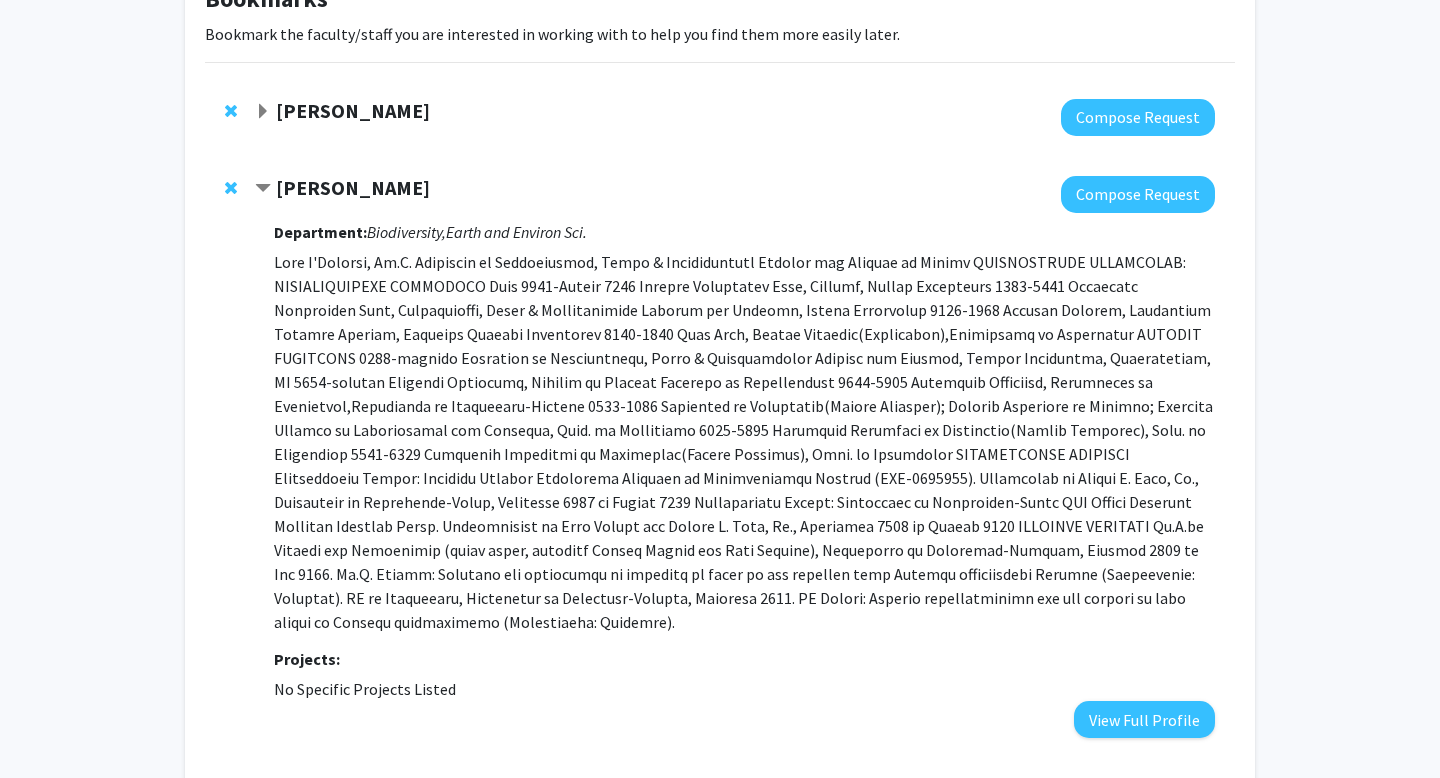 click 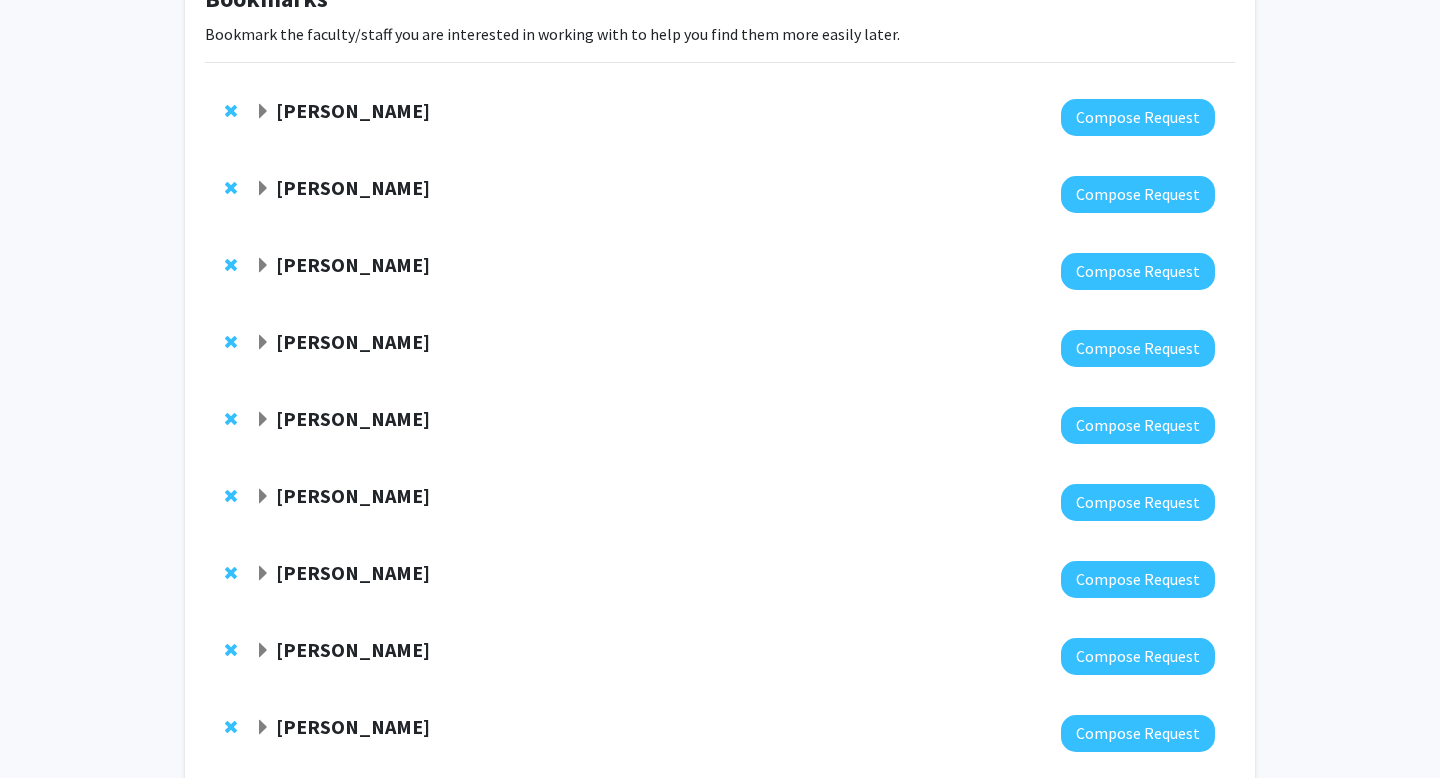 click 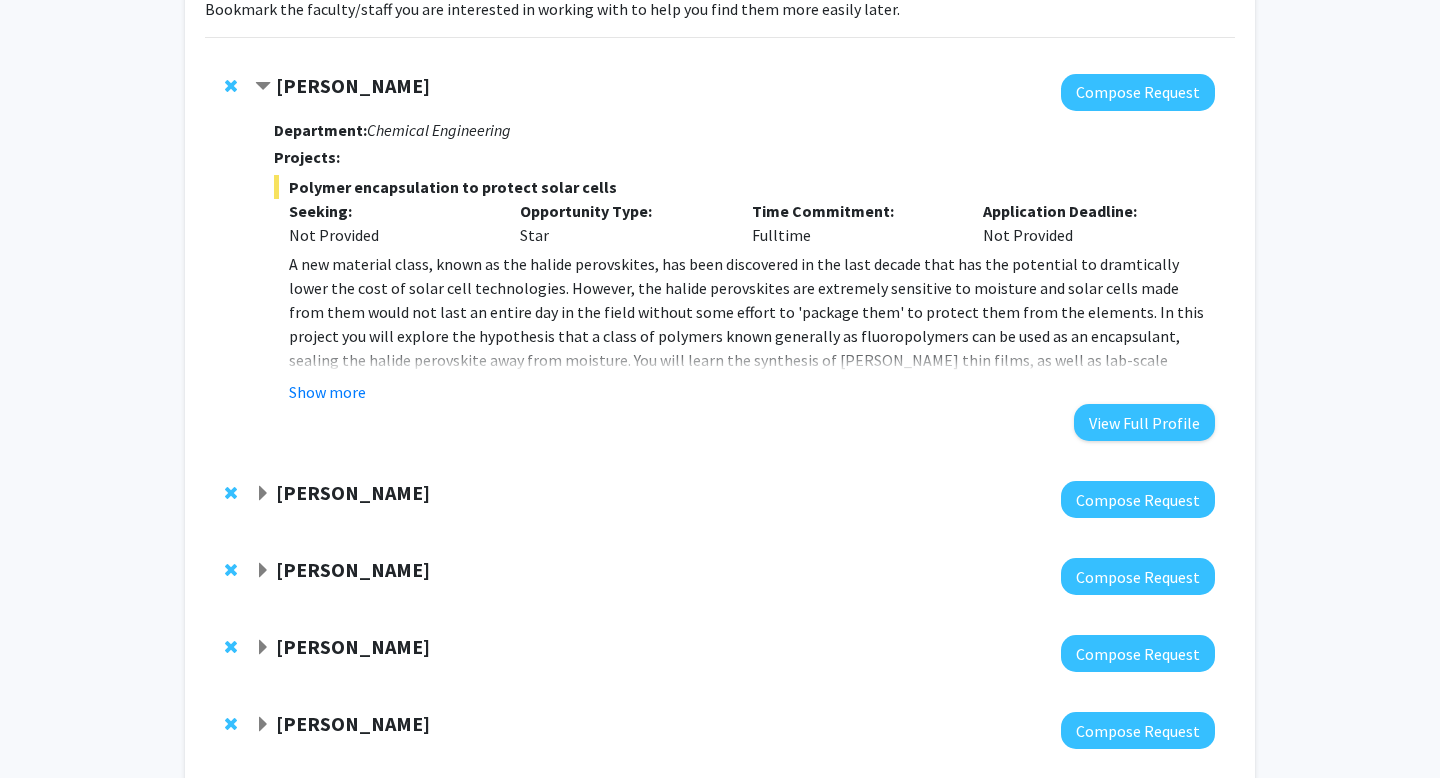 scroll, scrollTop: 168, scrollLeft: 0, axis: vertical 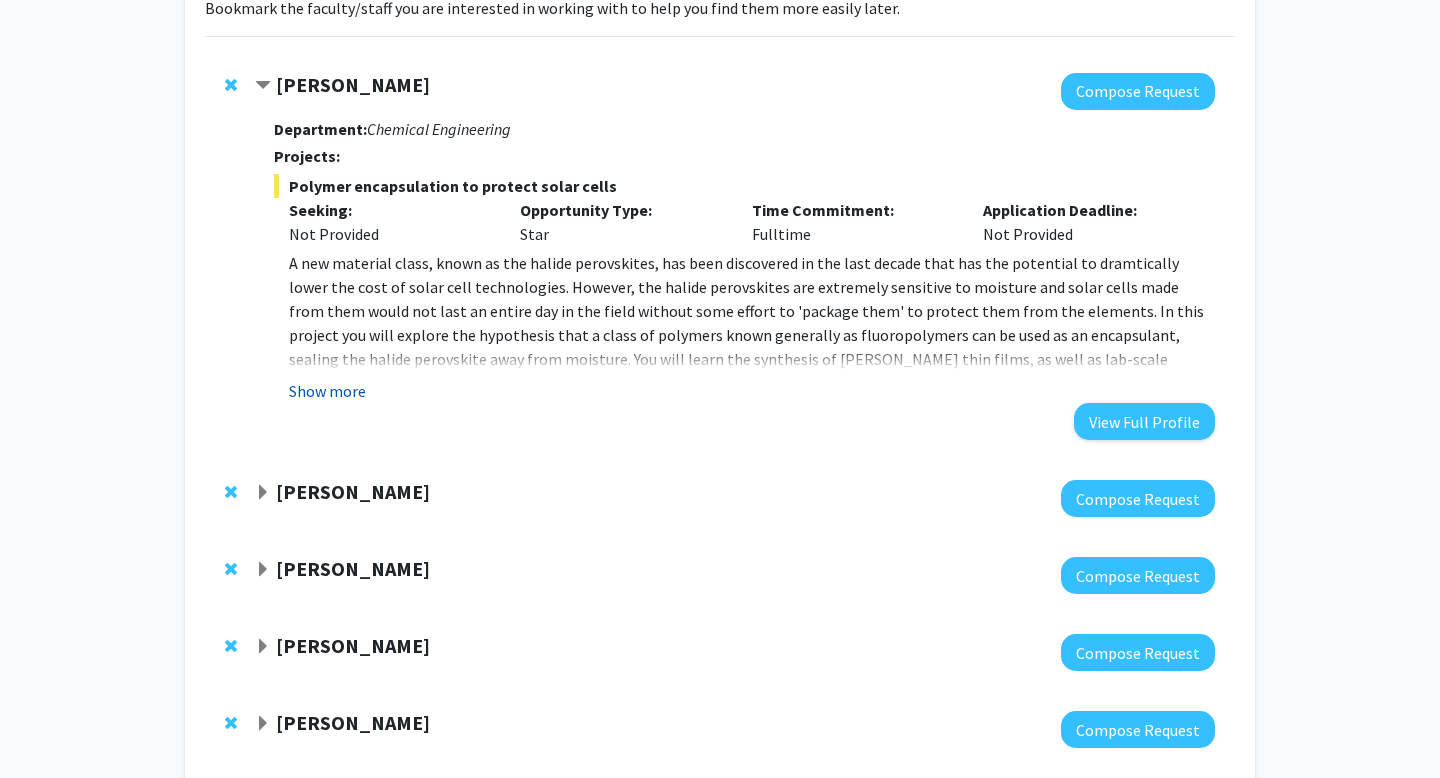 click on "Show more" at bounding box center [327, 391] 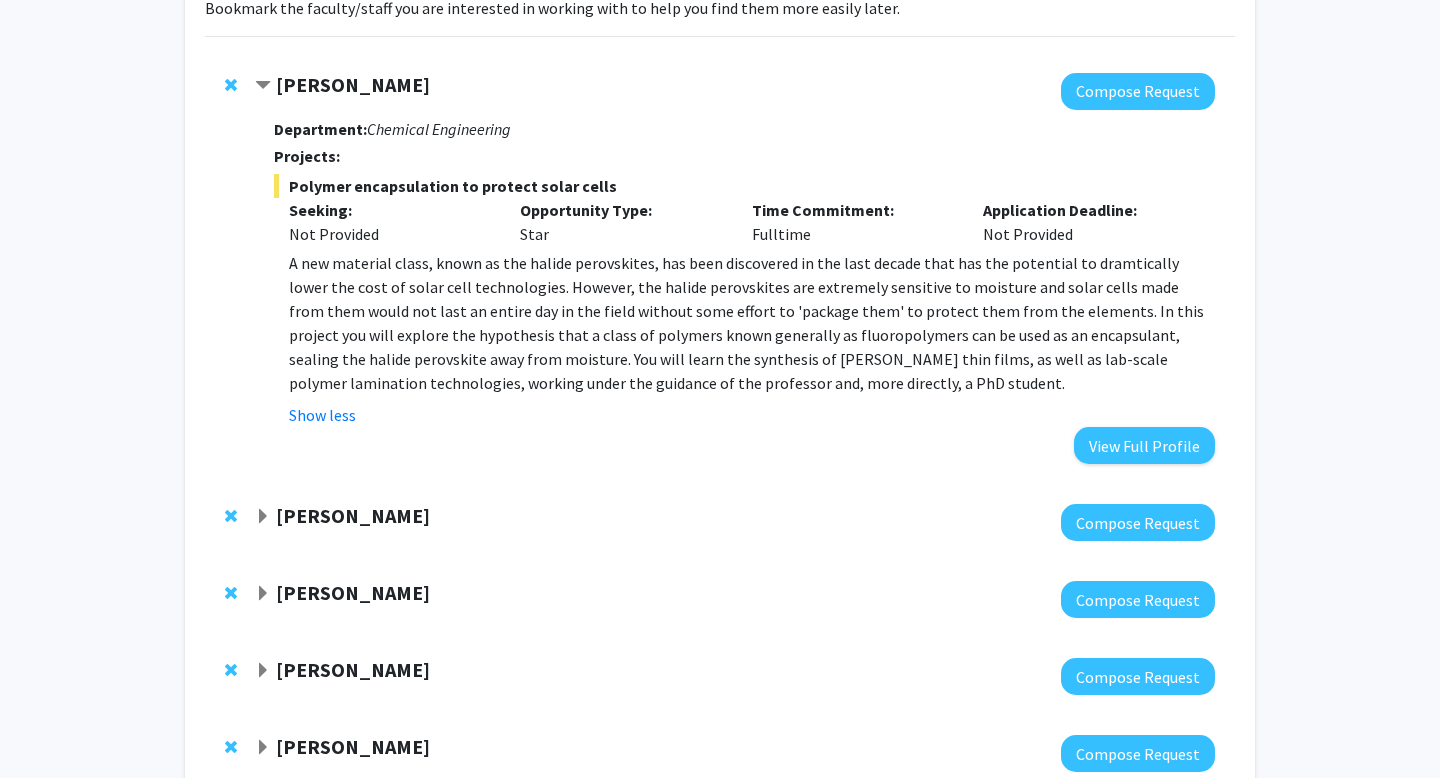 click 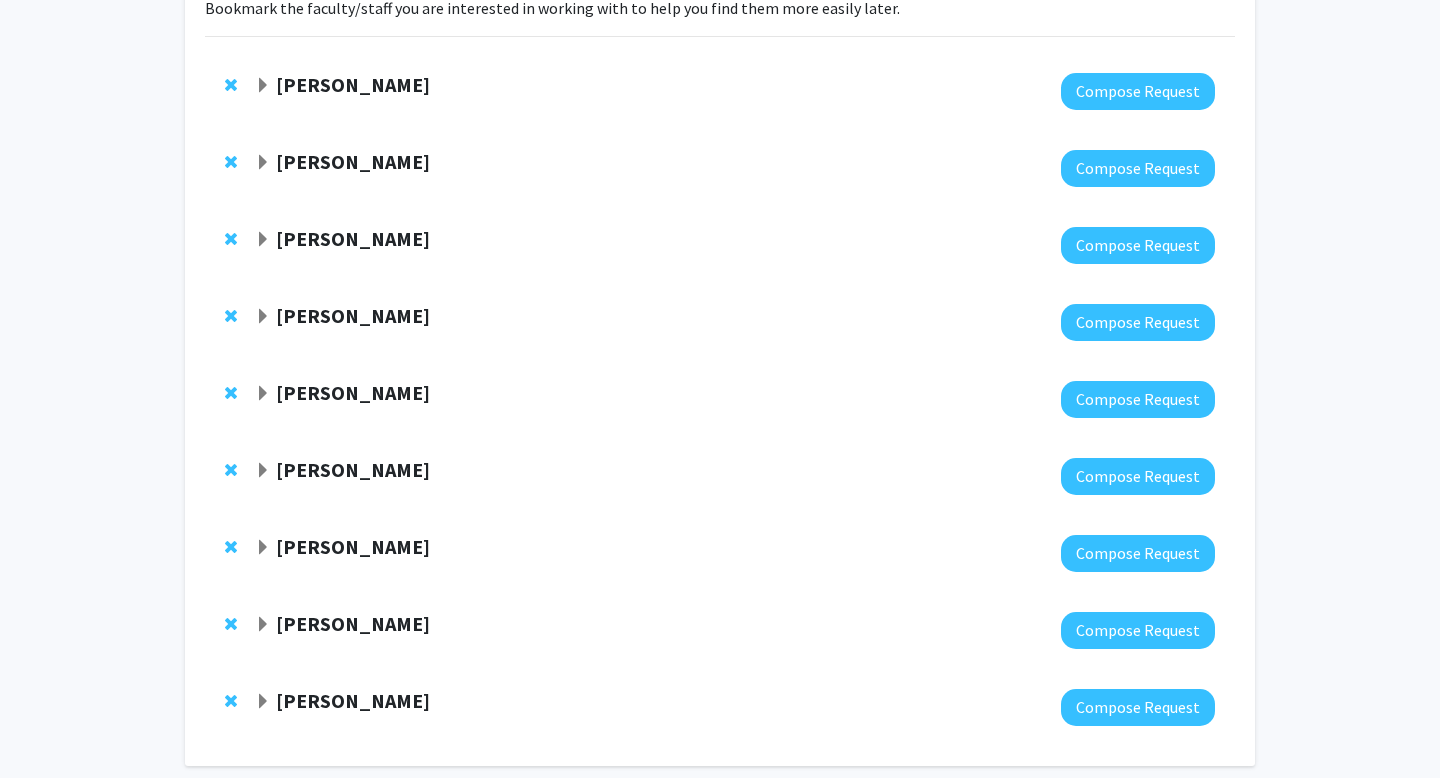 click 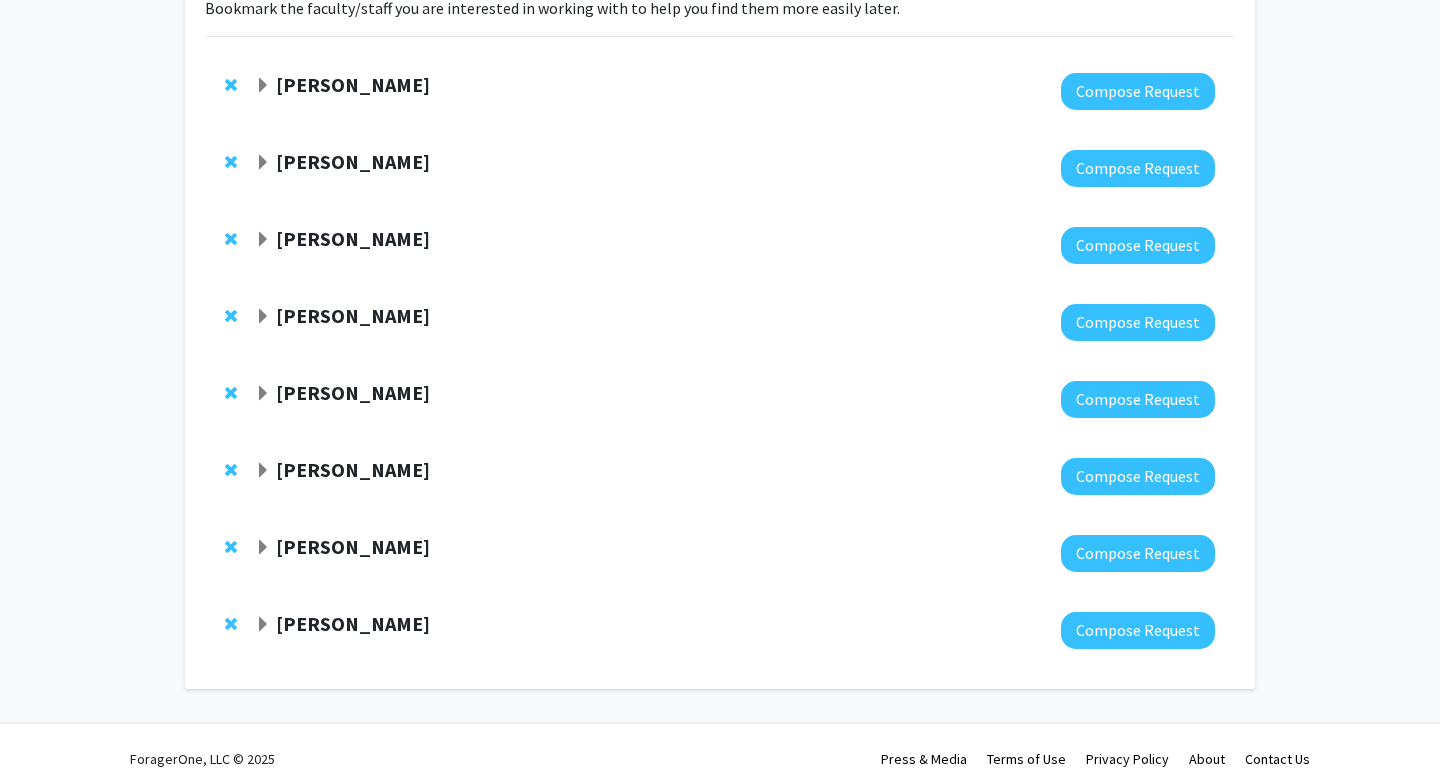 click 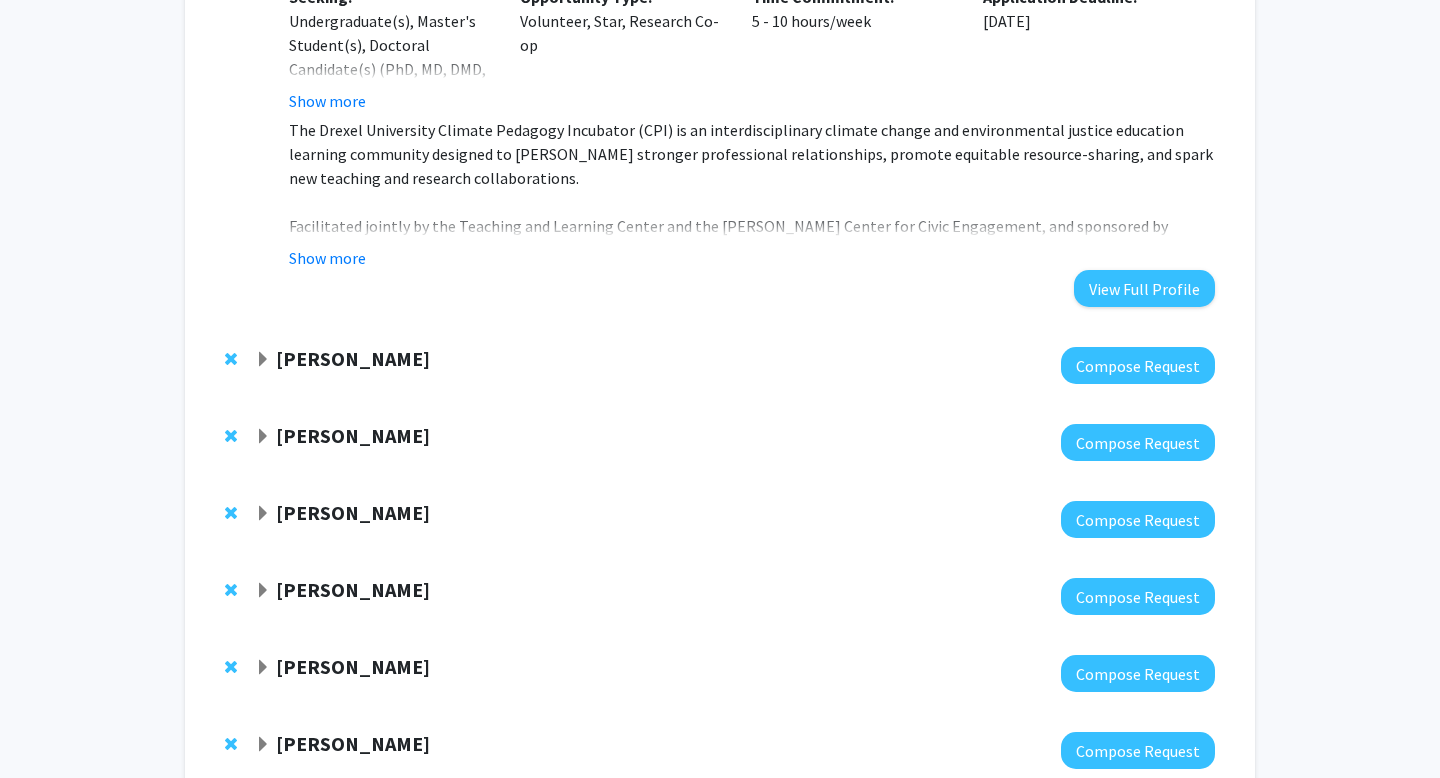 scroll, scrollTop: 1475, scrollLeft: 0, axis: vertical 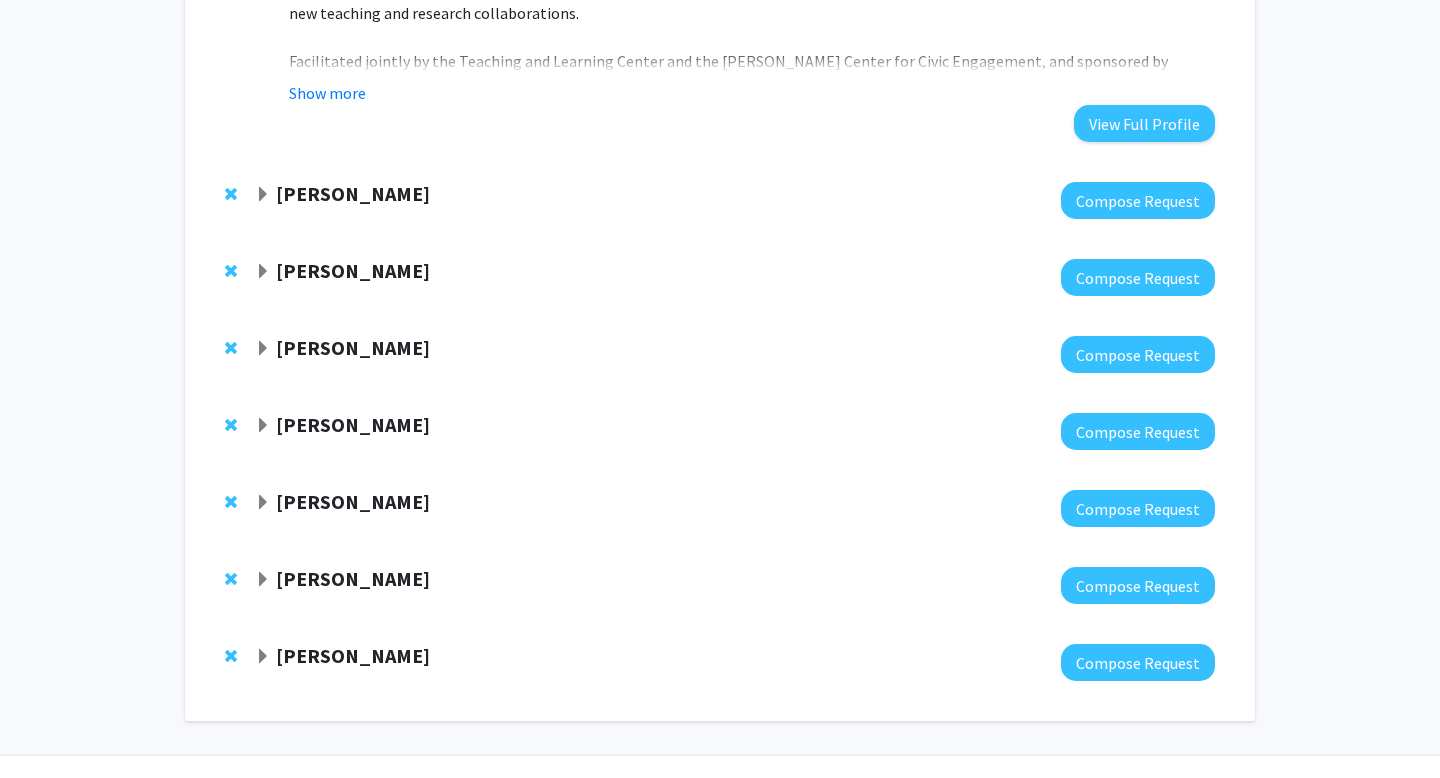 click 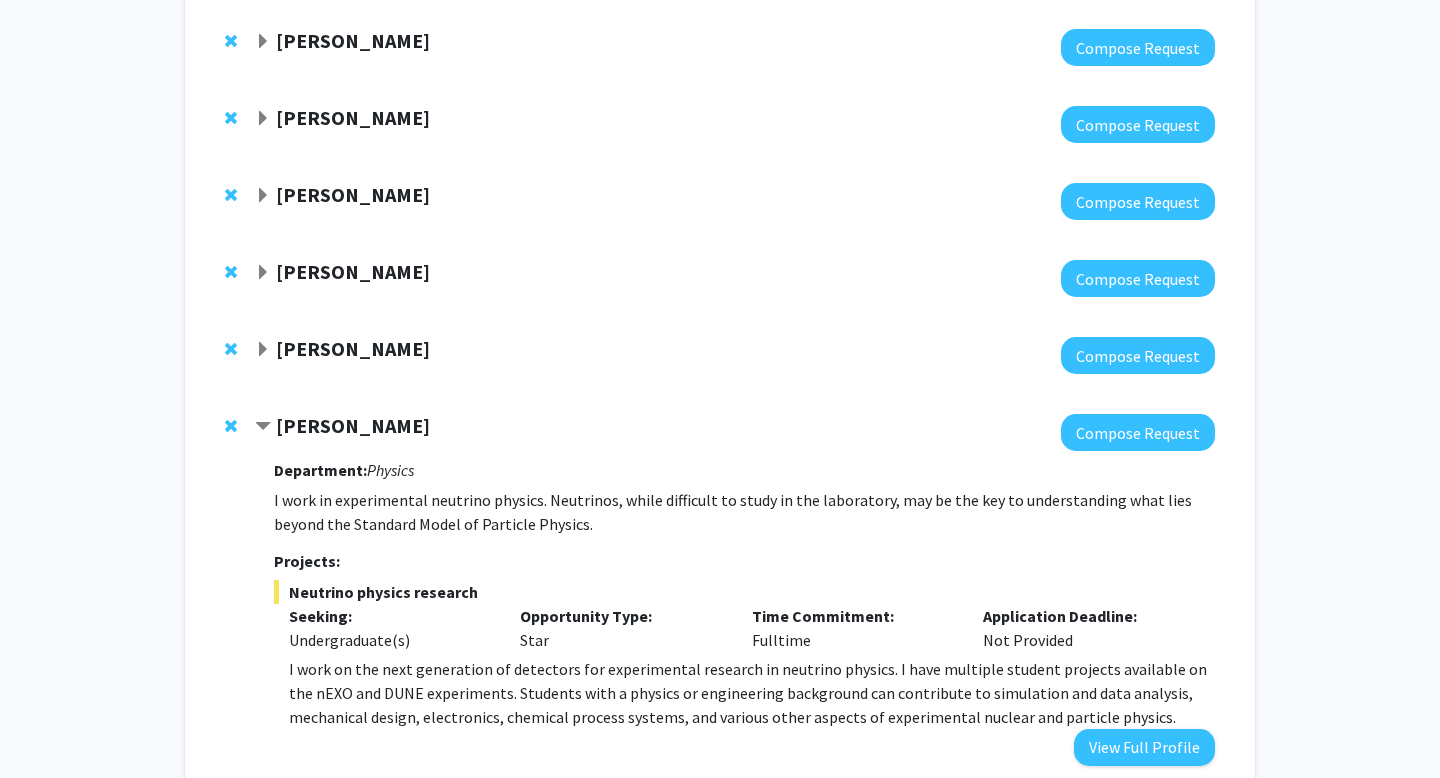 scroll, scrollTop: 1687, scrollLeft: 0, axis: vertical 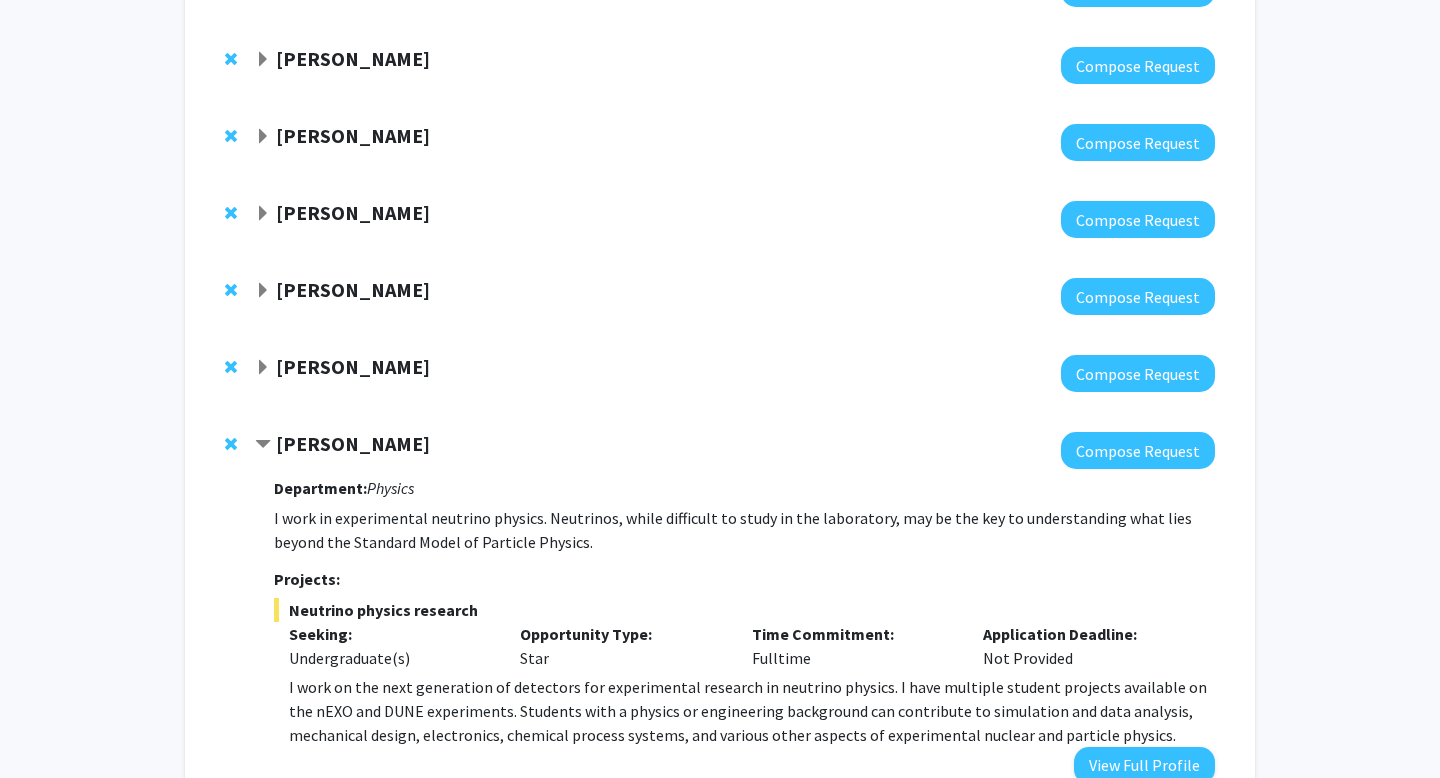 click 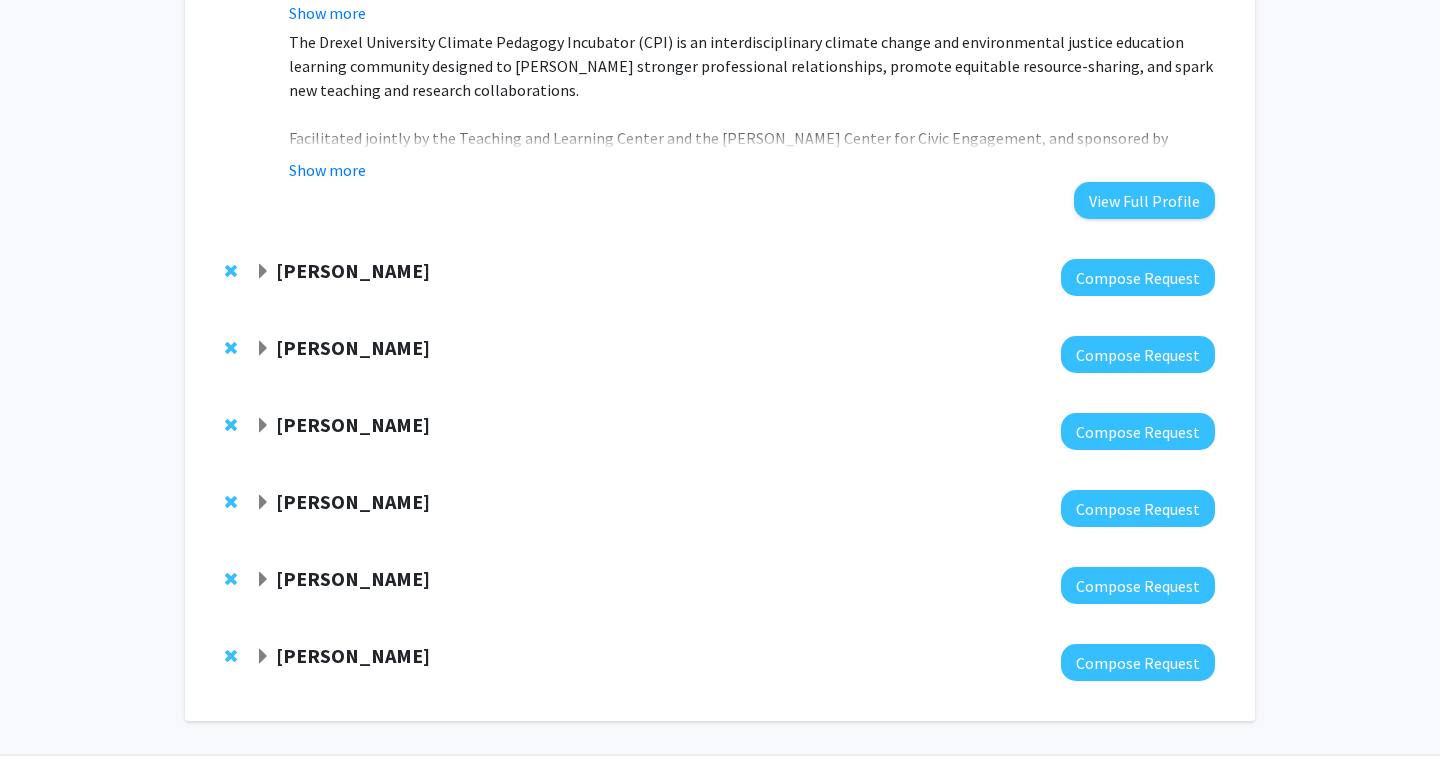 click 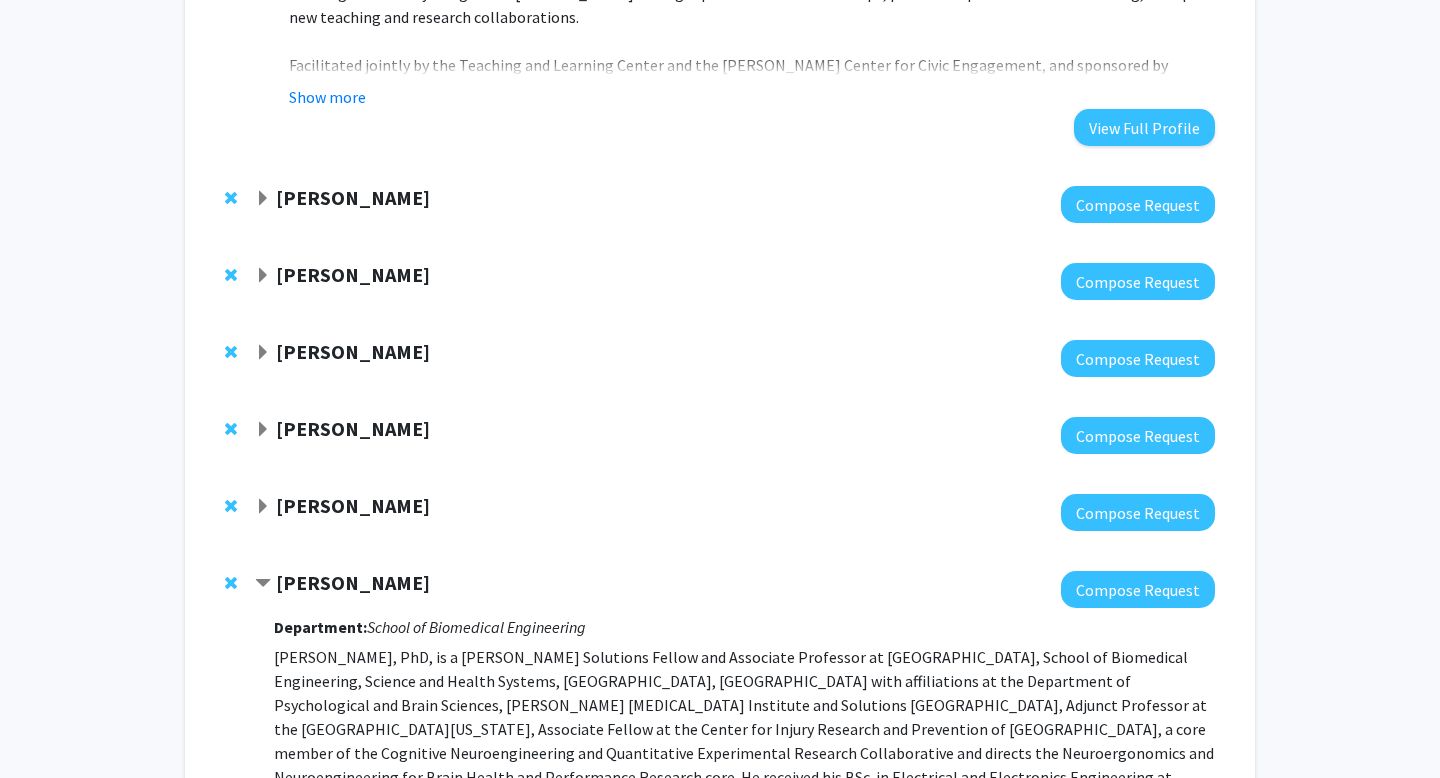 scroll, scrollTop: 1434, scrollLeft: 0, axis: vertical 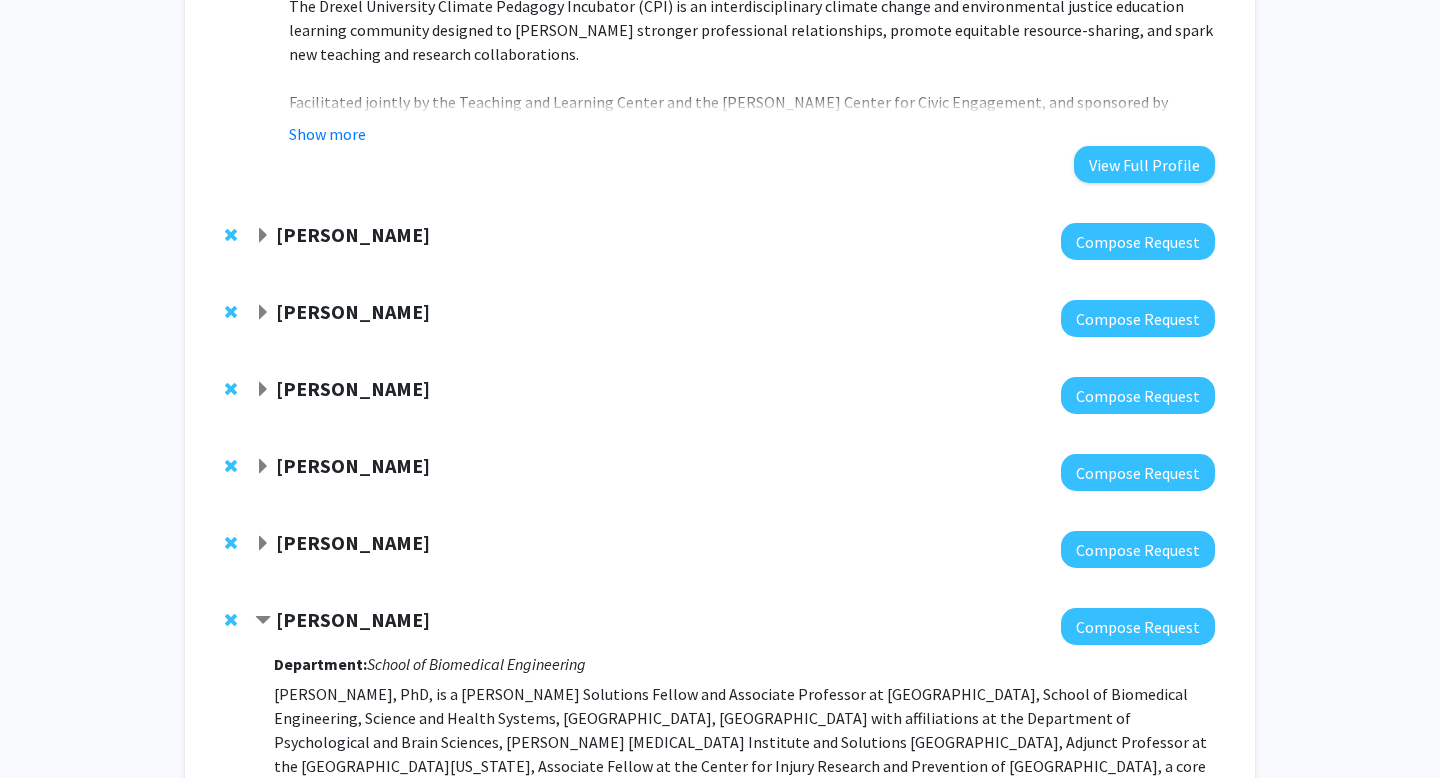 click on "[PERSON_NAME]" 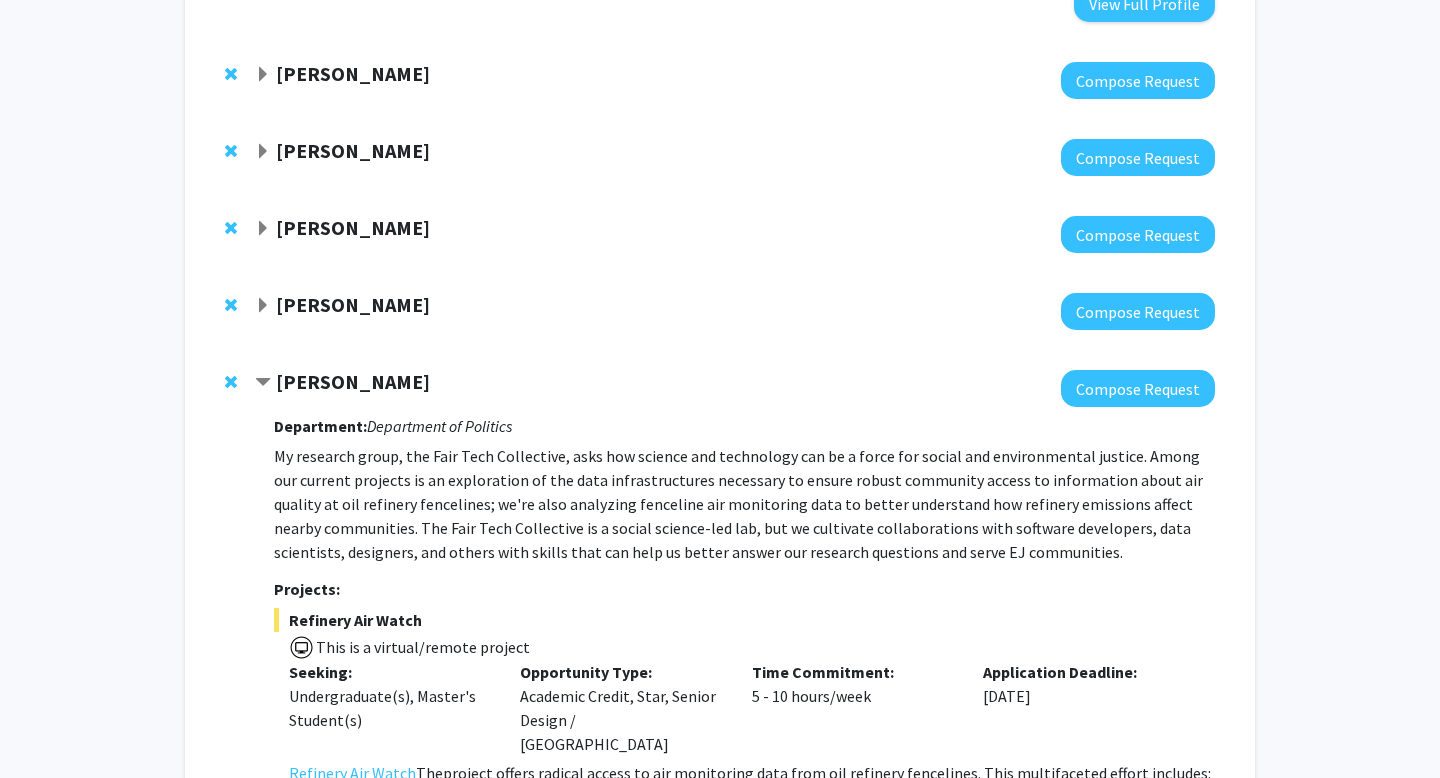 scroll, scrollTop: 1480, scrollLeft: 0, axis: vertical 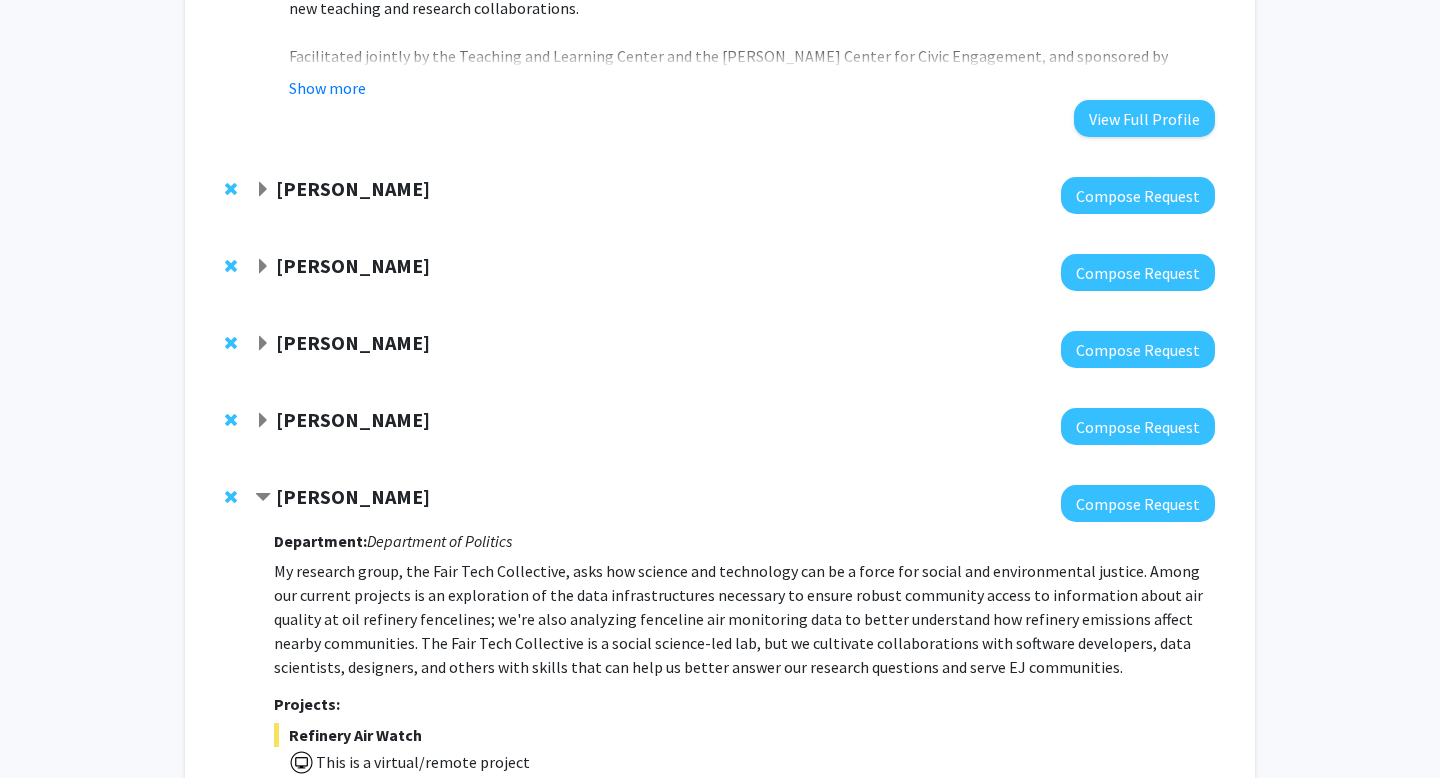click 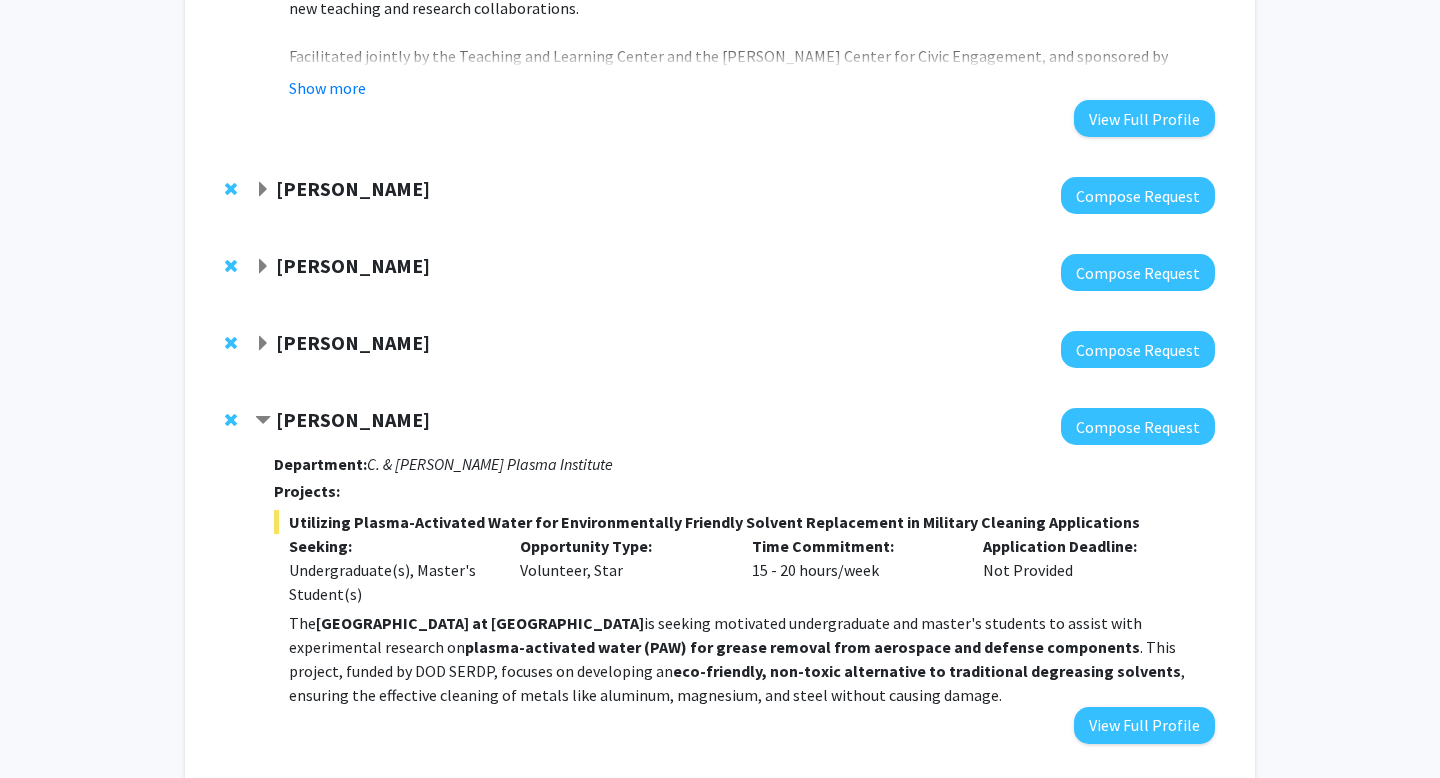click on "Ellen Bass" 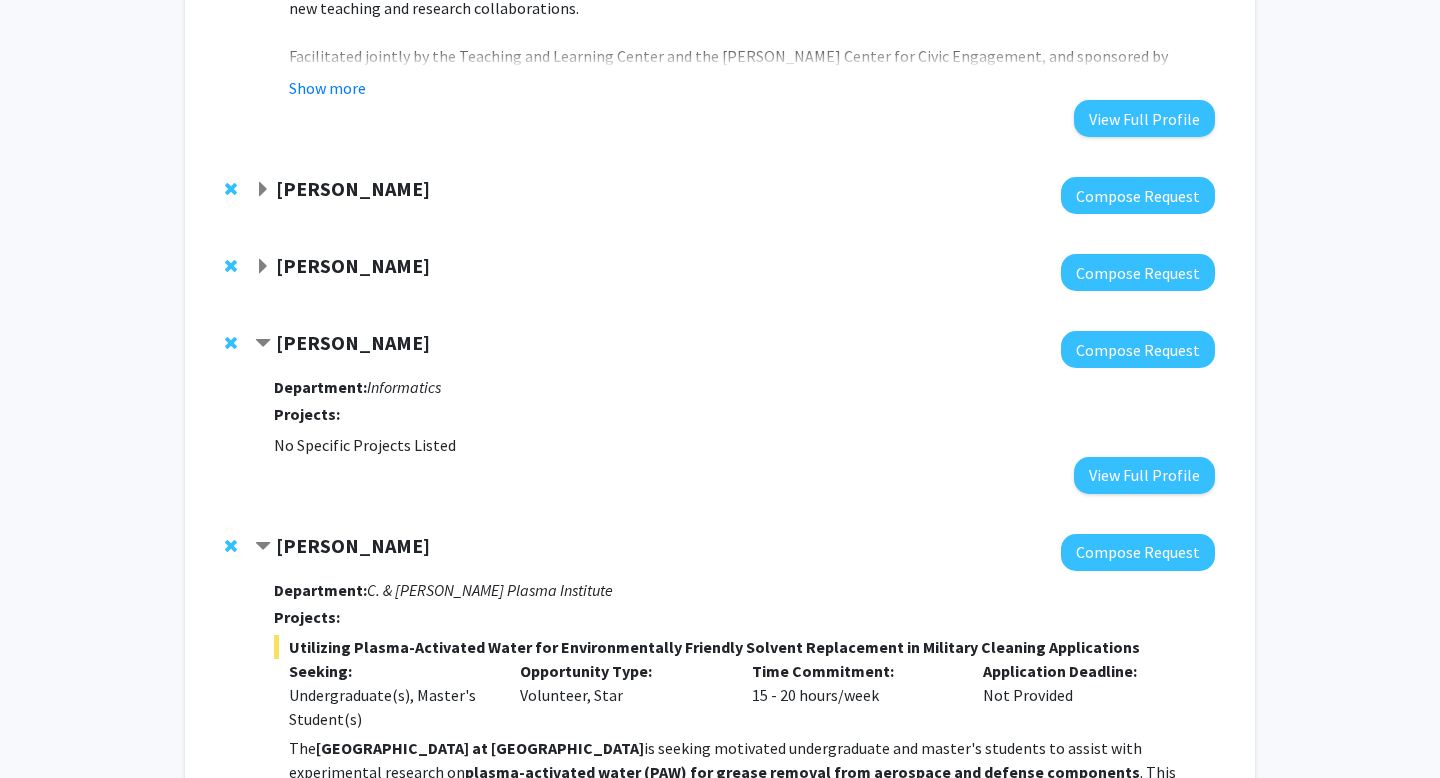 click 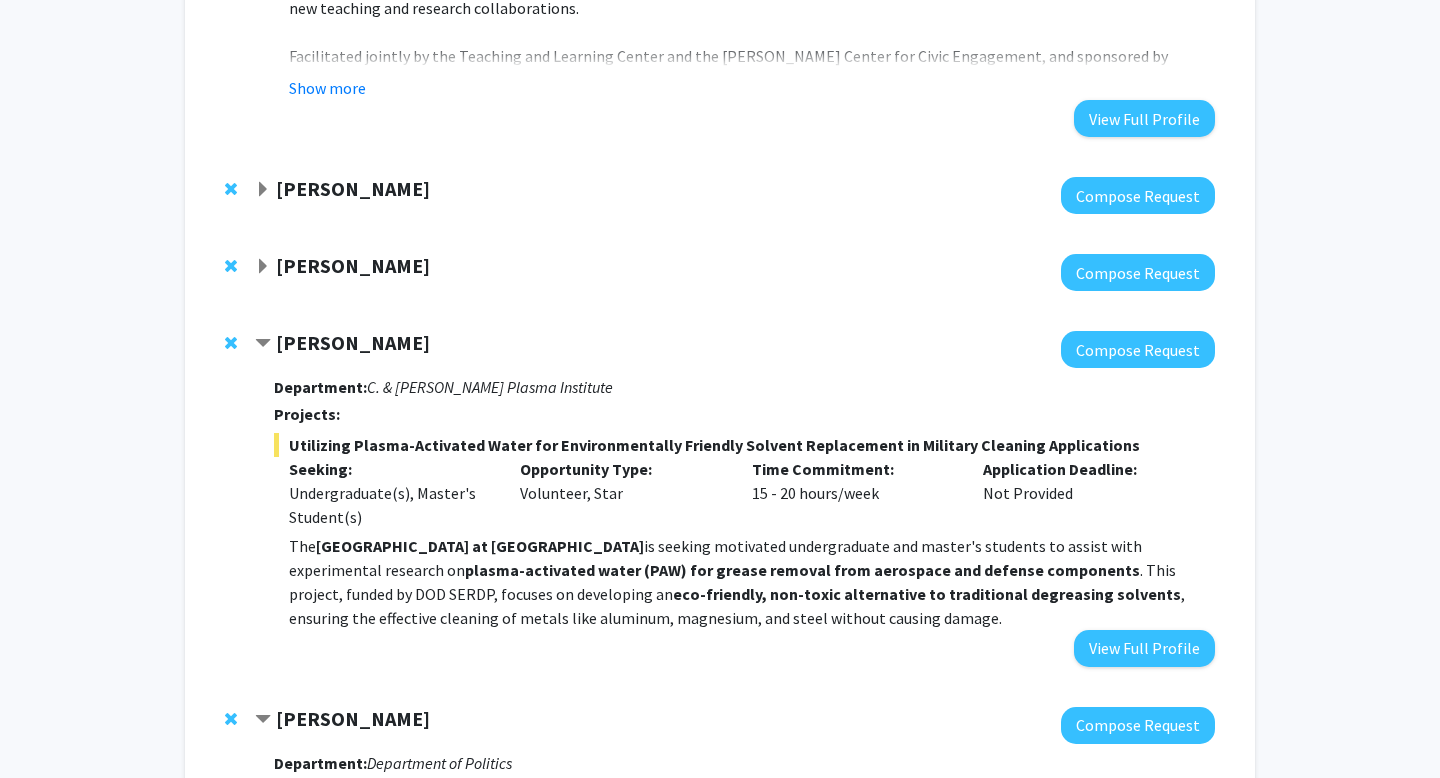 click 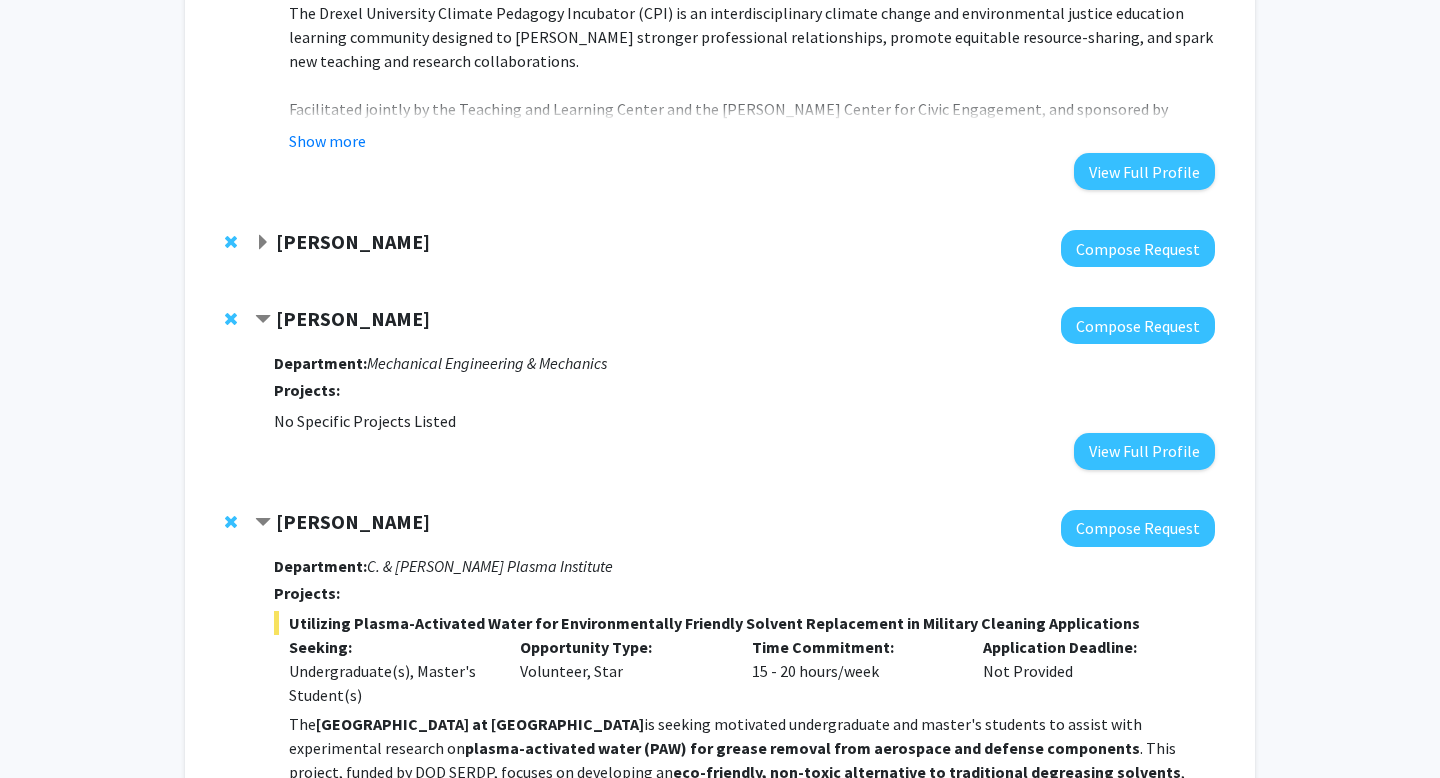 scroll, scrollTop: 1420, scrollLeft: 0, axis: vertical 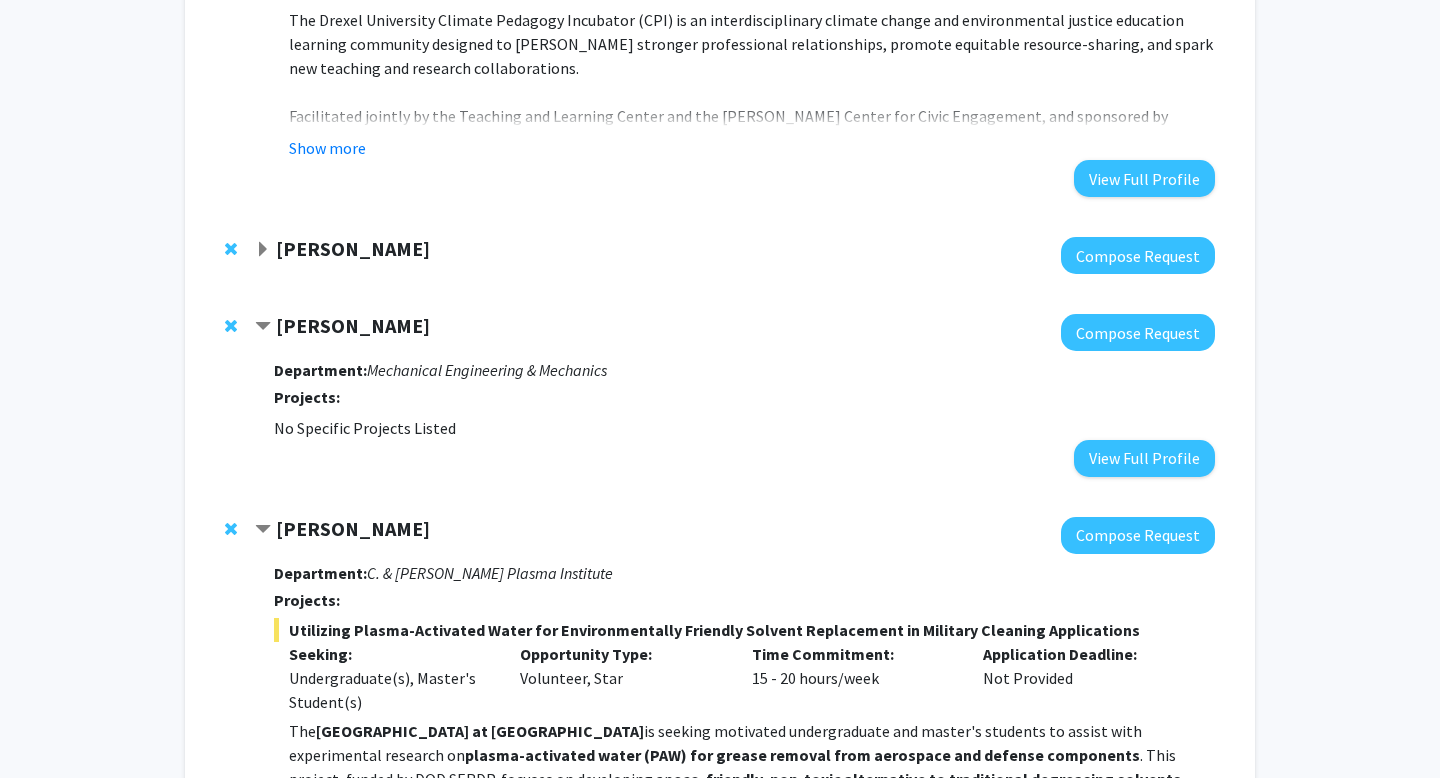 click 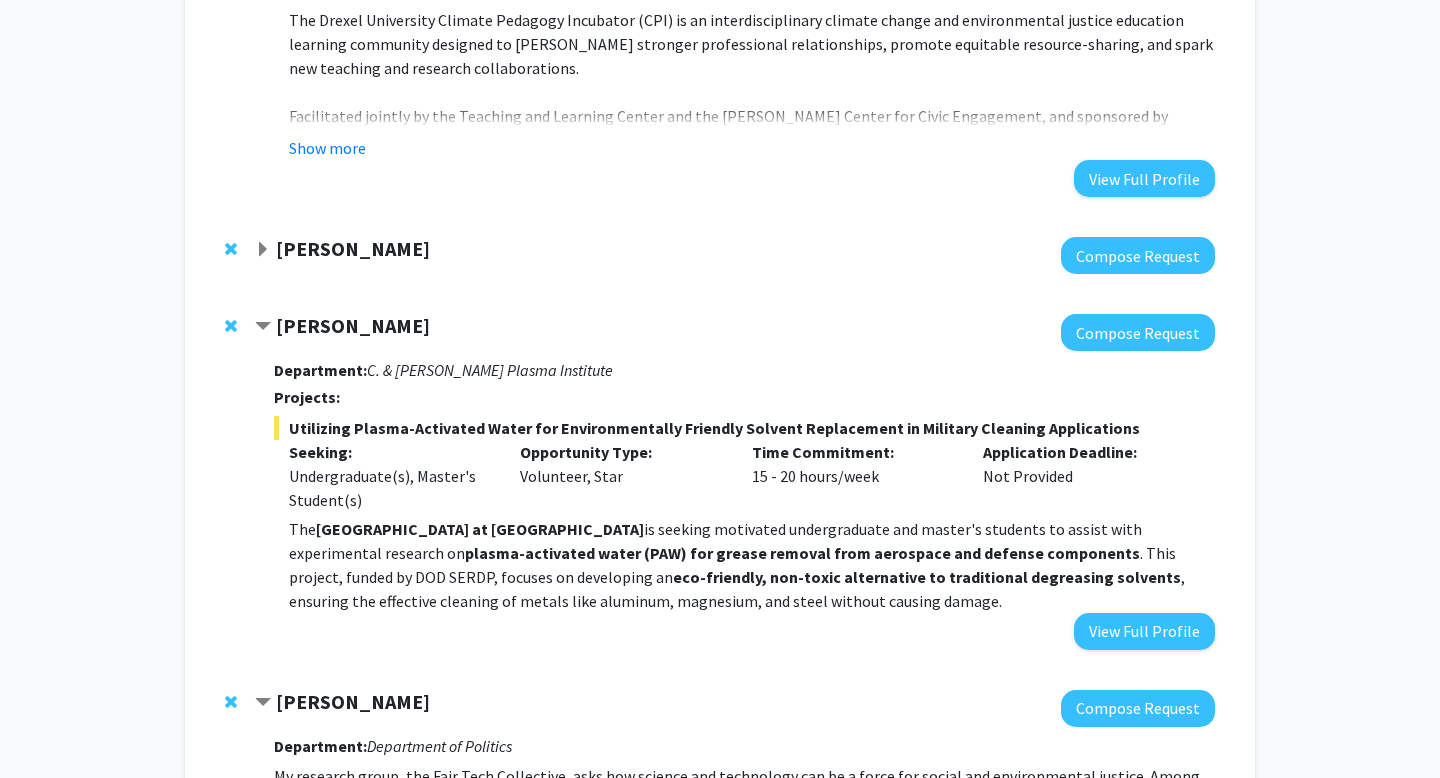 click 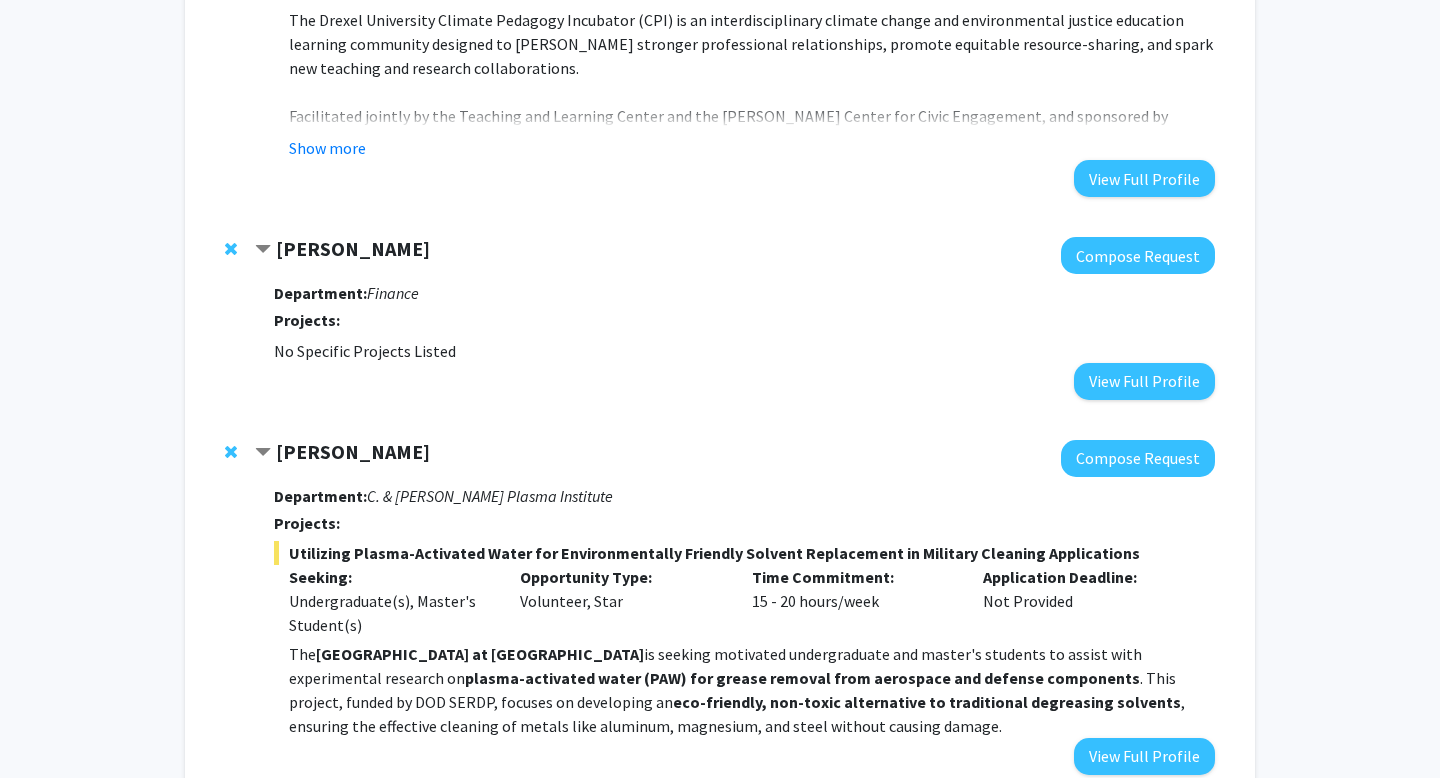 click 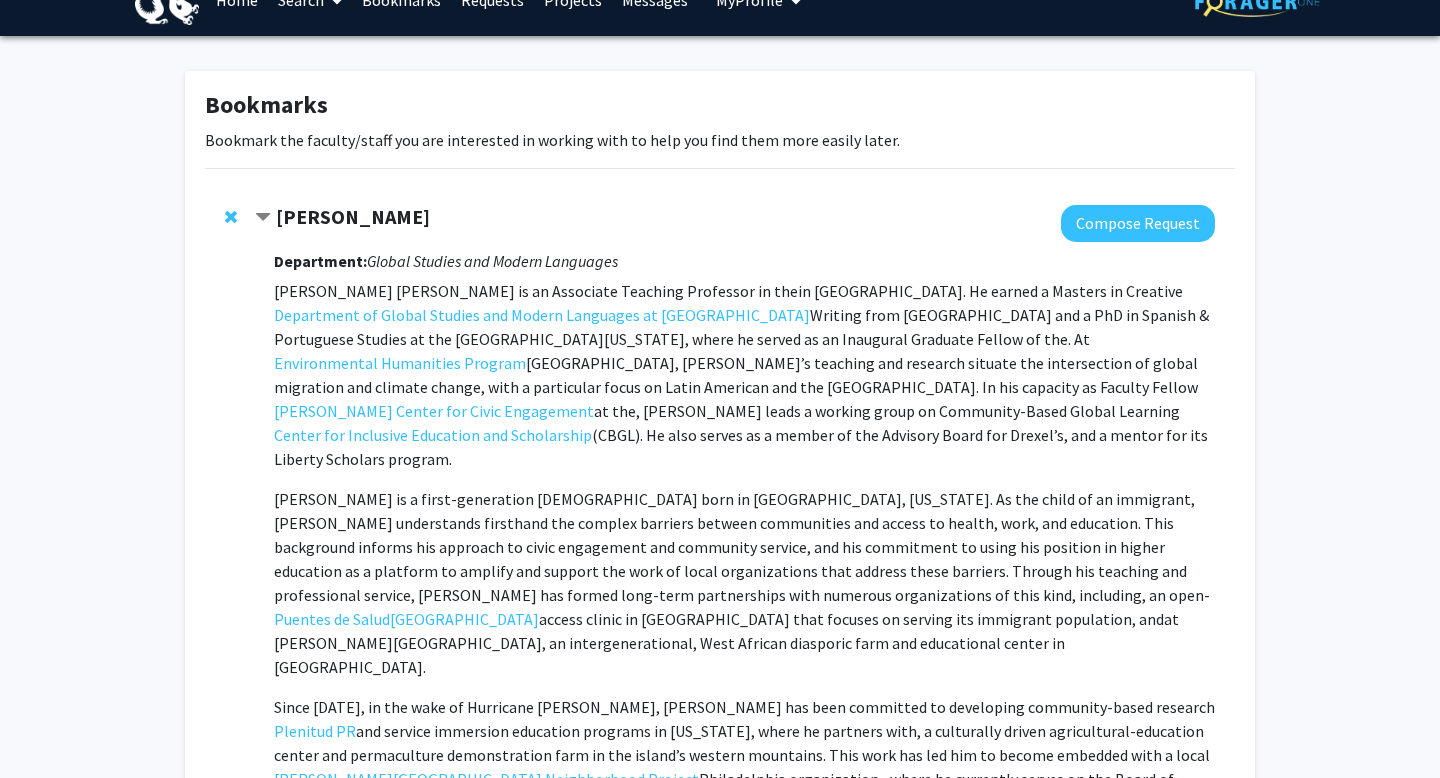 scroll, scrollTop: 0, scrollLeft: 0, axis: both 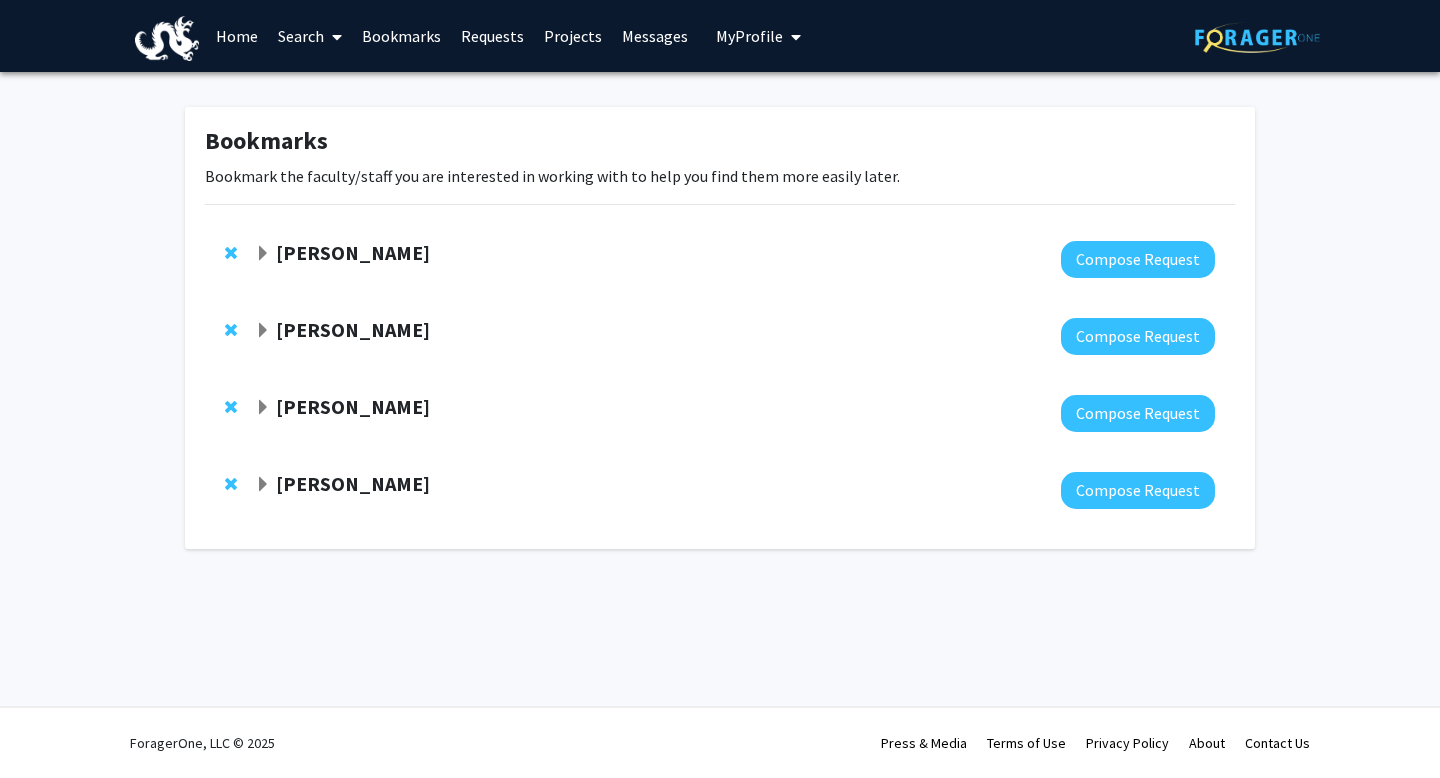 click on "[PERSON_NAME]  Compose Request" 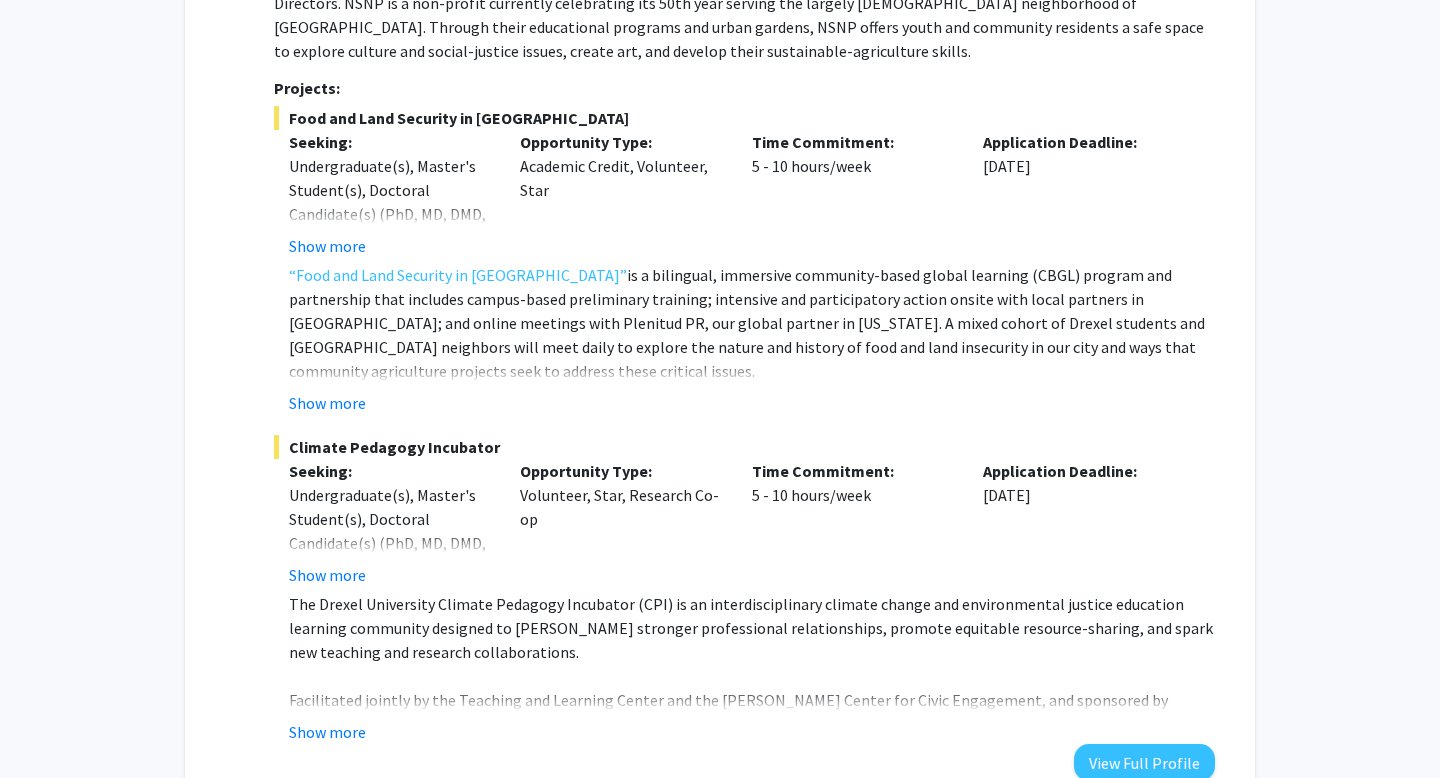 scroll, scrollTop: 838, scrollLeft: 0, axis: vertical 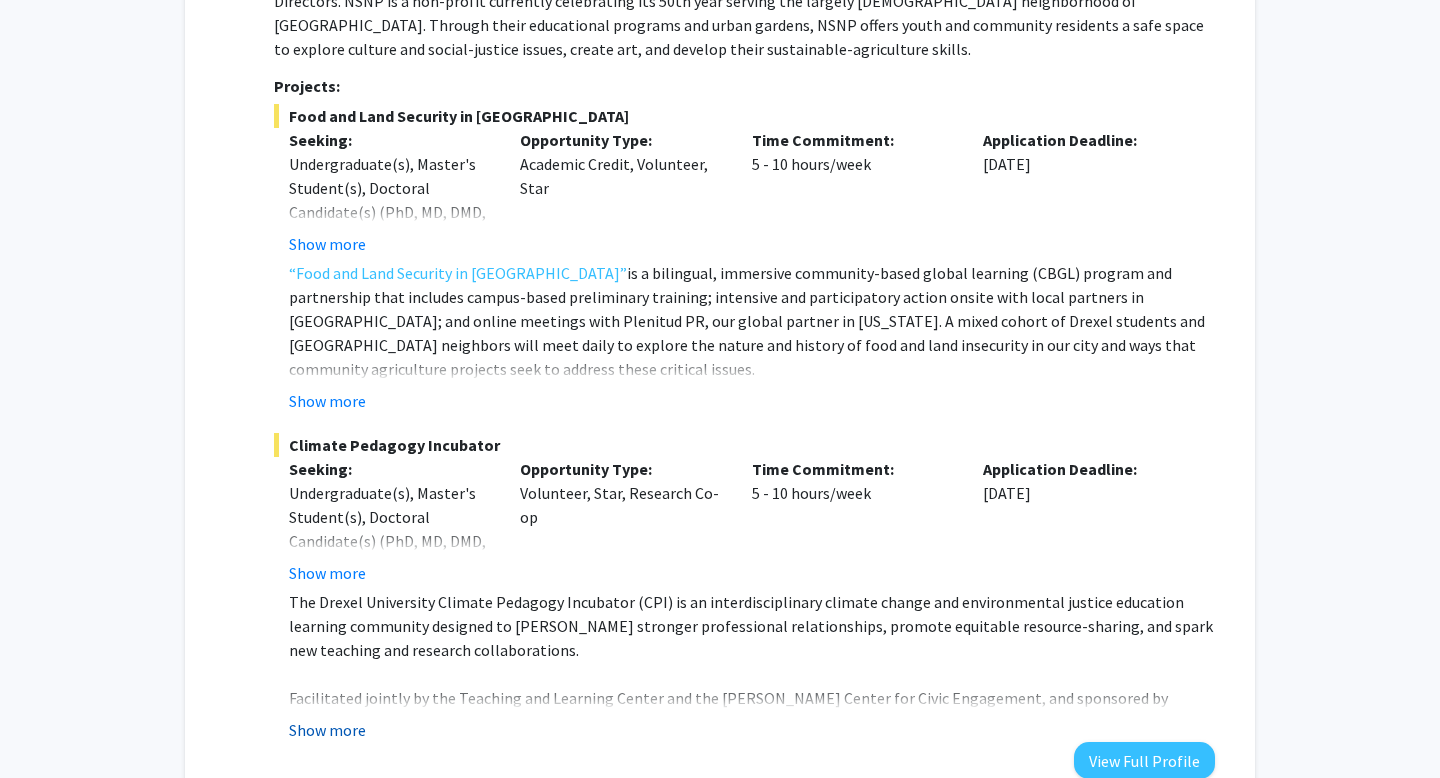click on "Show more" at bounding box center [327, 730] 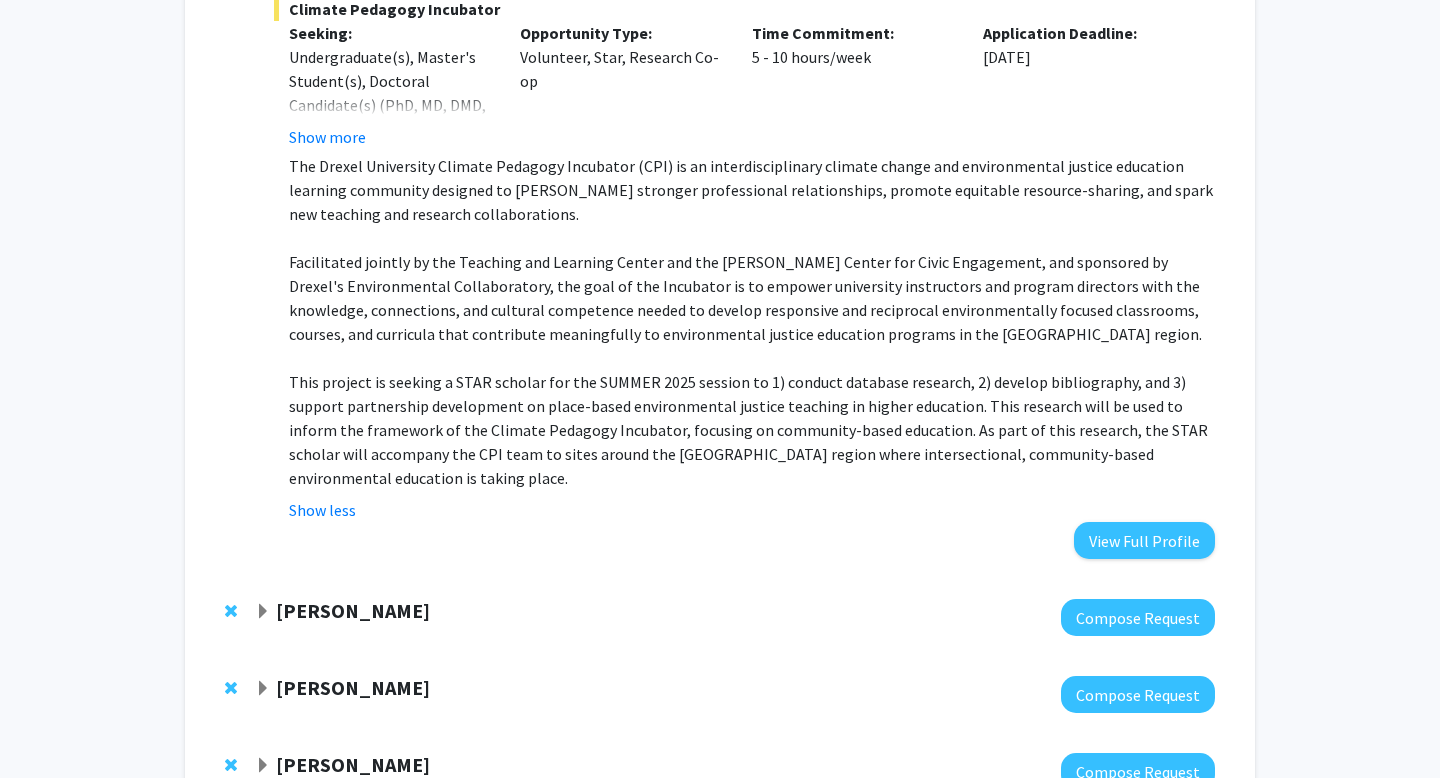 scroll, scrollTop: 1278, scrollLeft: 0, axis: vertical 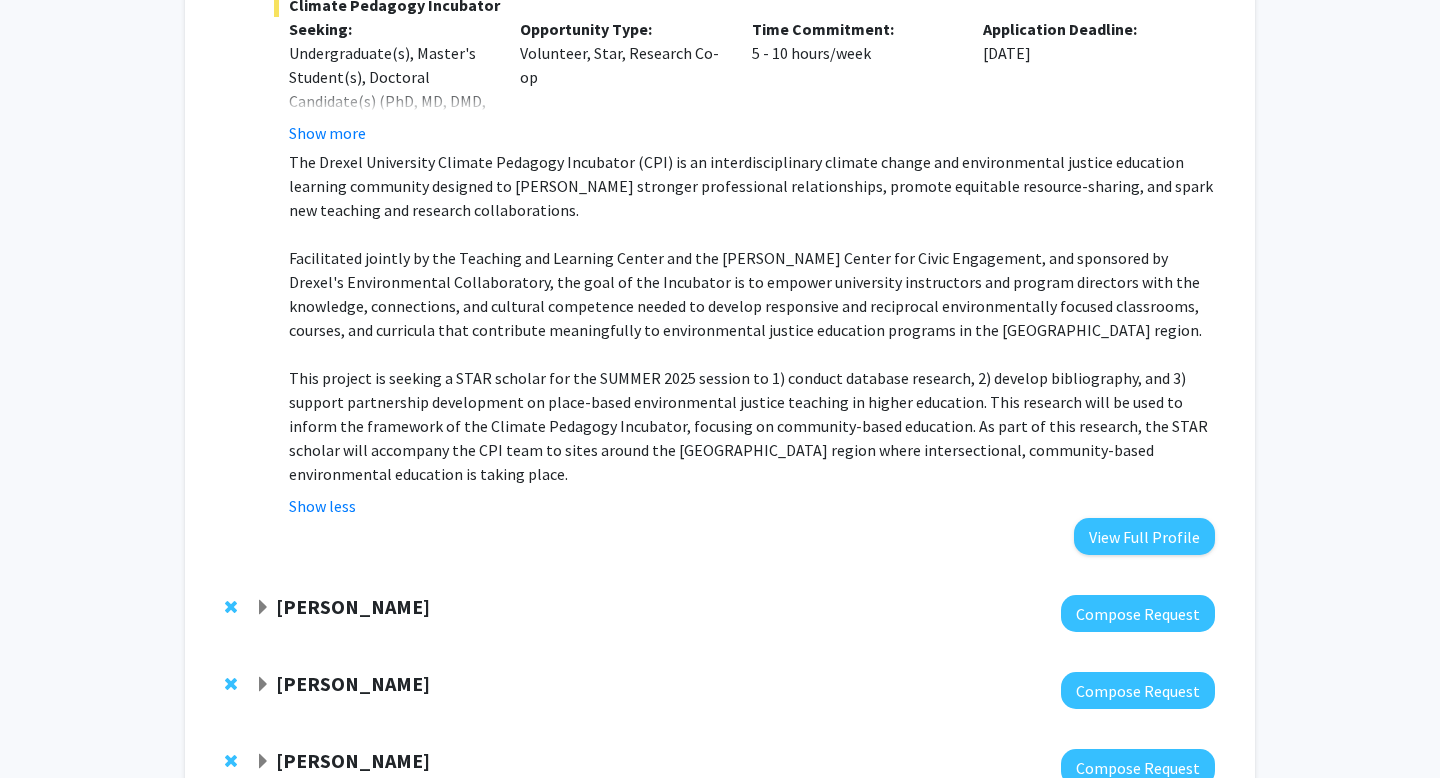 click on "[PERSON_NAME]" 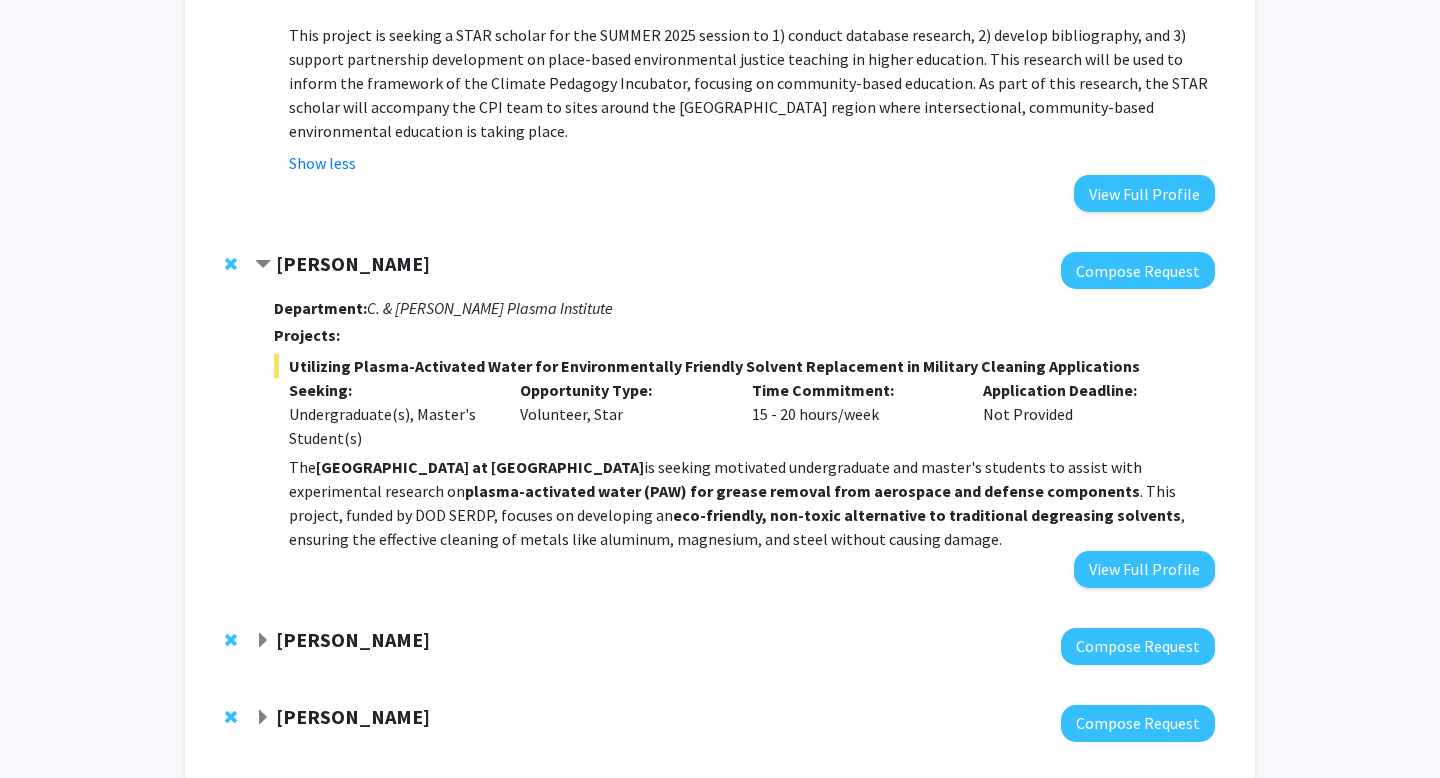 scroll, scrollTop: 1681, scrollLeft: 0, axis: vertical 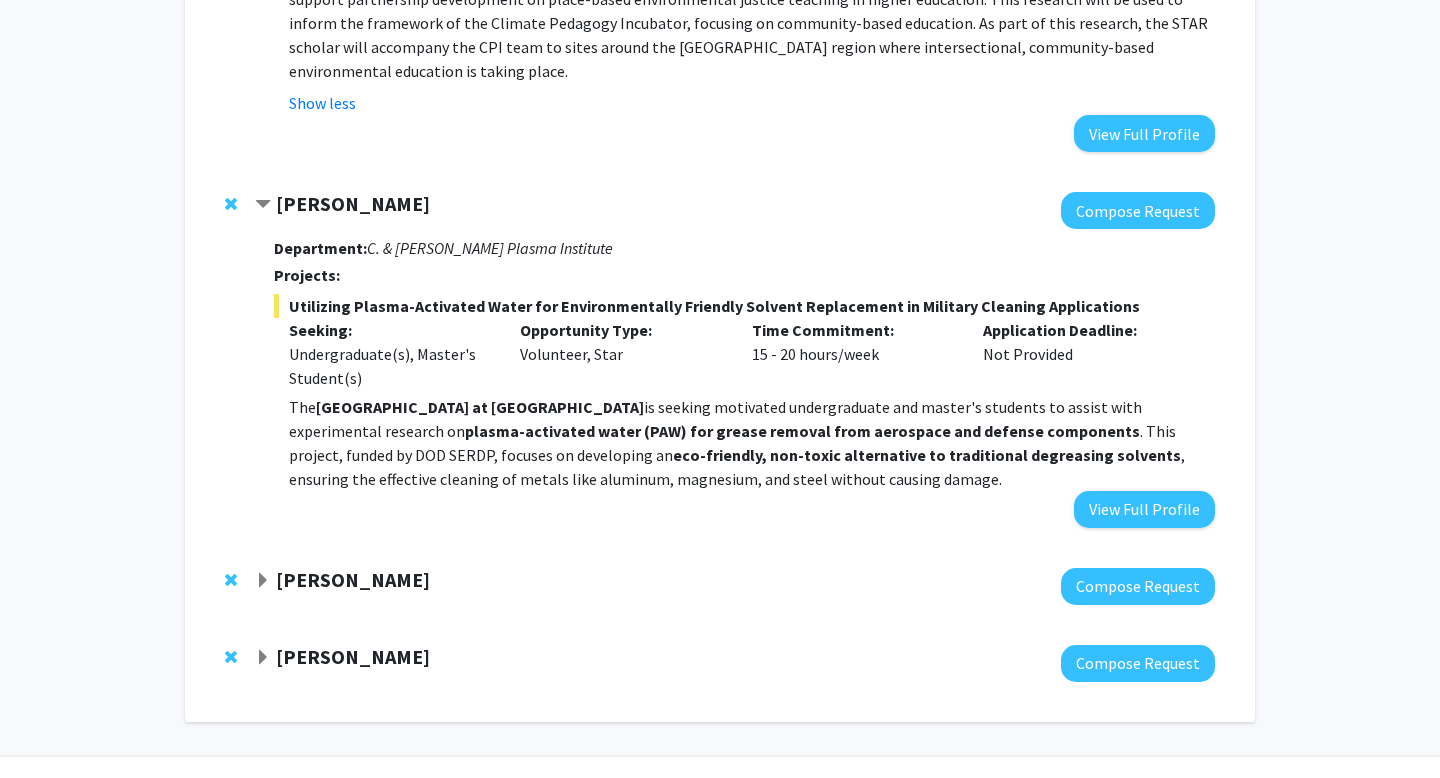 click on "The  Nyheim Plasma Institute at [GEOGRAPHIC_DATA]  is seeking motivated undergraduate and master's students to assist with experimental research on  plasma-activated water (PAW) for grease removal from aerospace and defense components . This project, funded by DOD SERDP, focuses on developing an  eco-friendly, non-toxic alternative to traditional degreasing solvents , ensuring the effective cleaning of metals like aluminum, magnesium, and steel without causing damage." at bounding box center [752, 443] 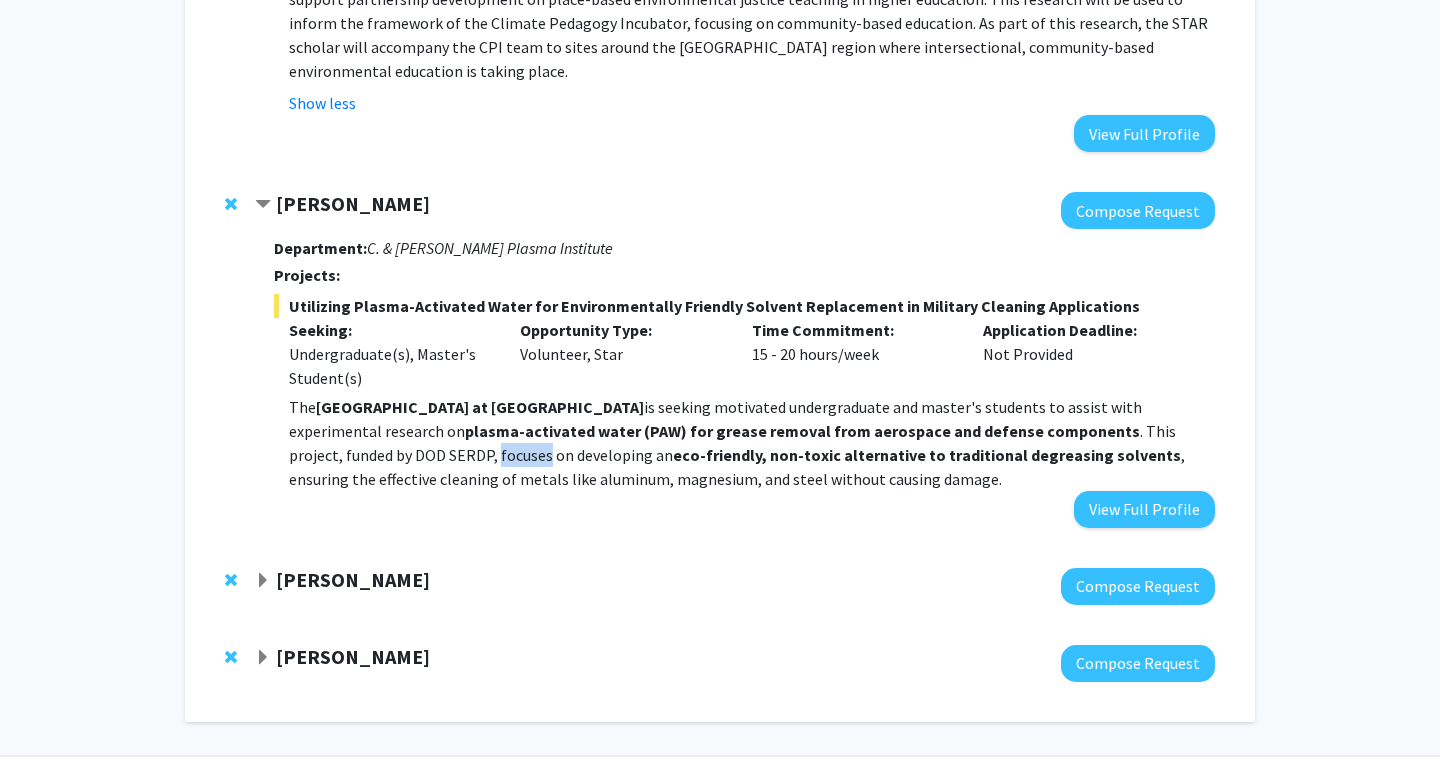 click on "The  Nyheim Plasma Institute at [GEOGRAPHIC_DATA]  is seeking motivated undergraduate and master's students to assist with experimental research on  plasma-activated water (PAW) for grease removal from aerospace and defense components . This project, funded by DOD SERDP, focuses on developing an  eco-friendly, non-toxic alternative to traditional degreasing solvents , ensuring the effective cleaning of metals like aluminum, magnesium, and steel without causing damage." at bounding box center [752, 443] 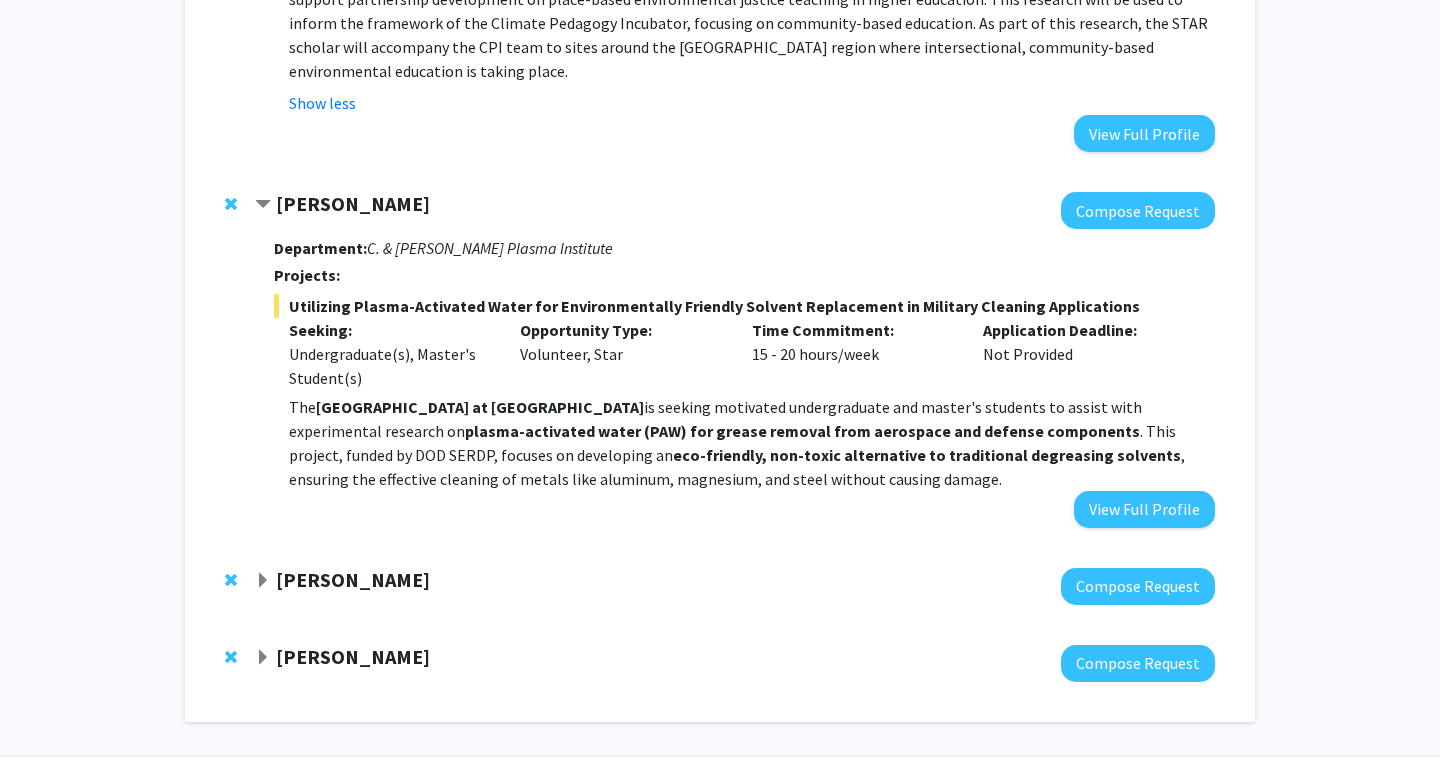 click 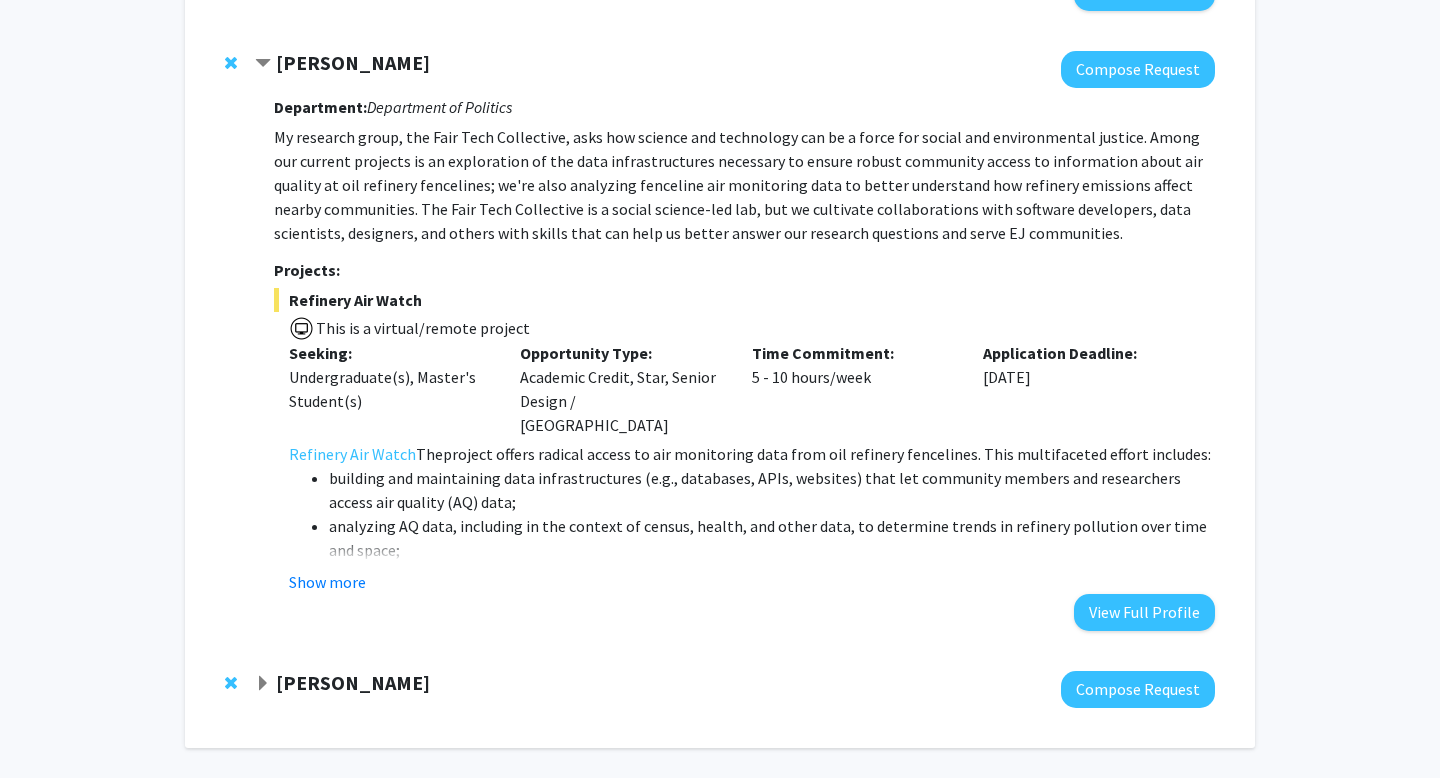 scroll, scrollTop: 2200, scrollLeft: 0, axis: vertical 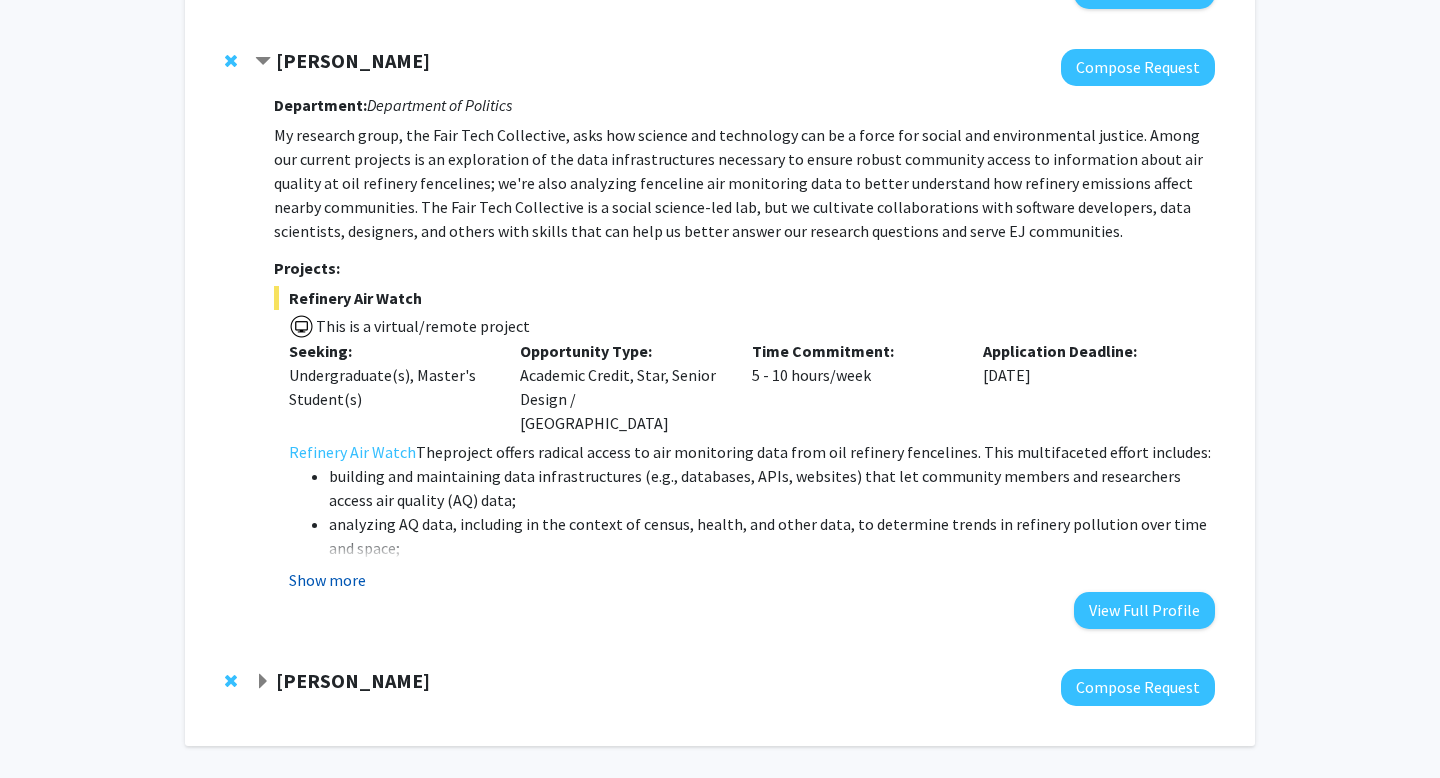 click on "Show more" at bounding box center [327, 580] 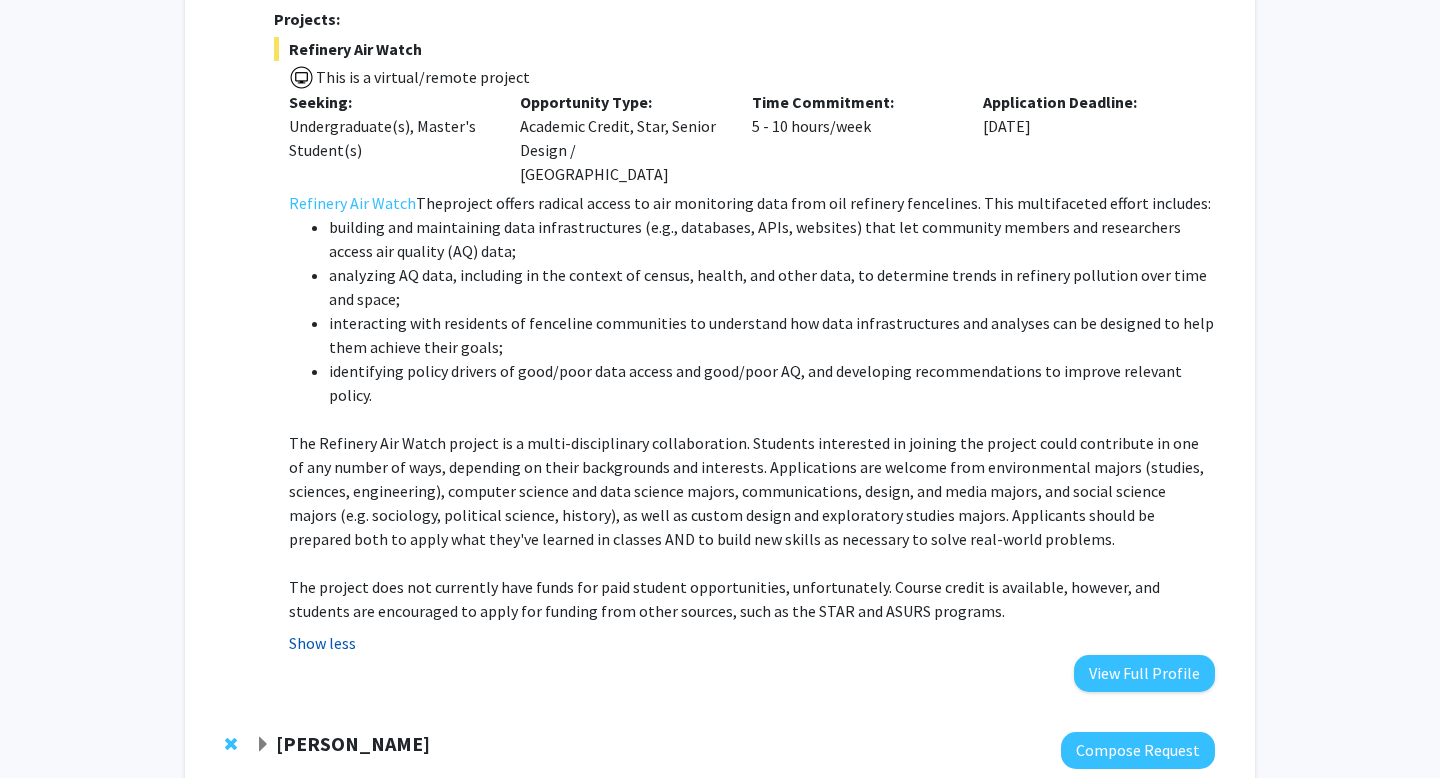 scroll, scrollTop: 2488, scrollLeft: 0, axis: vertical 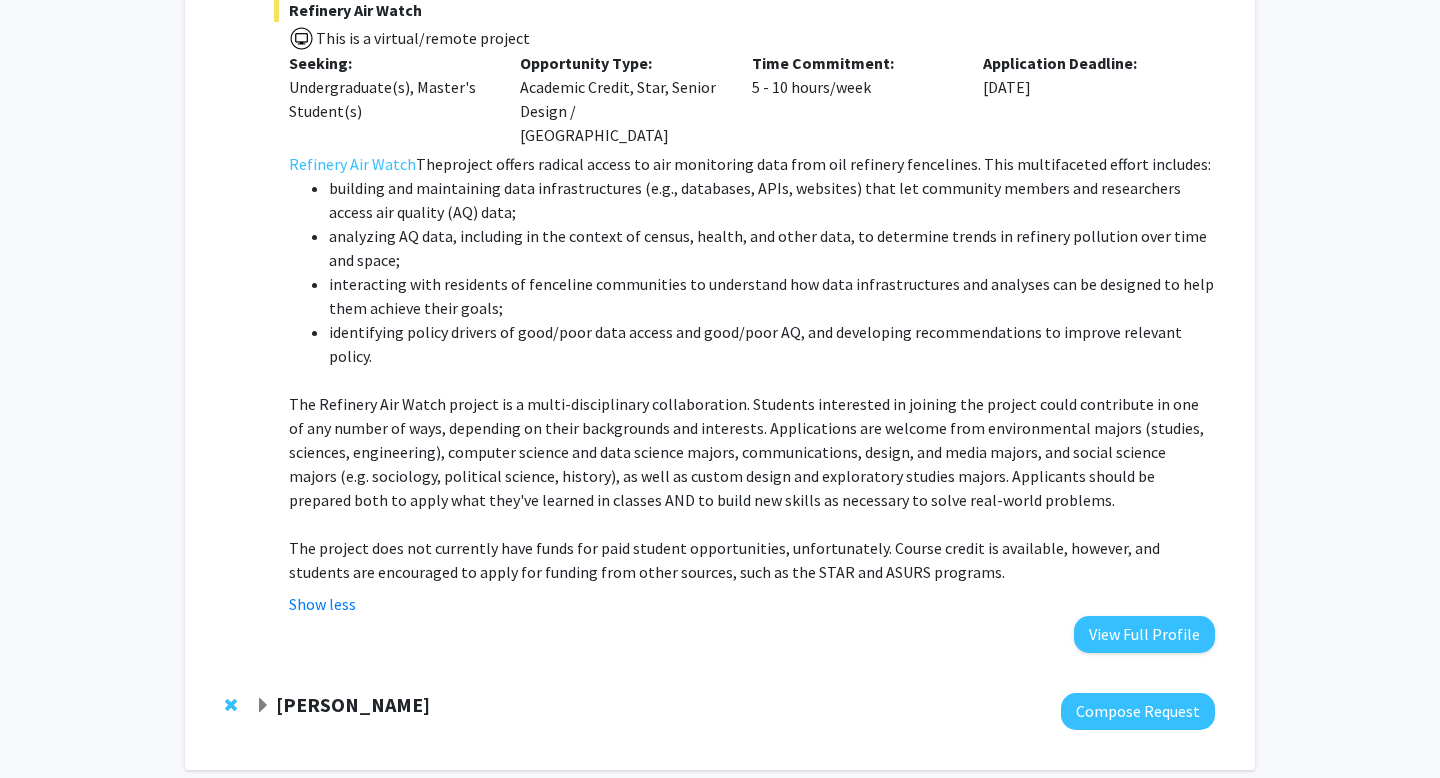 click on "[PERSON_NAME]  Compose Request" 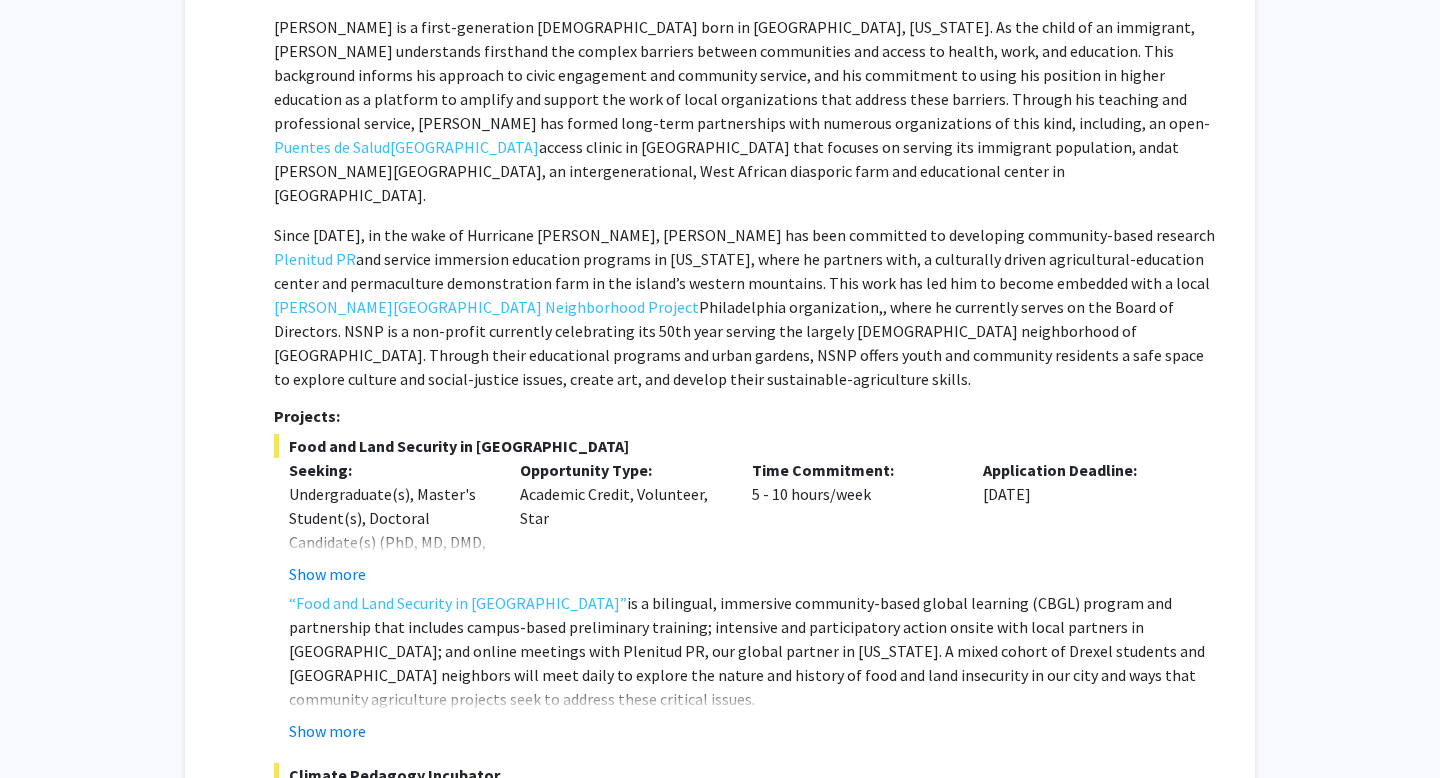 scroll, scrollTop: 0, scrollLeft: 0, axis: both 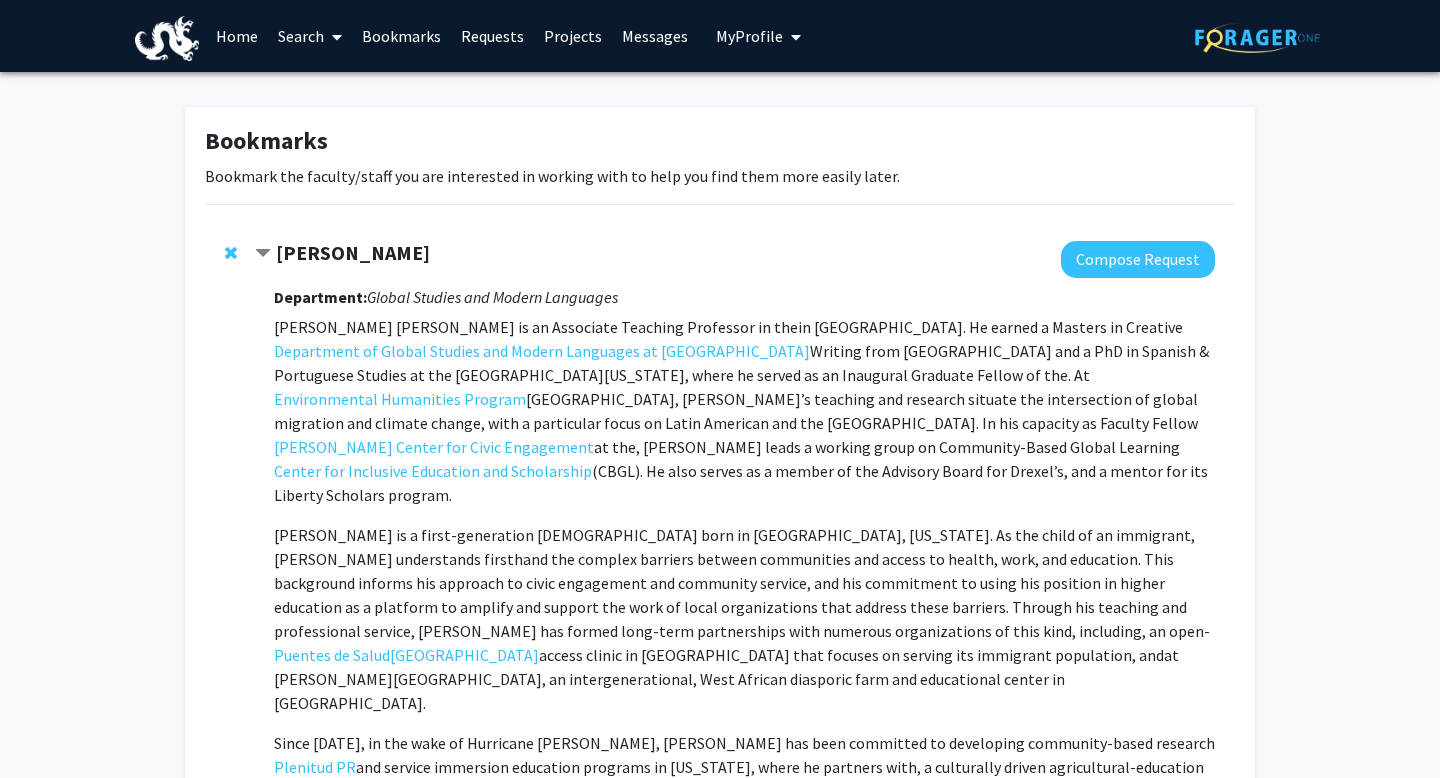 click on "Requests" at bounding box center [492, 36] 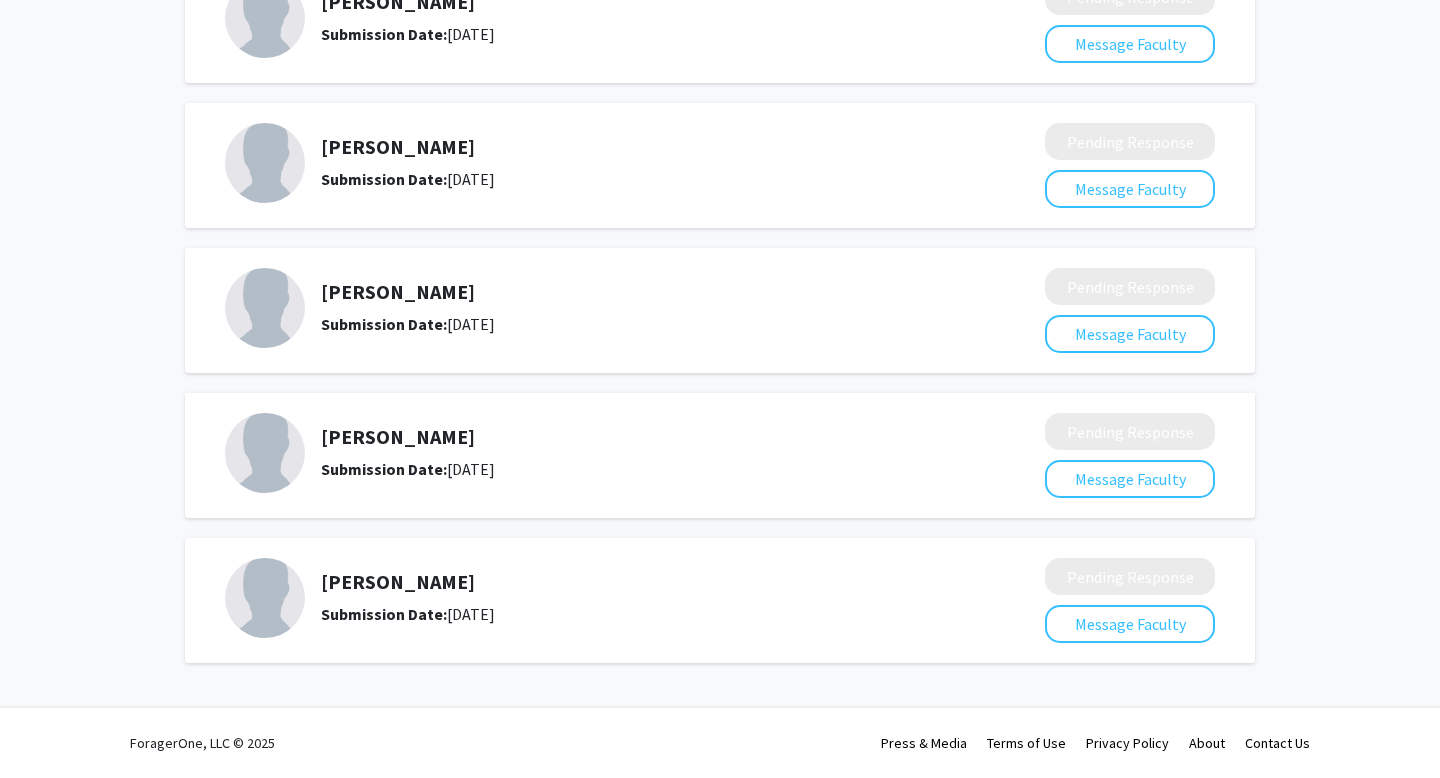 scroll, scrollTop: 341, scrollLeft: 0, axis: vertical 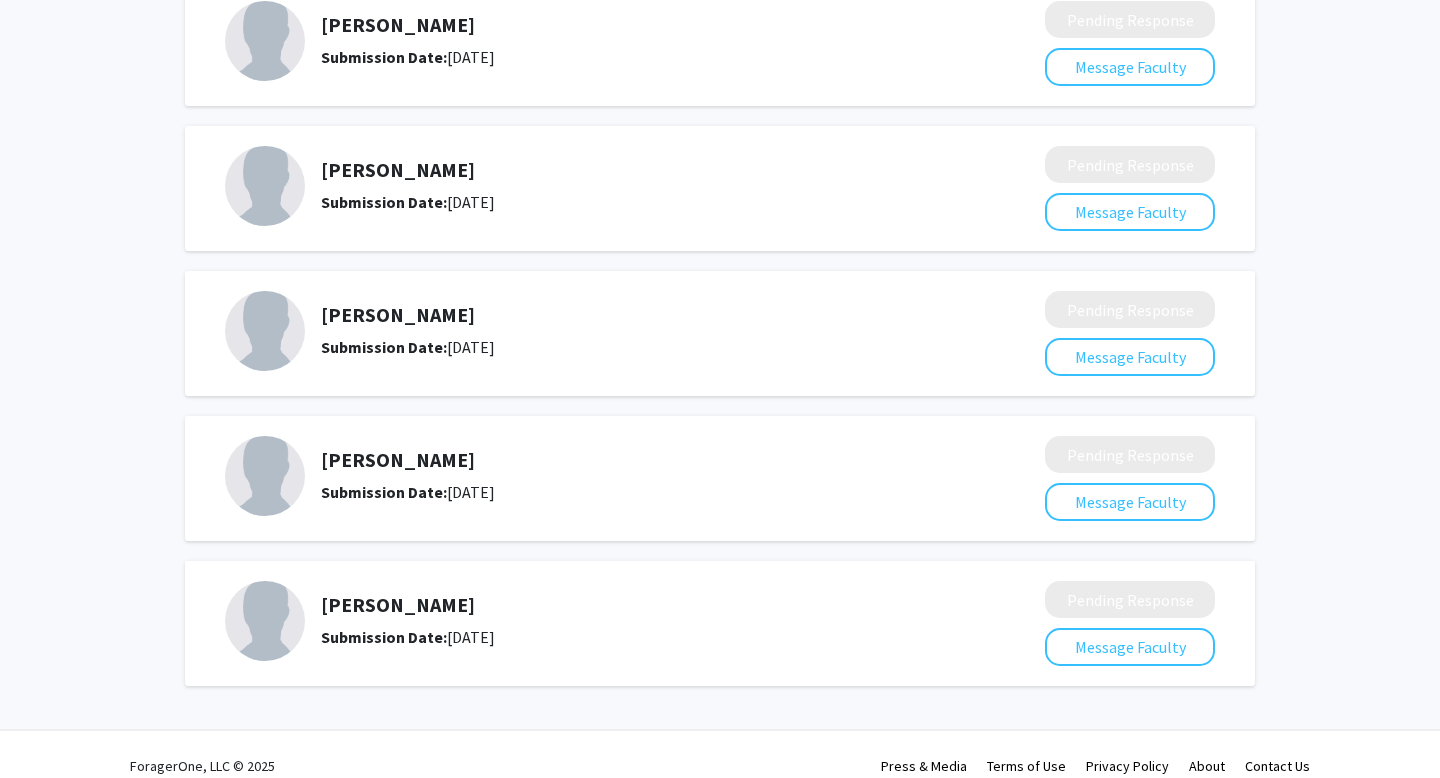 click on "[PERSON_NAME]" 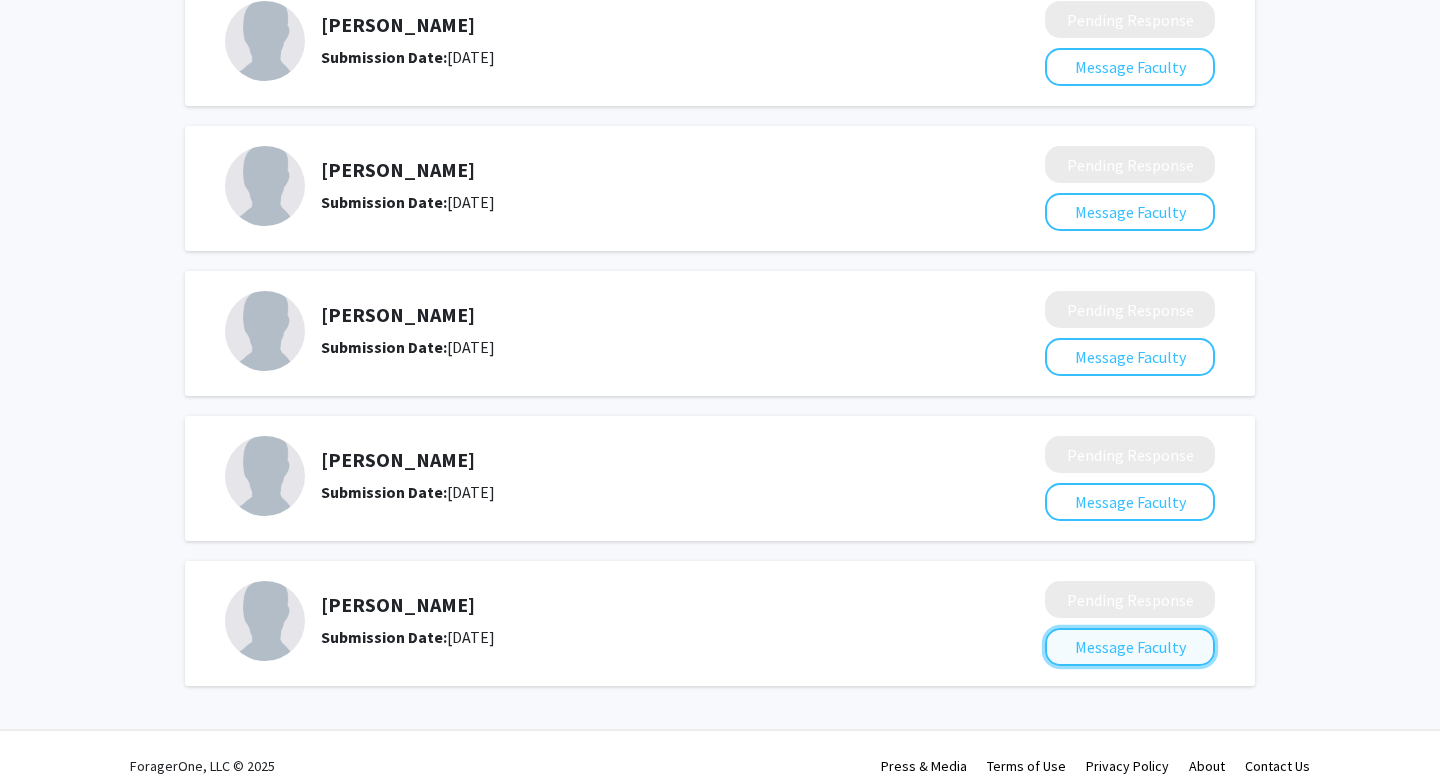 click on "Message Faculty" 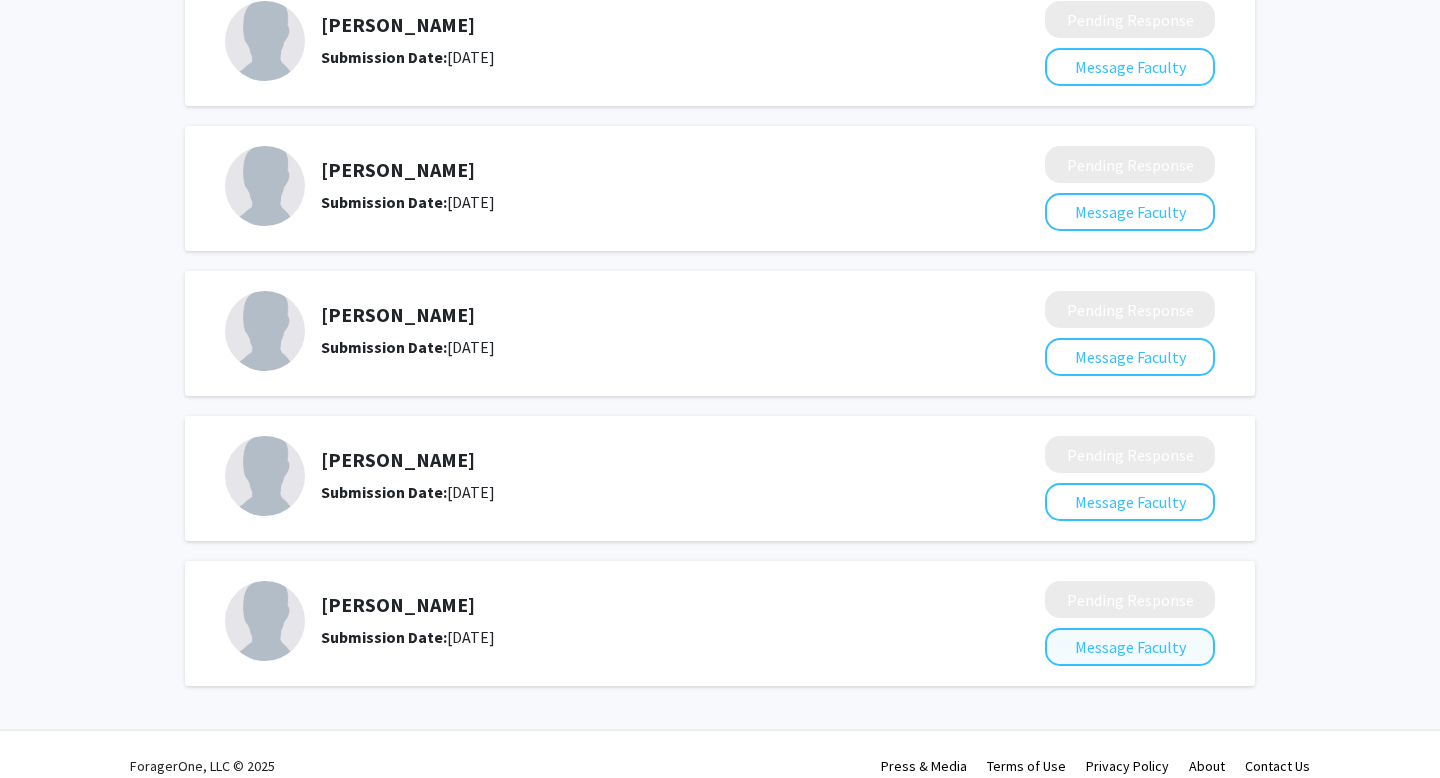 scroll, scrollTop: 0, scrollLeft: 0, axis: both 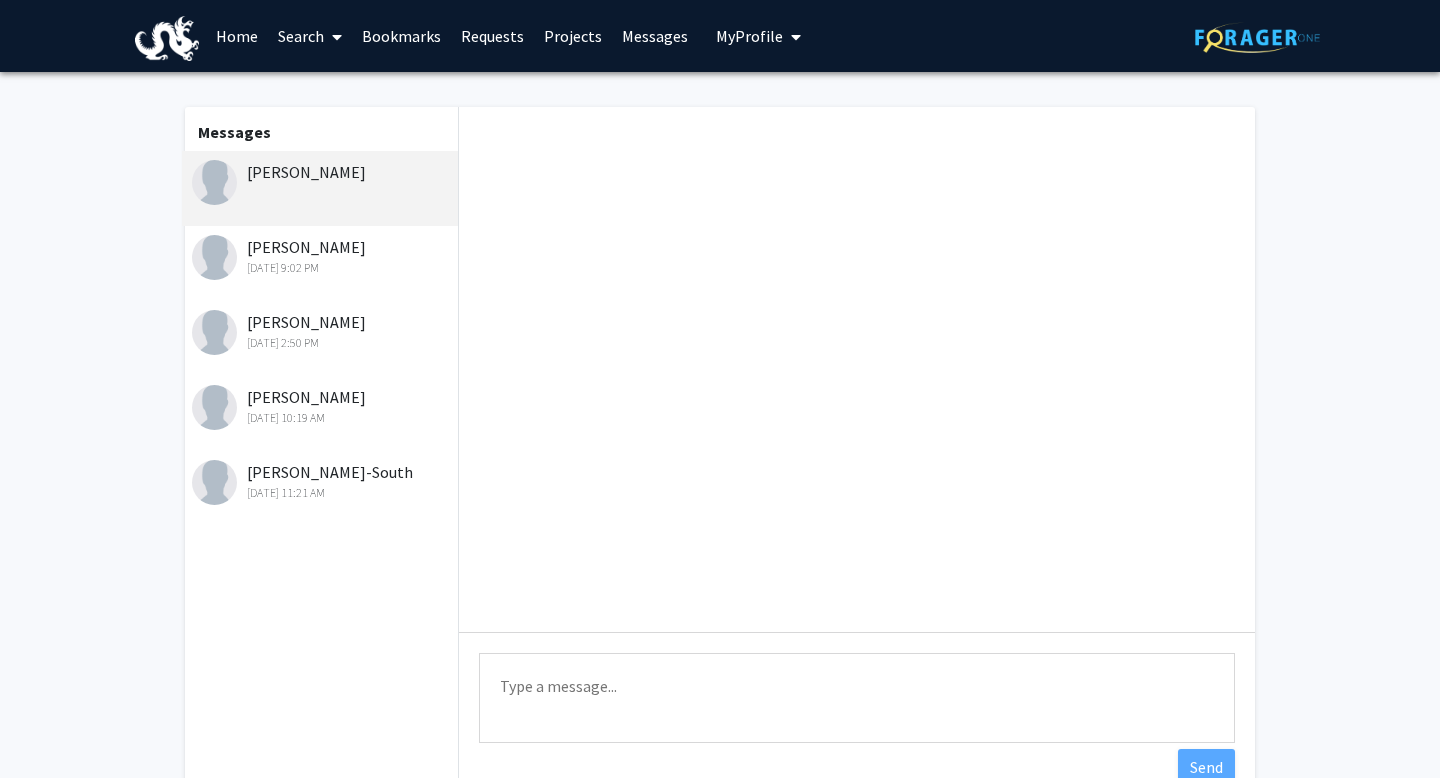 click 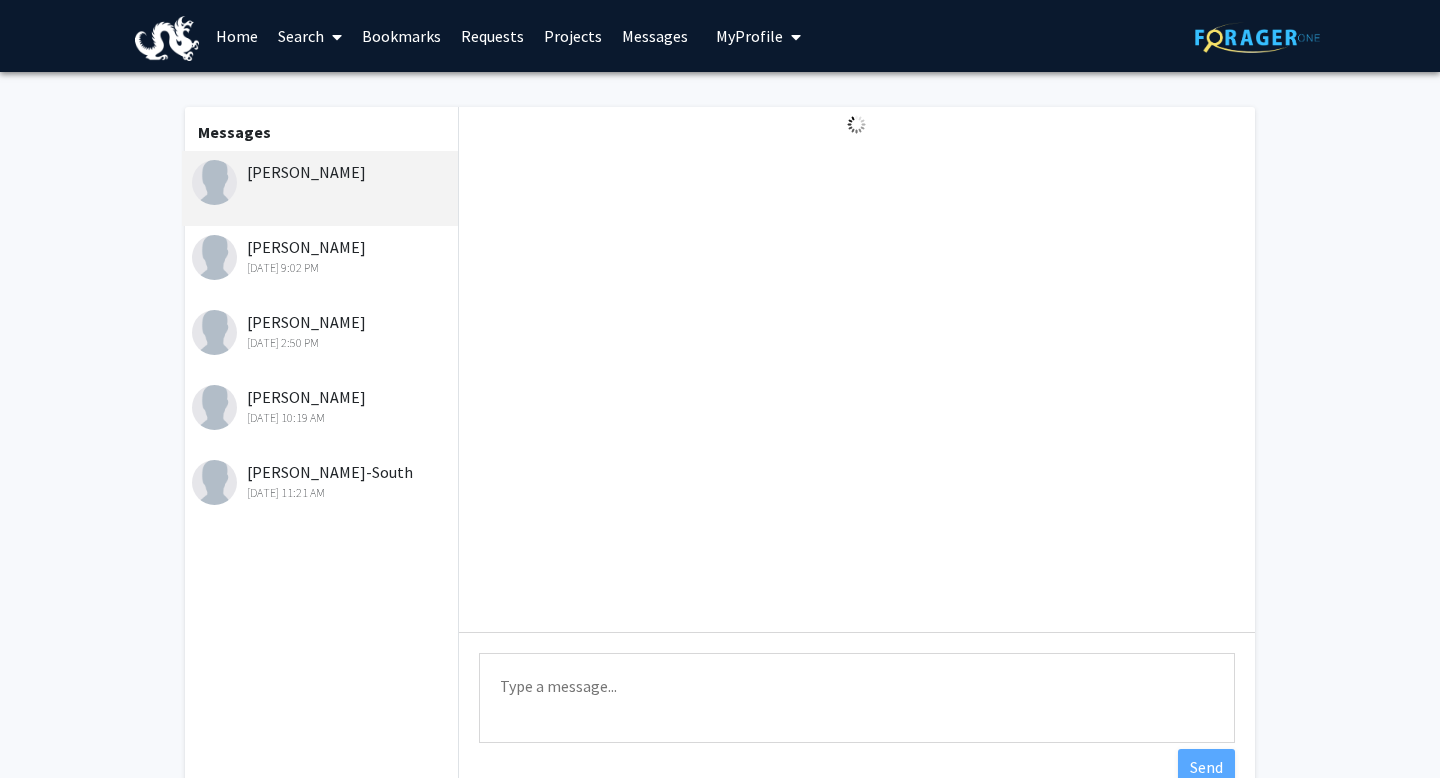 click on "[PERSON_NAME]" 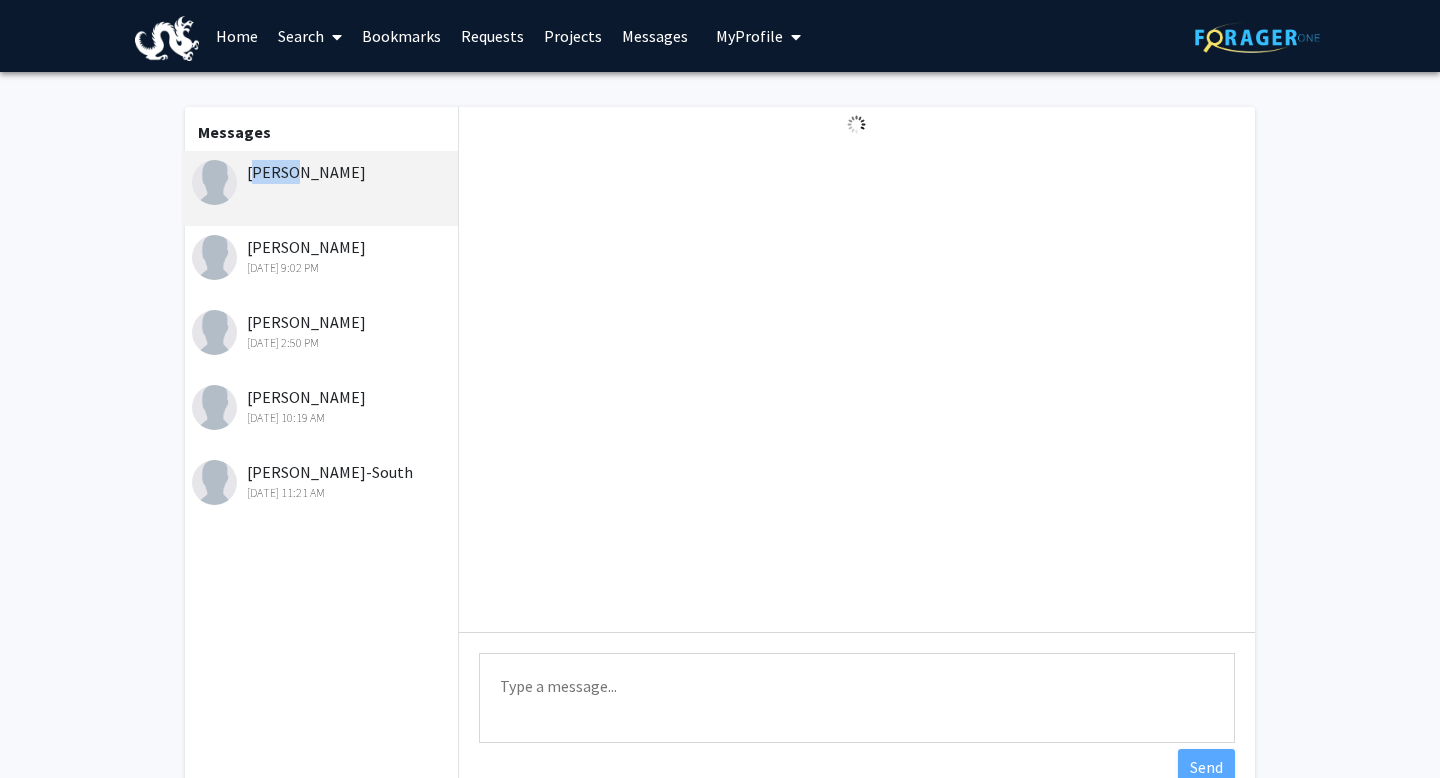 click on "[PERSON_NAME]" 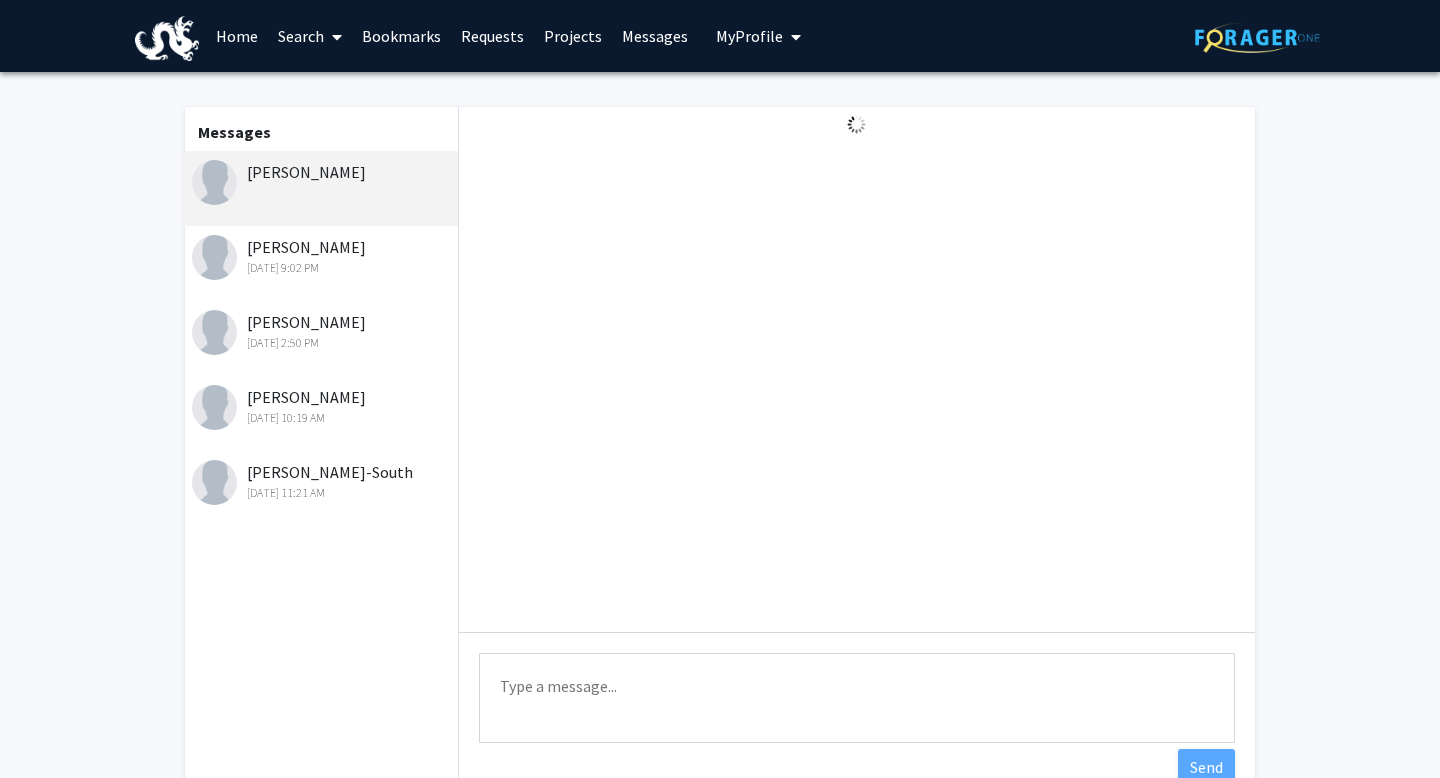 click on "Search" at bounding box center [310, 36] 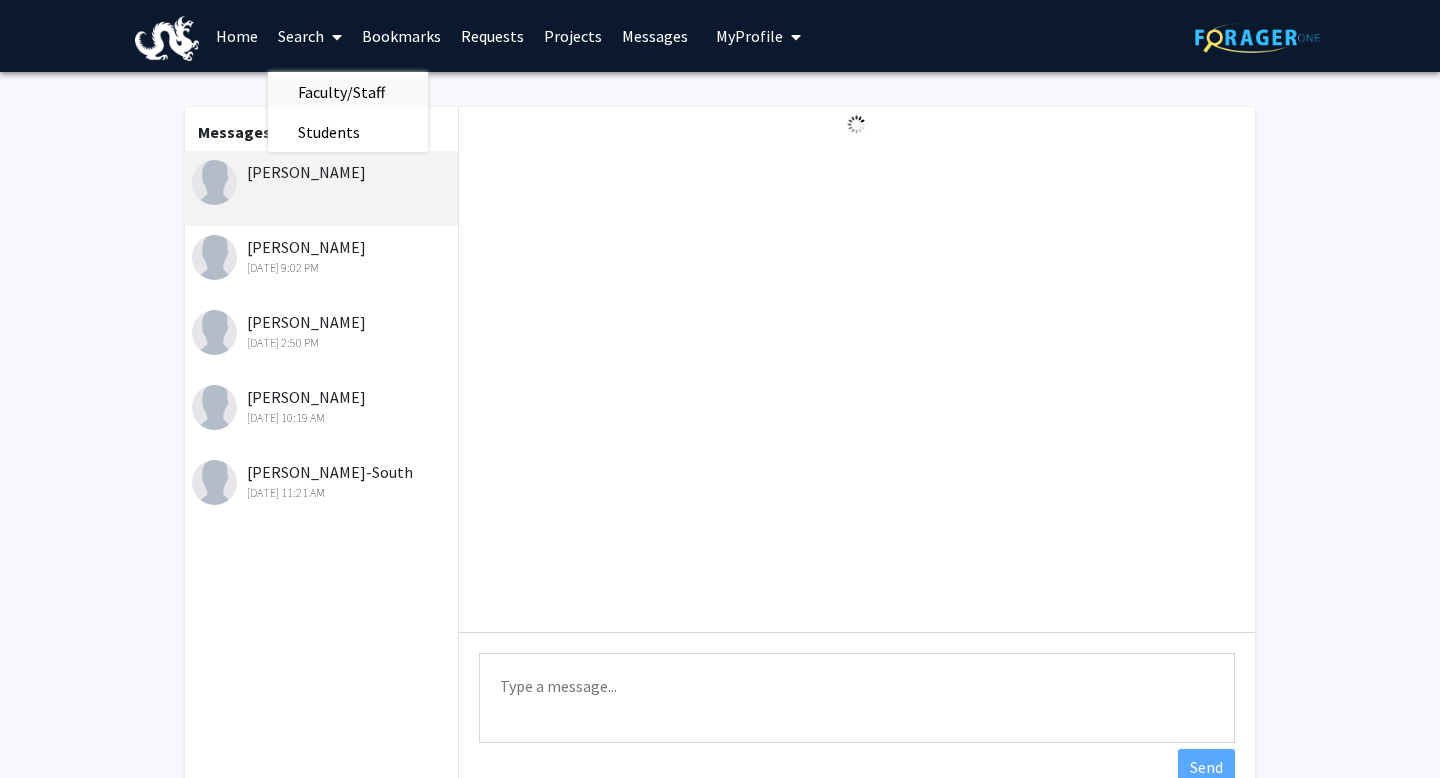 click on "Faculty/Staff" at bounding box center (341, 92) 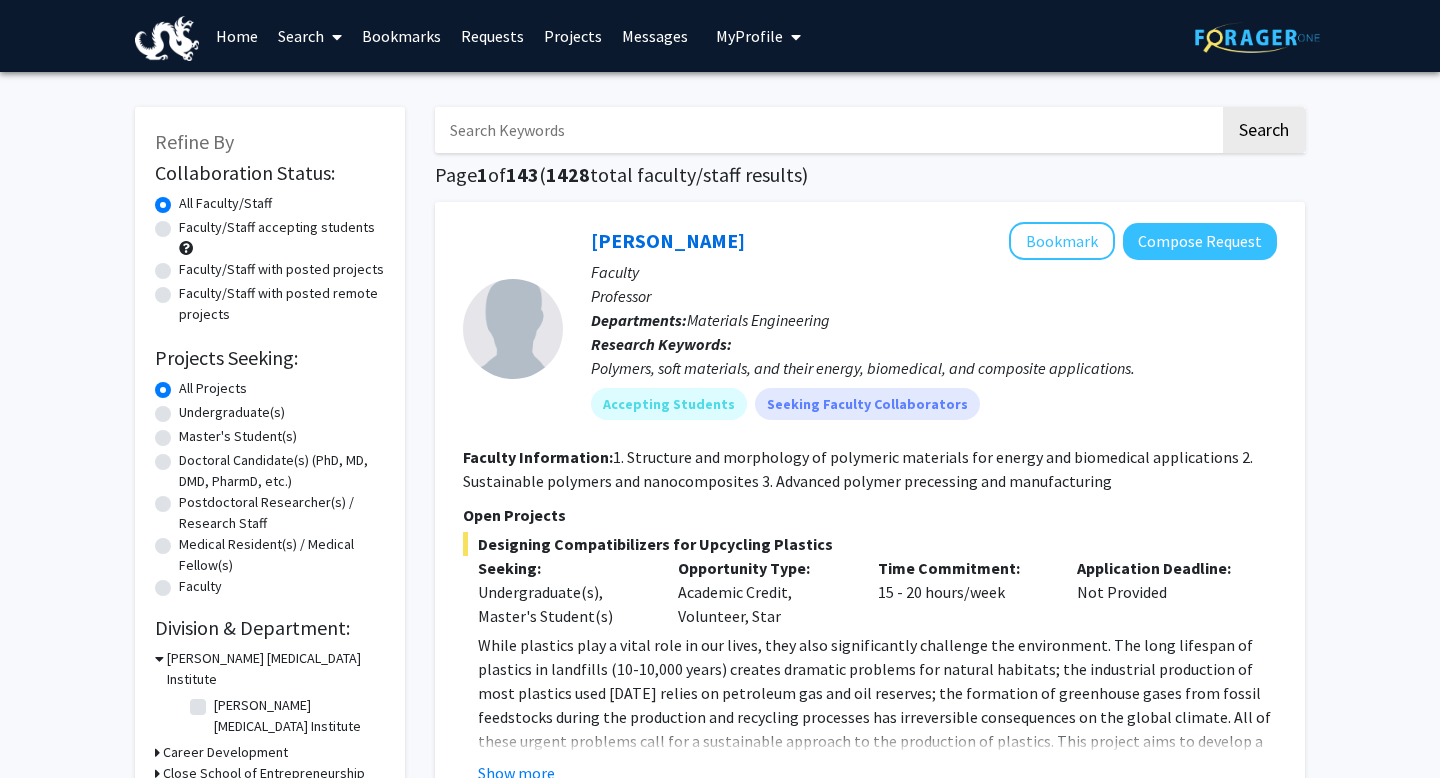 click at bounding box center (827, 130) 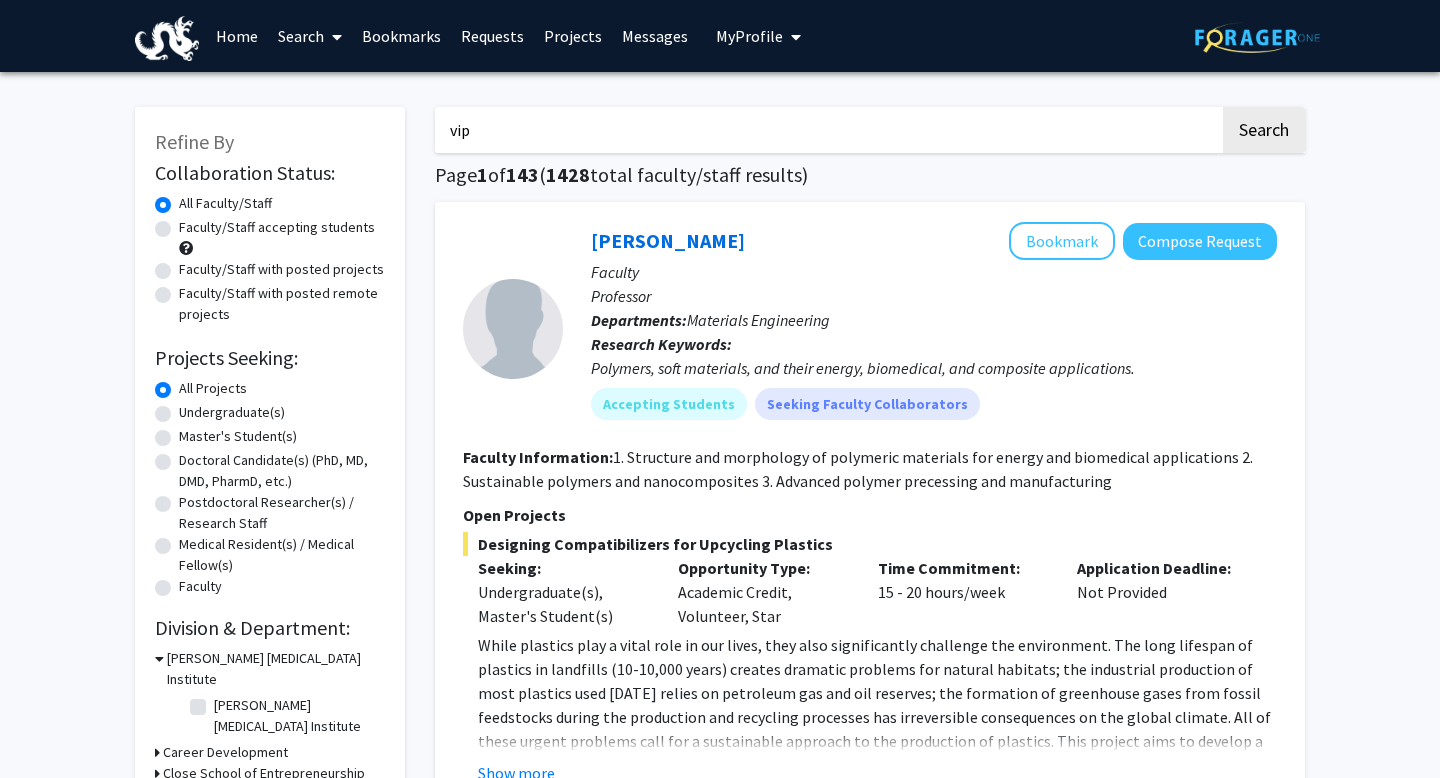 type on "vip" 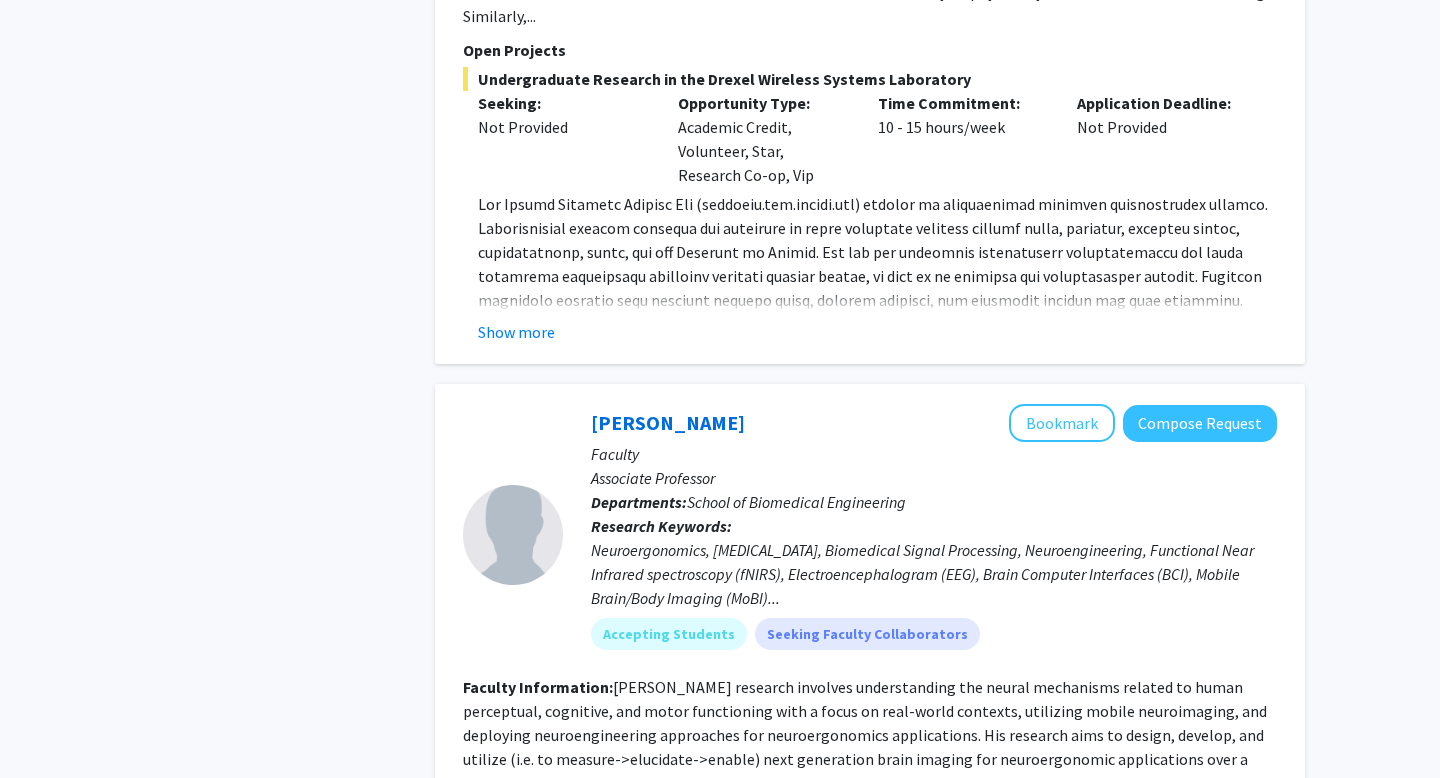 scroll, scrollTop: 1394, scrollLeft: 0, axis: vertical 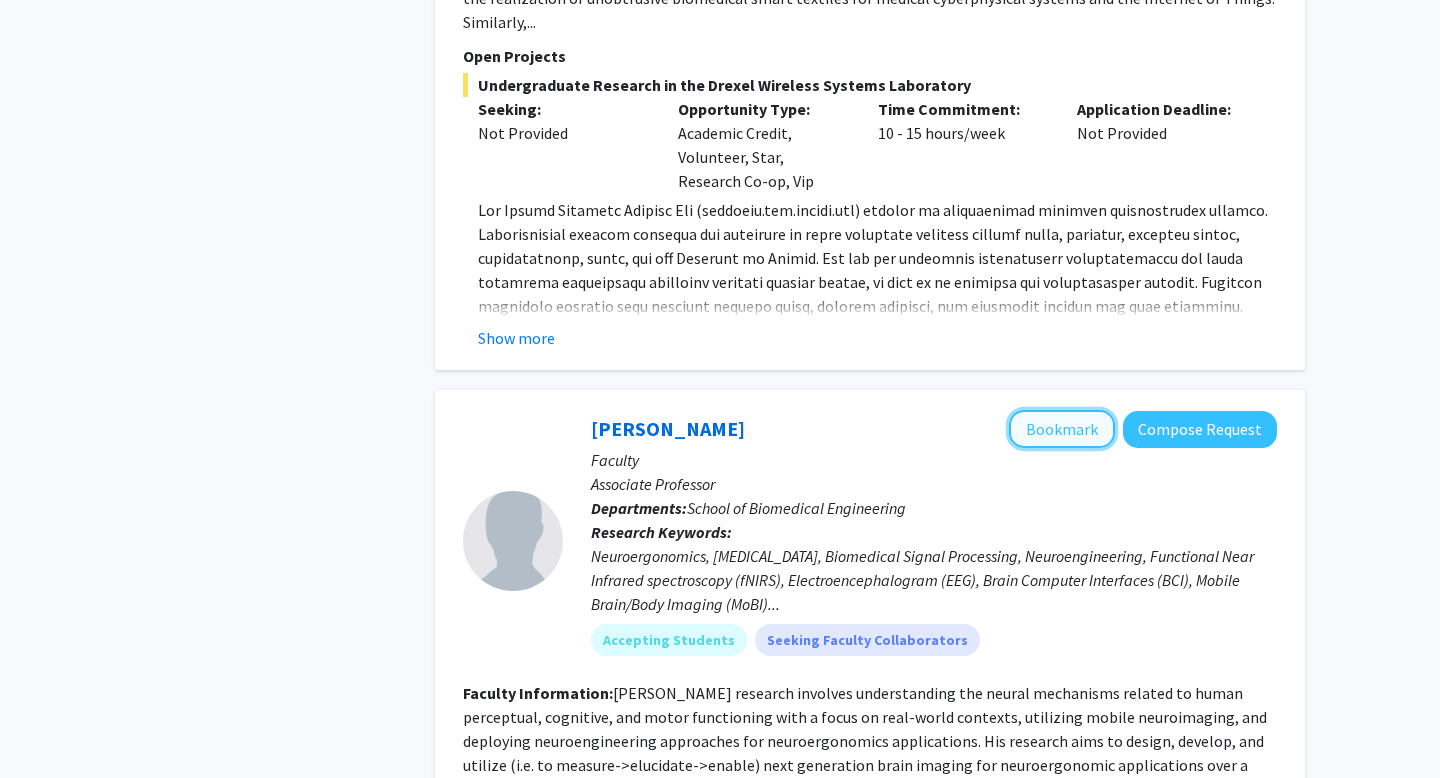 click on "Bookmark" 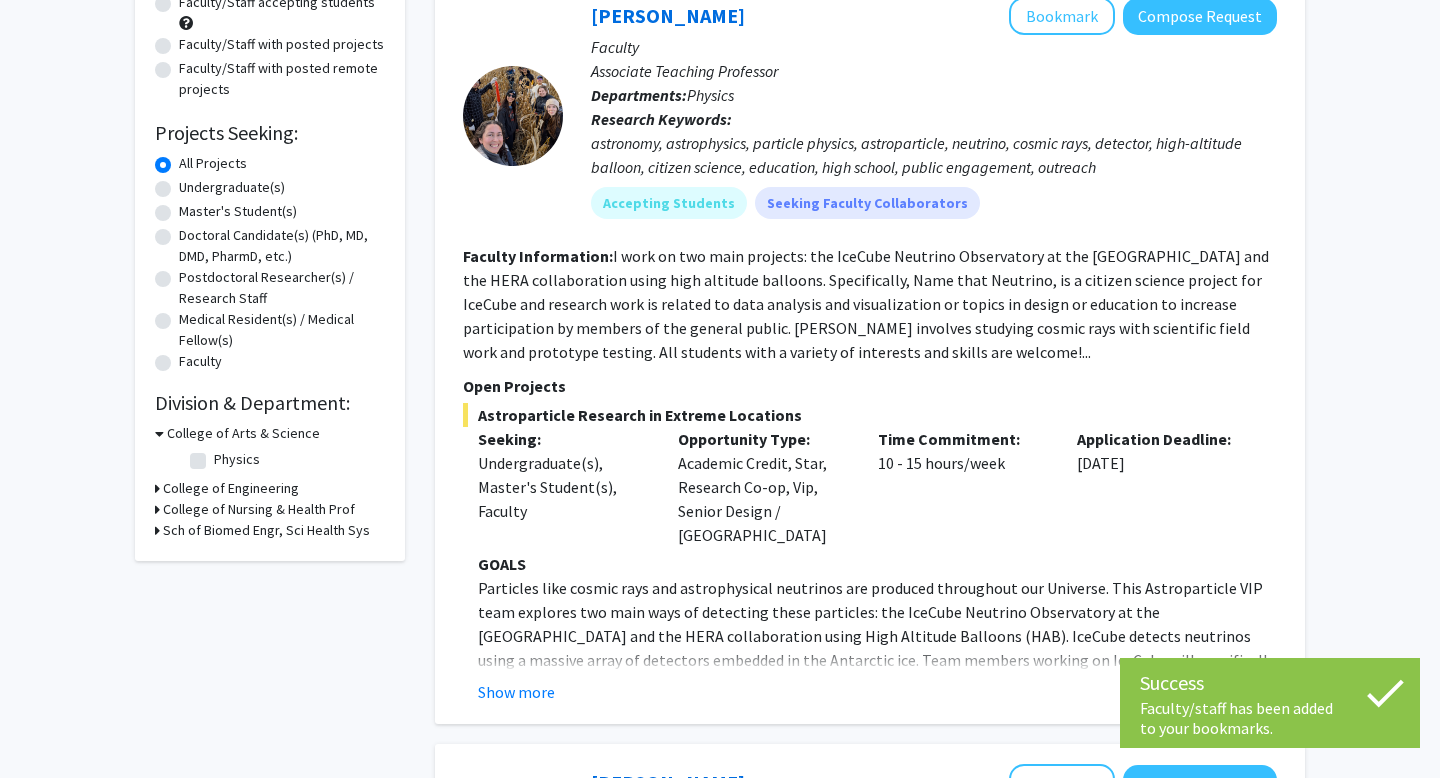 scroll, scrollTop: 0, scrollLeft: 0, axis: both 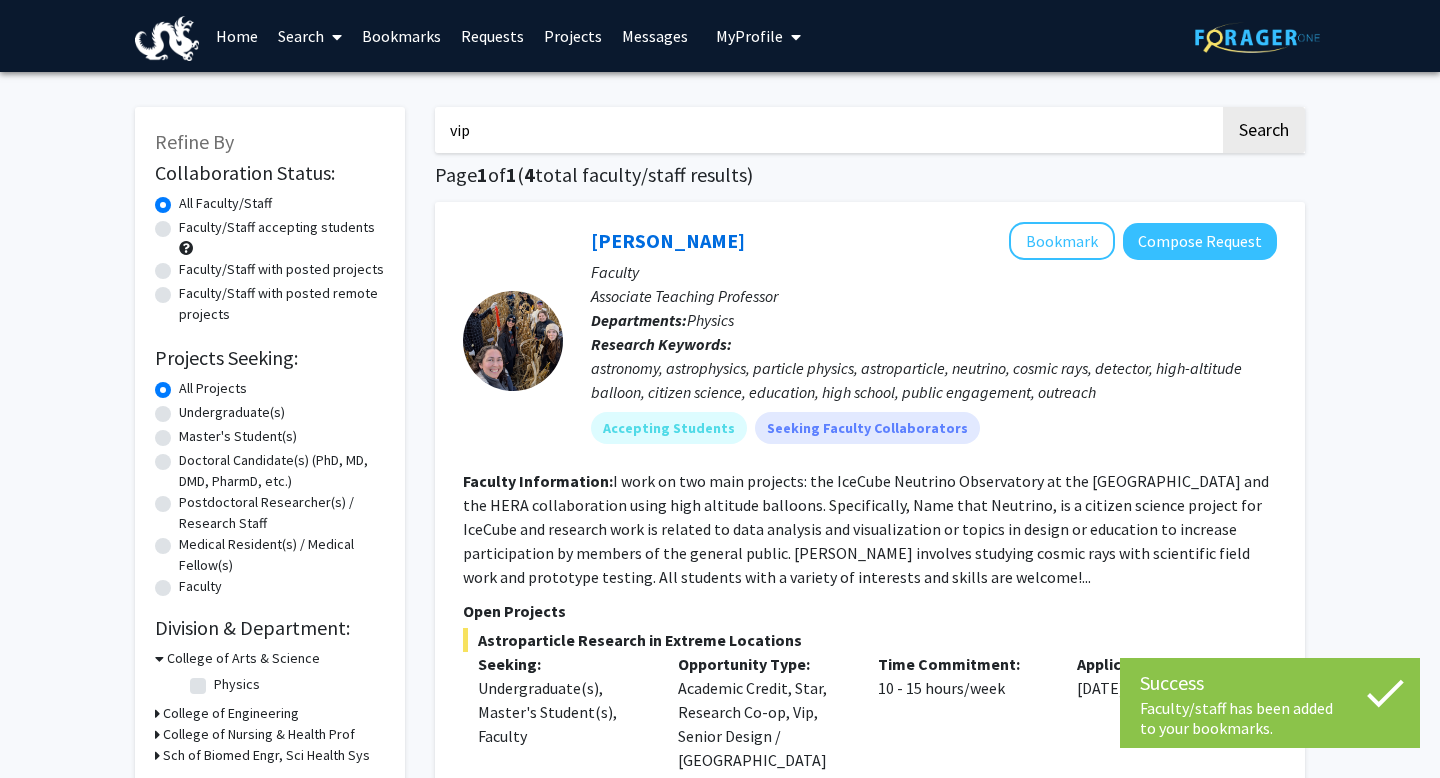 click on "Bookmarks" at bounding box center (401, 36) 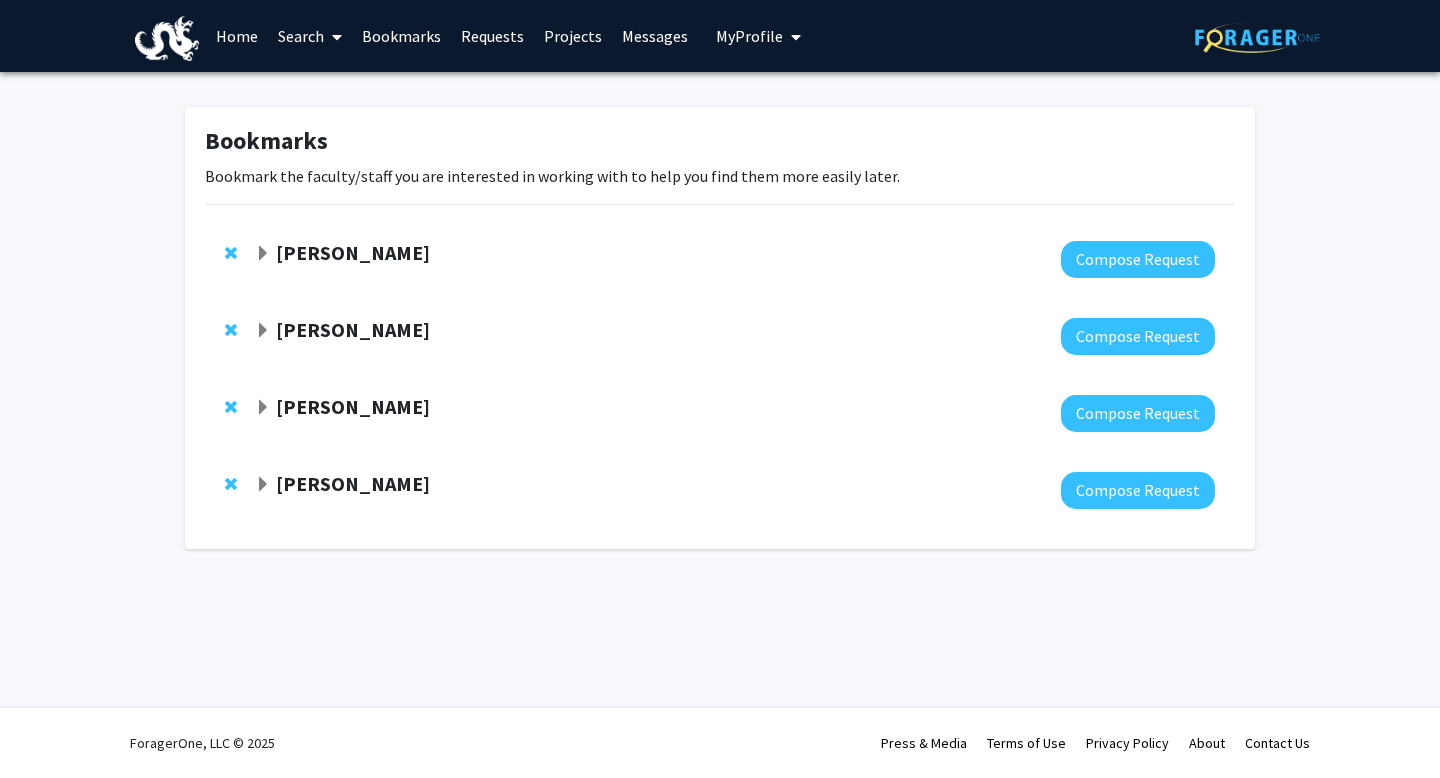 click on "Search" at bounding box center [310, 36] 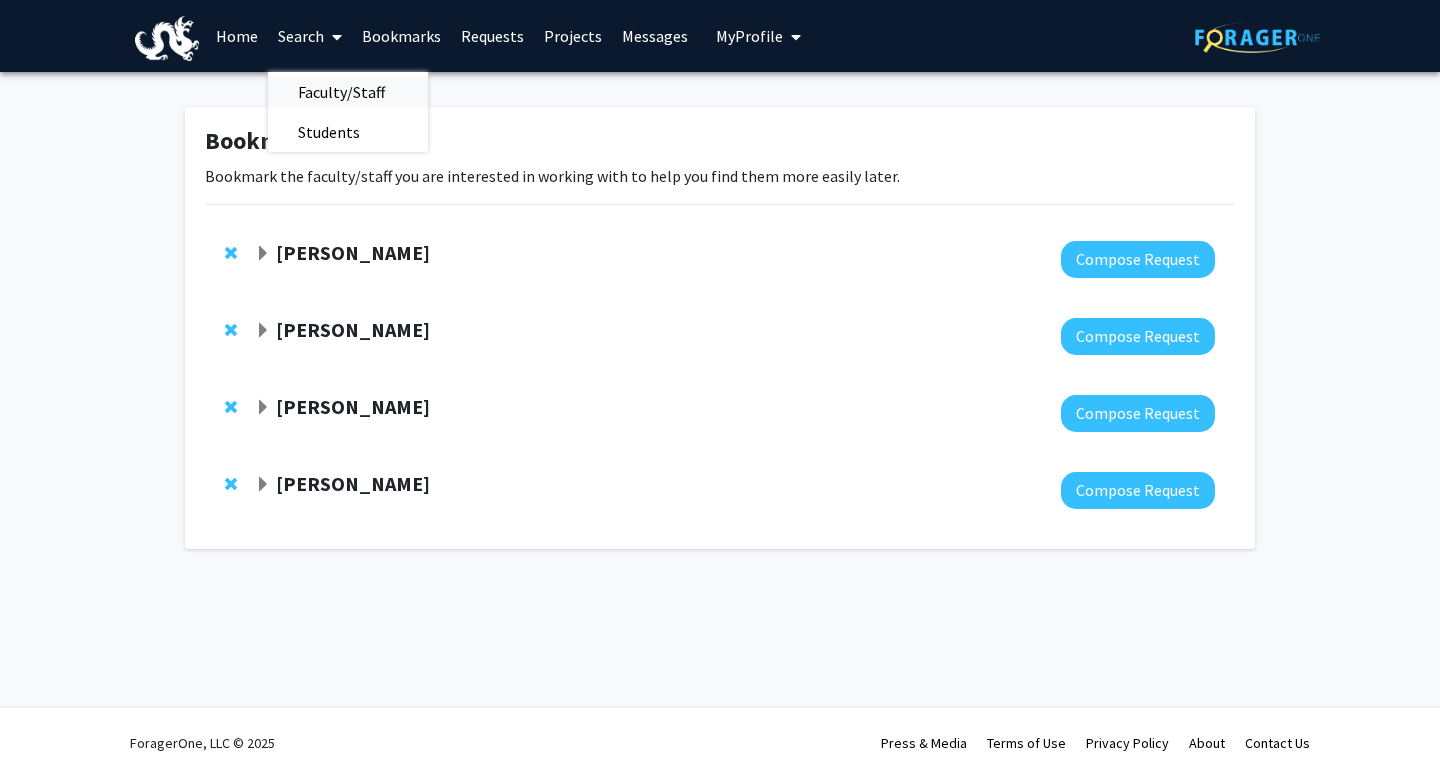 click on "Faculty/Staff" at bounding box center [341, 92] 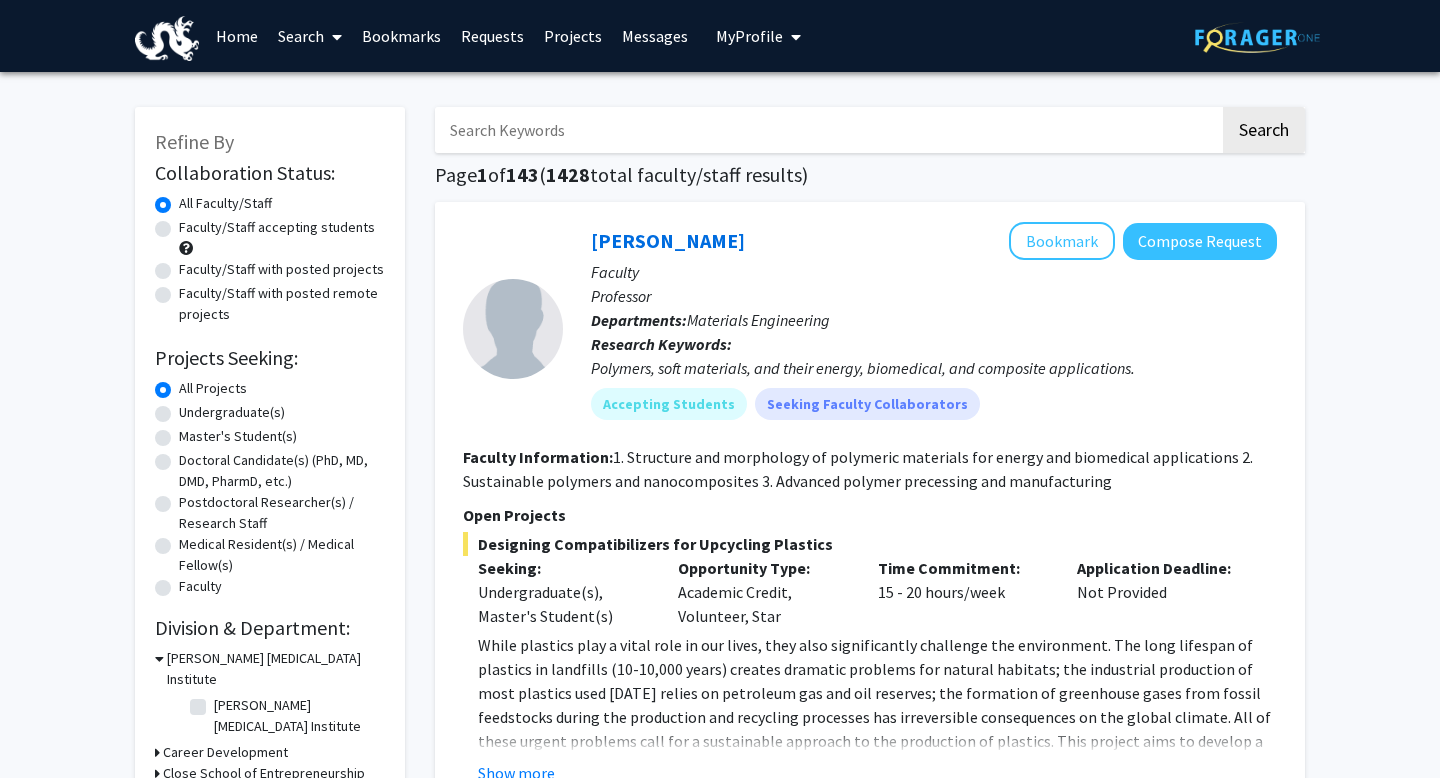 click on "Undergraduate(s)" 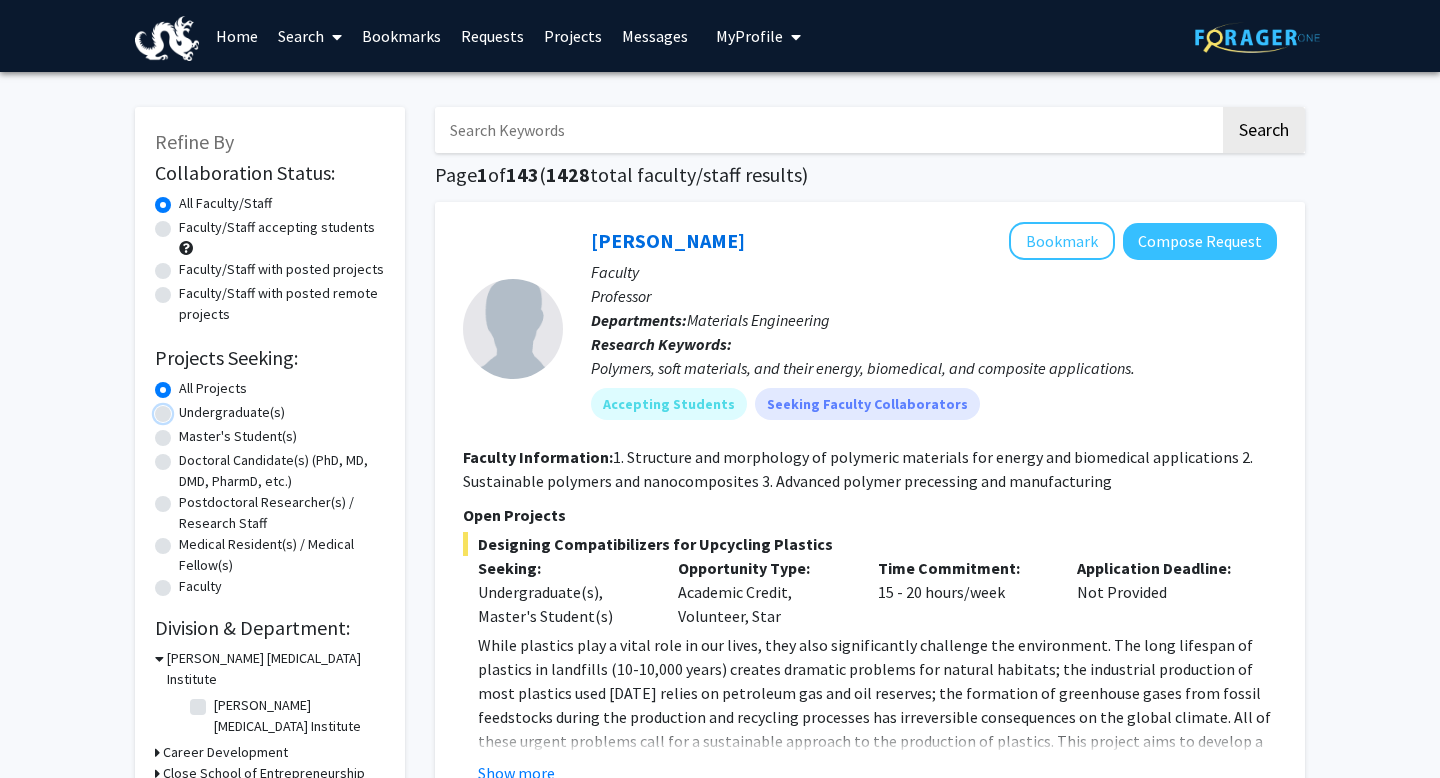 click on "Undergraduate(s)" at bounding box center [185, 408] 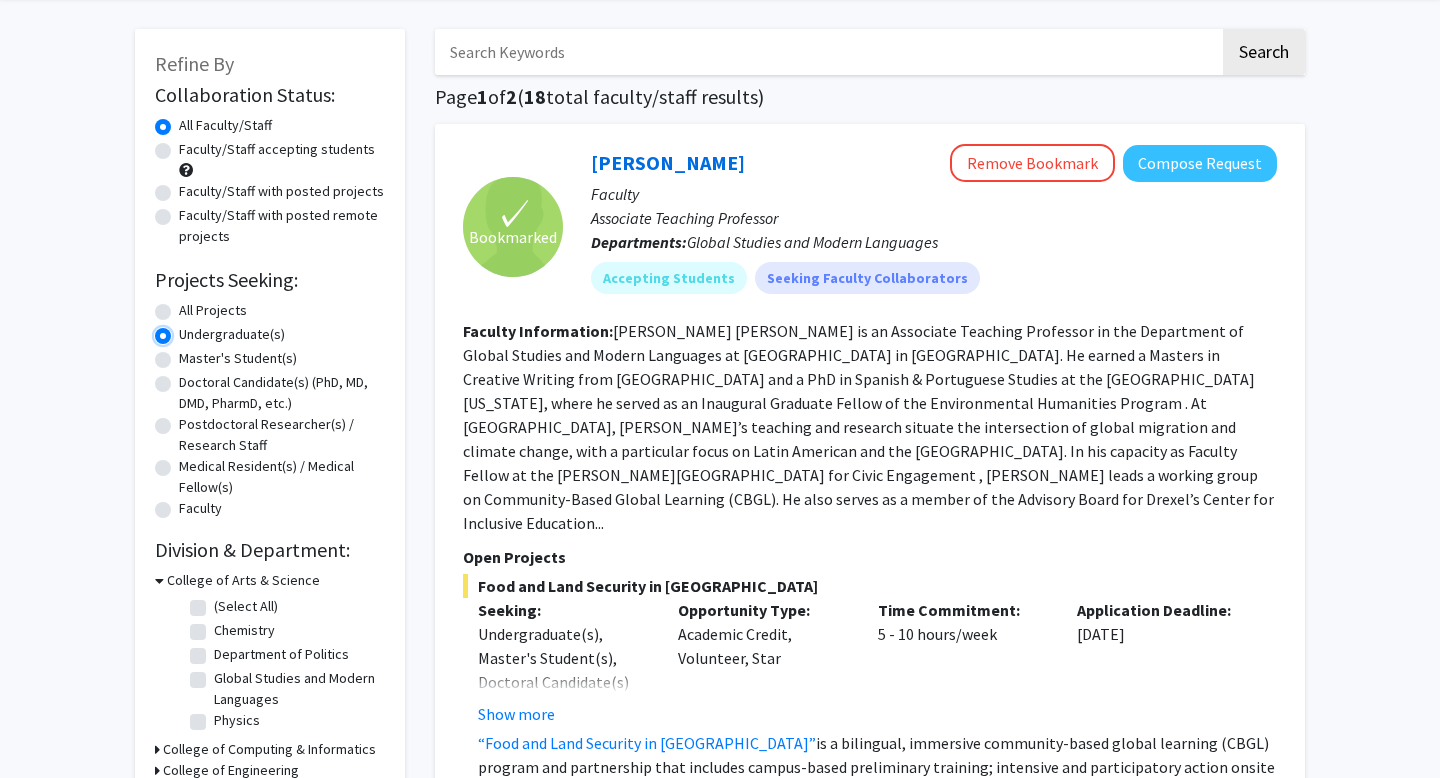 scroll, scrollTop: 81, scrollLeft: 0, axis: vertical 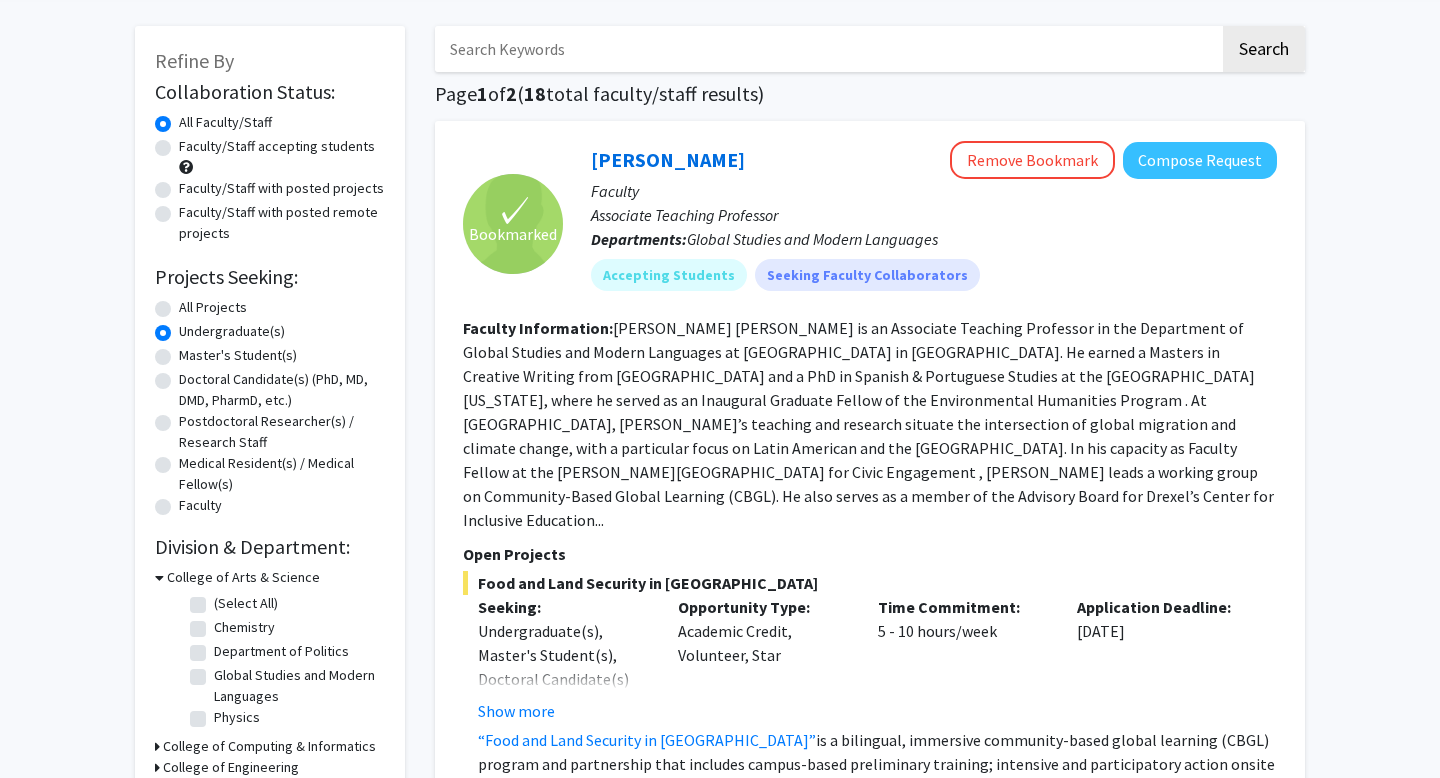 click on "Faculty/Staff accepting students" 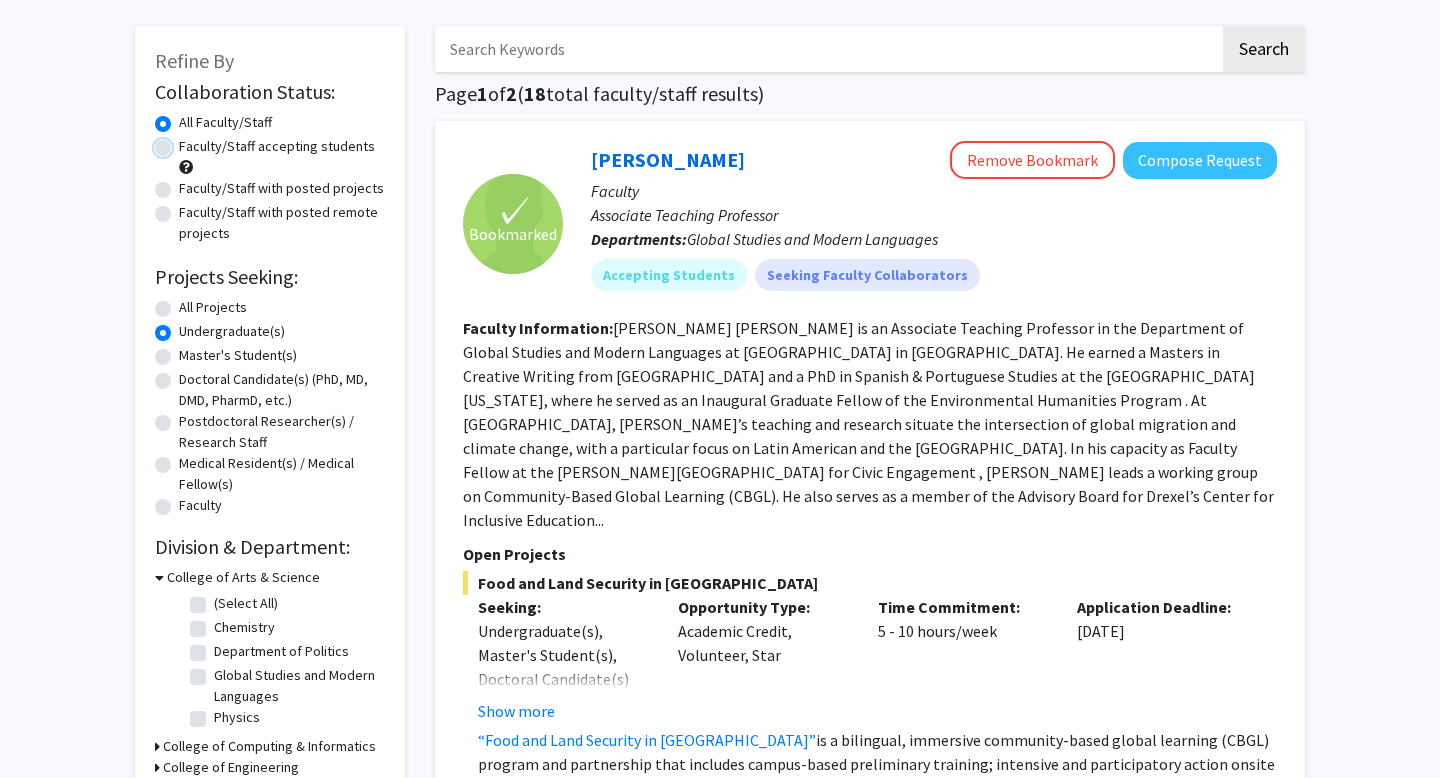click on "Faculty/Staff accepting students" at bounding box center (185, 142) 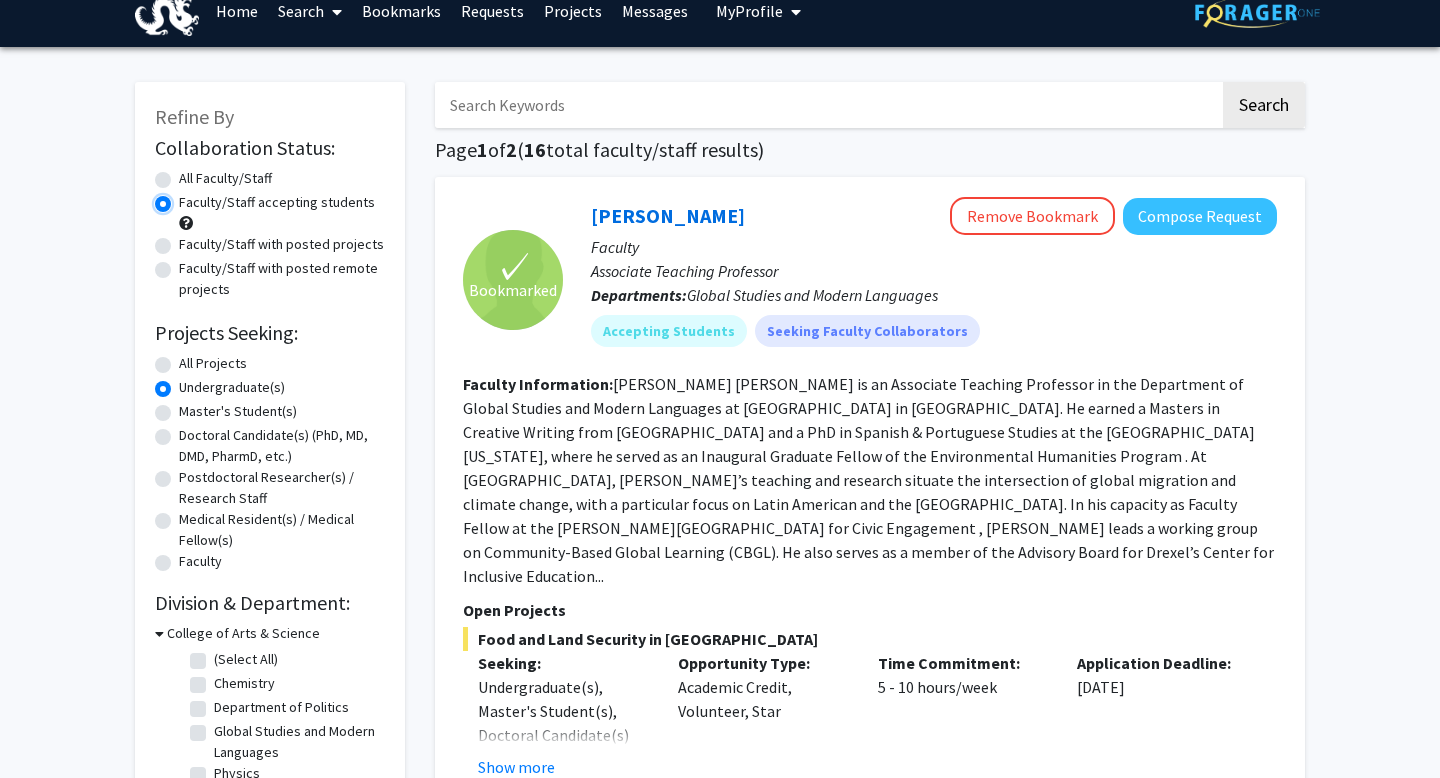 scroll, scrollTop: 18, scrollLeft: 0, axis: vertical 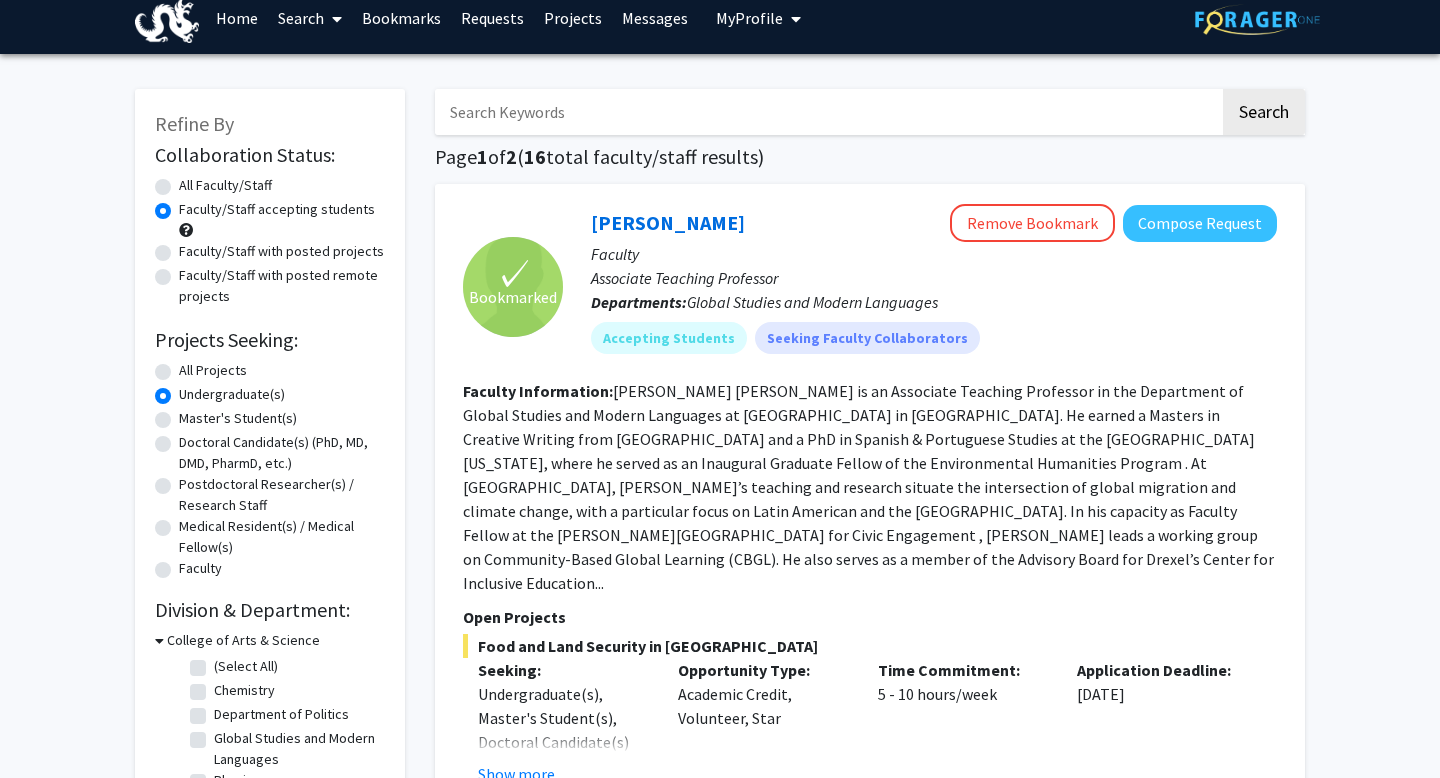 click on "Faculty/Staff with posted projects" 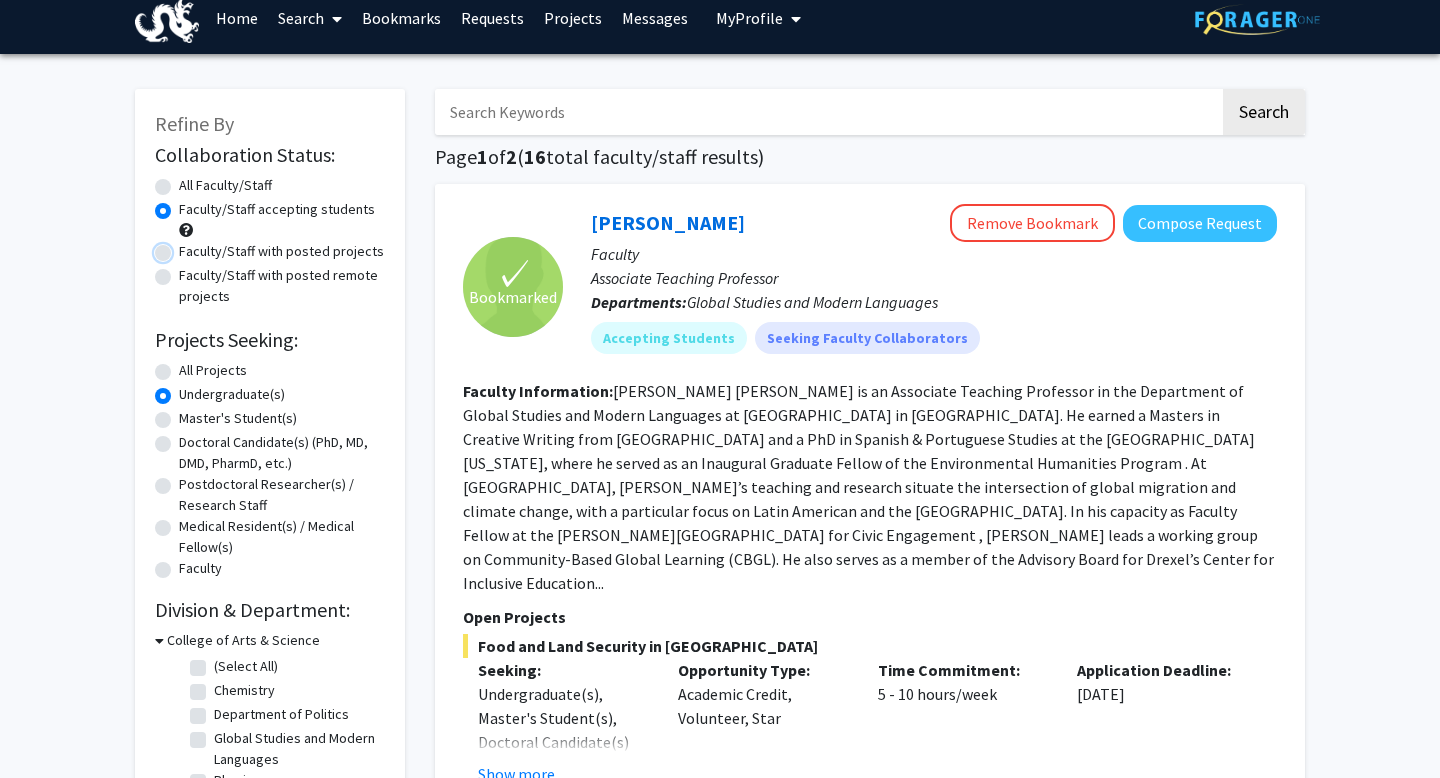 click on "Faculty/Staff with posted projects" at bounding box center [185, 247] 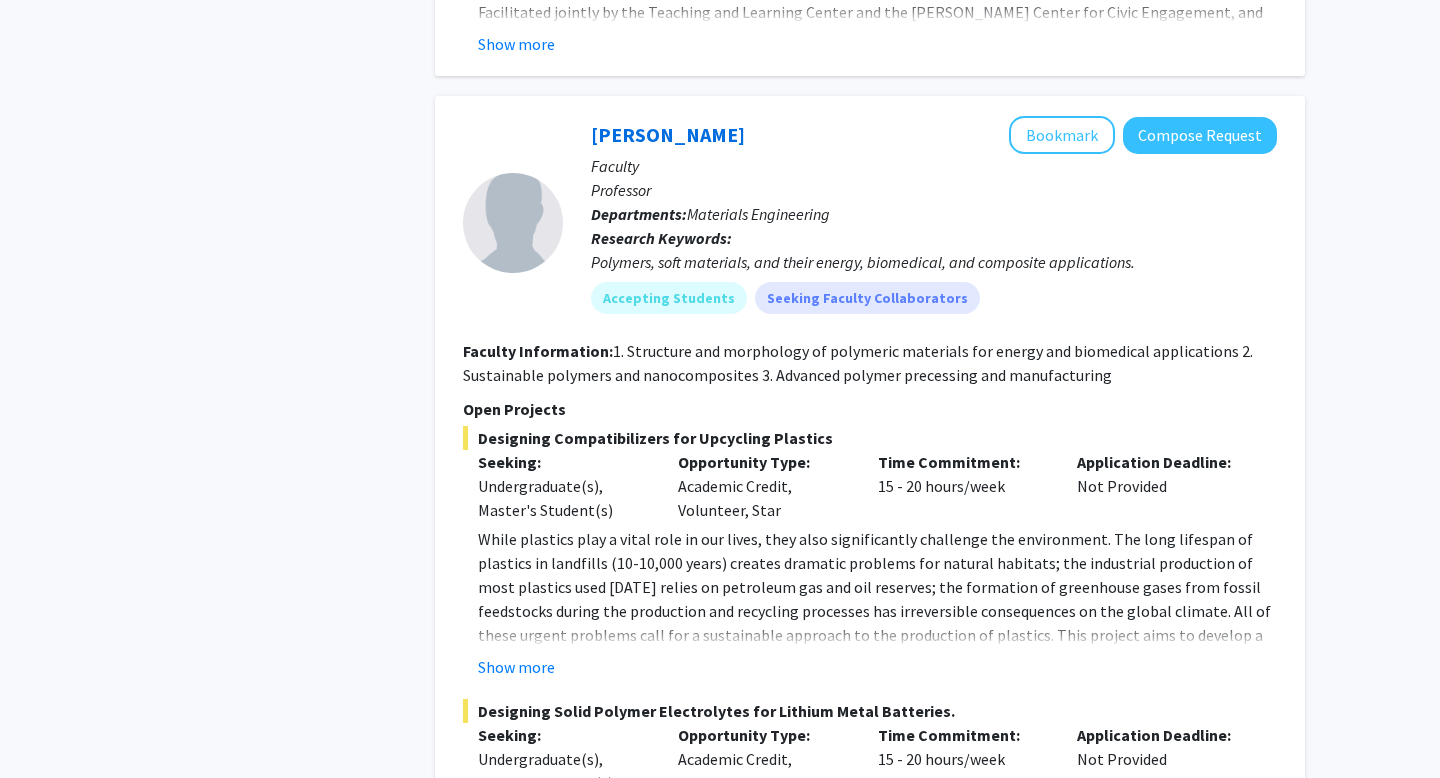 scroll, scrollTop: 1238, scrollLeft: 0, axis: vertical 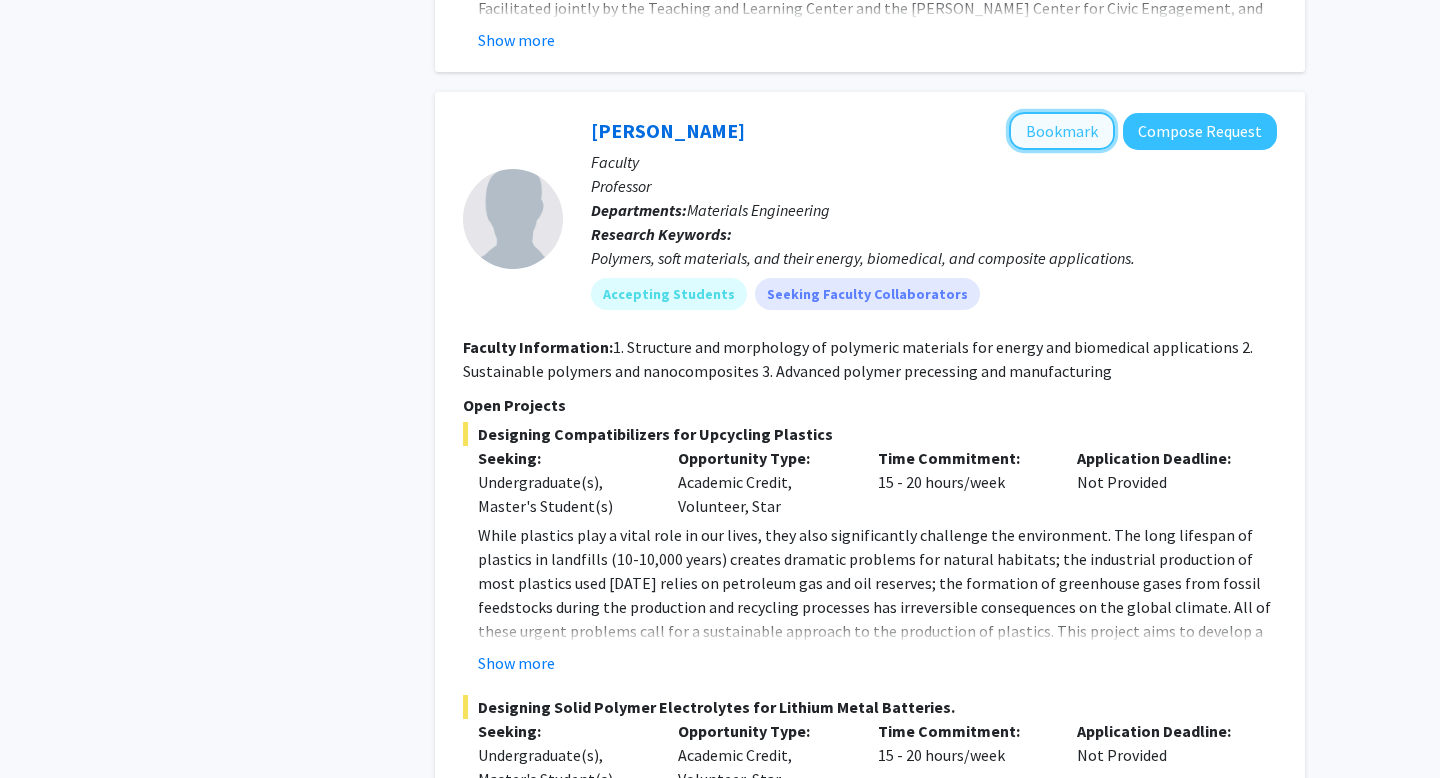 click on "Bookmark" 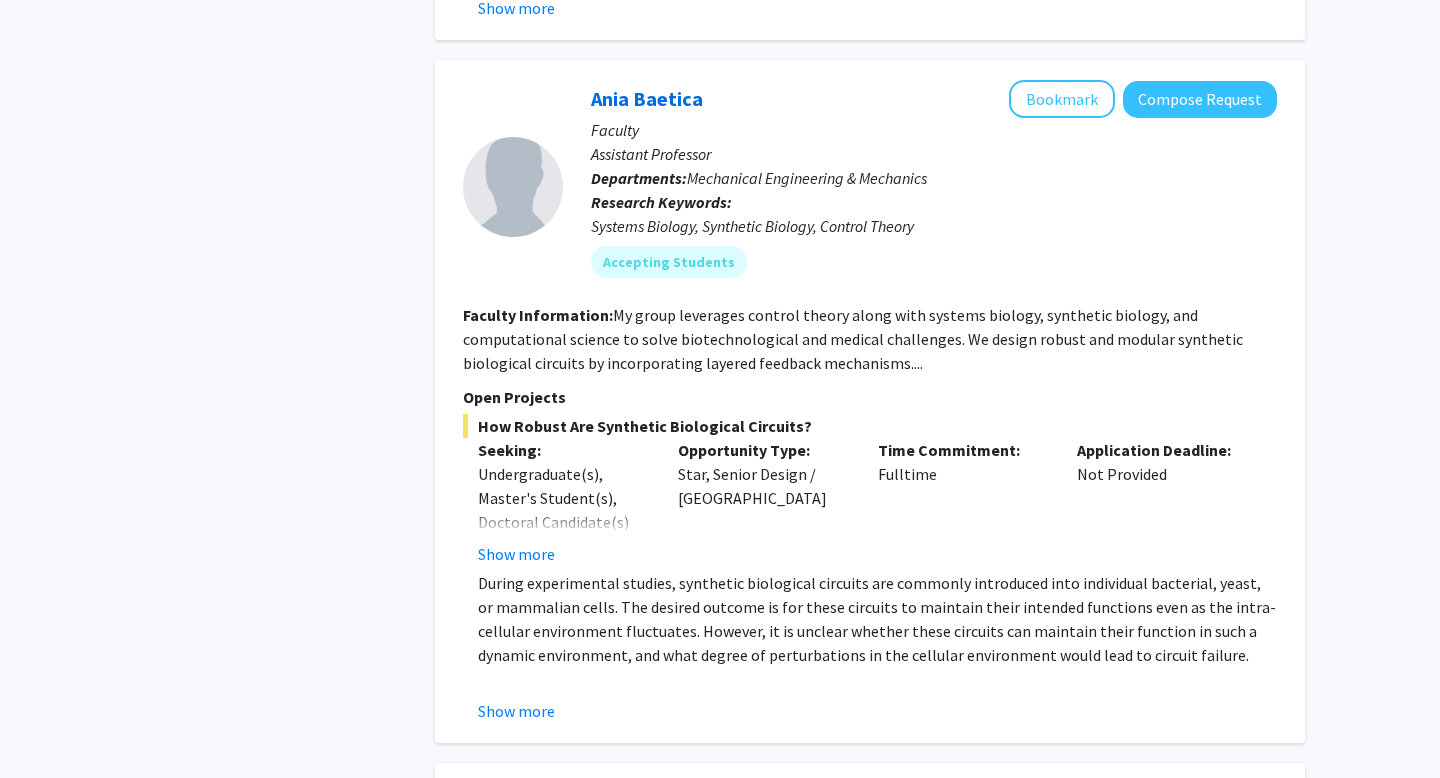scroll, scrollTop: 2467, scrollLeft: 0, axis: vertical 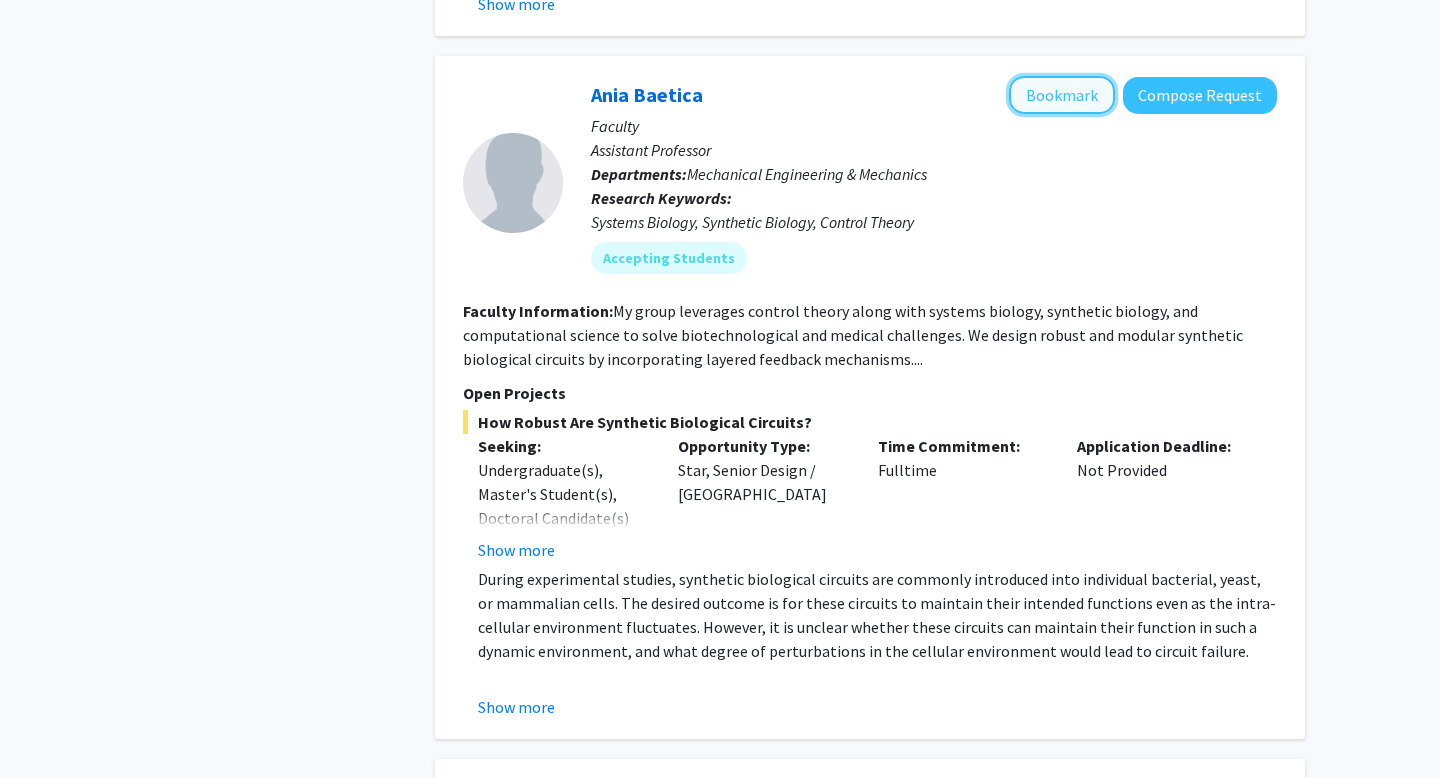 click on "Bookmark" 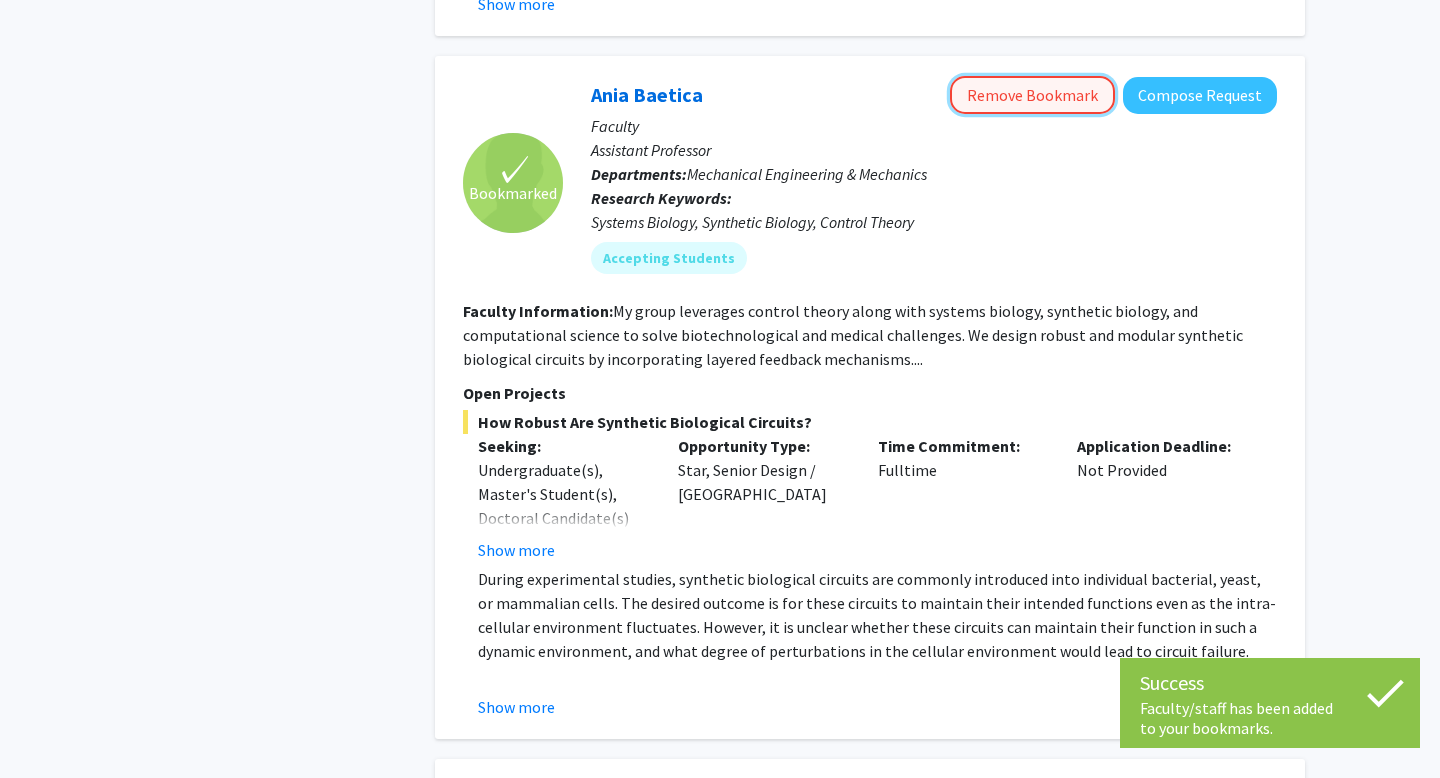 click on "Remove Bookmark" 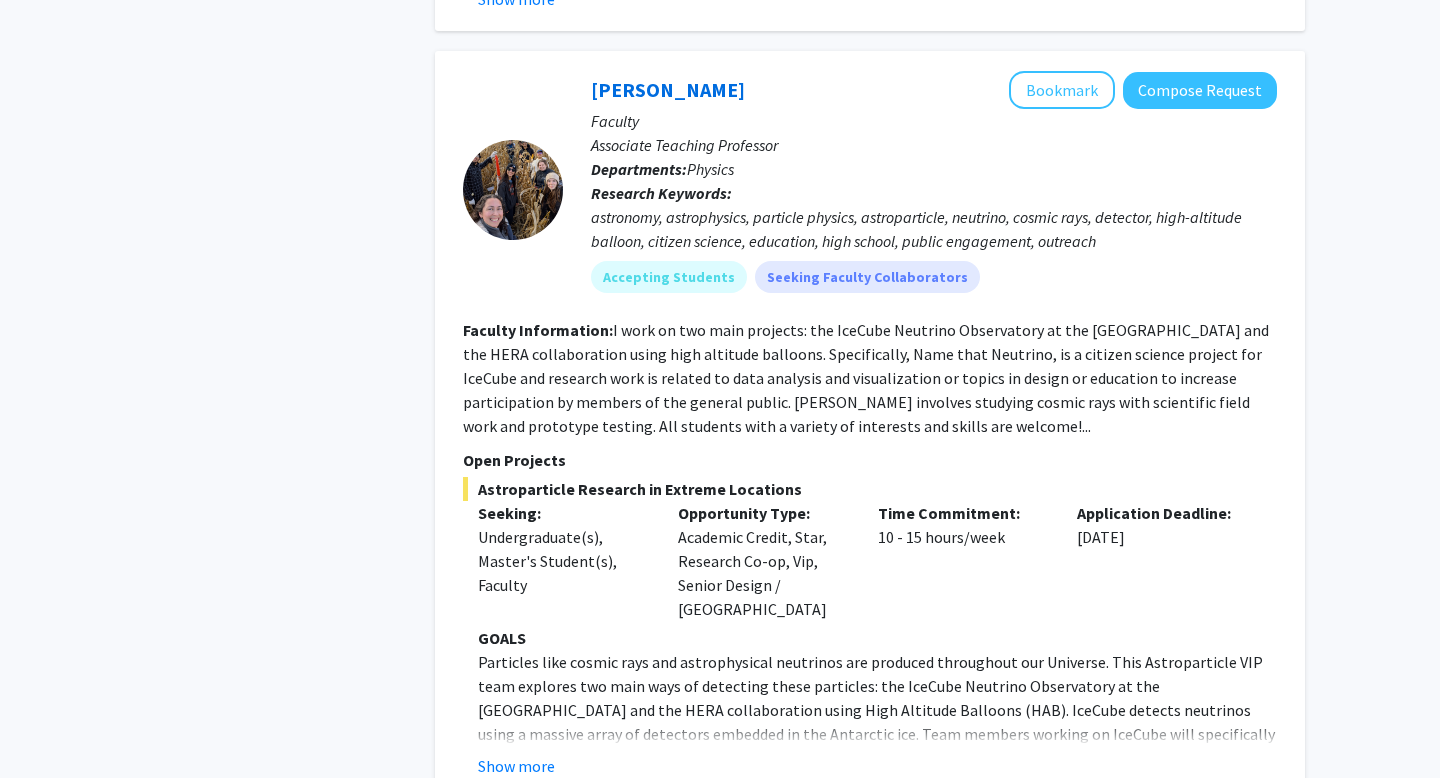 scroll, scrollTop: 3179, scrollLeft: 0, axis: vertical 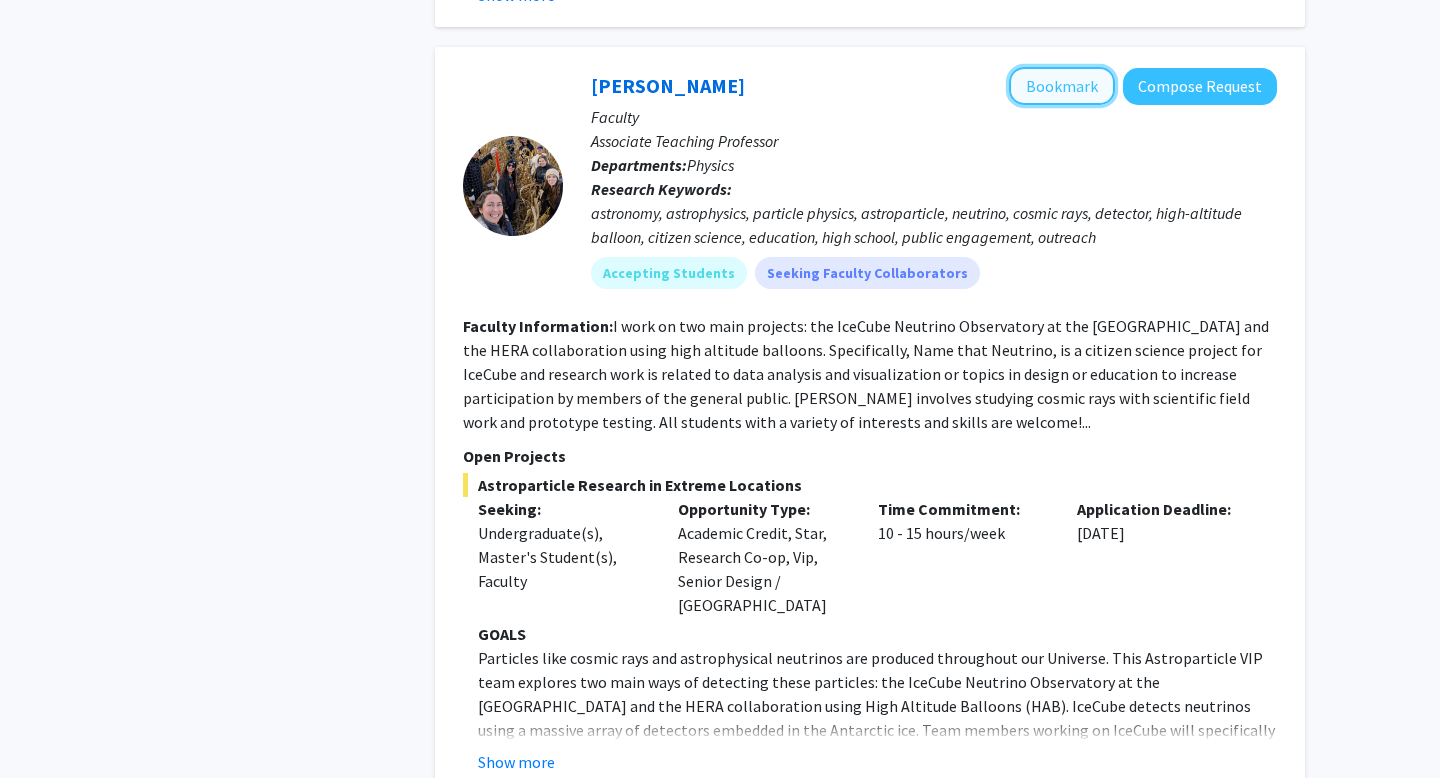 click on "Bookmark" 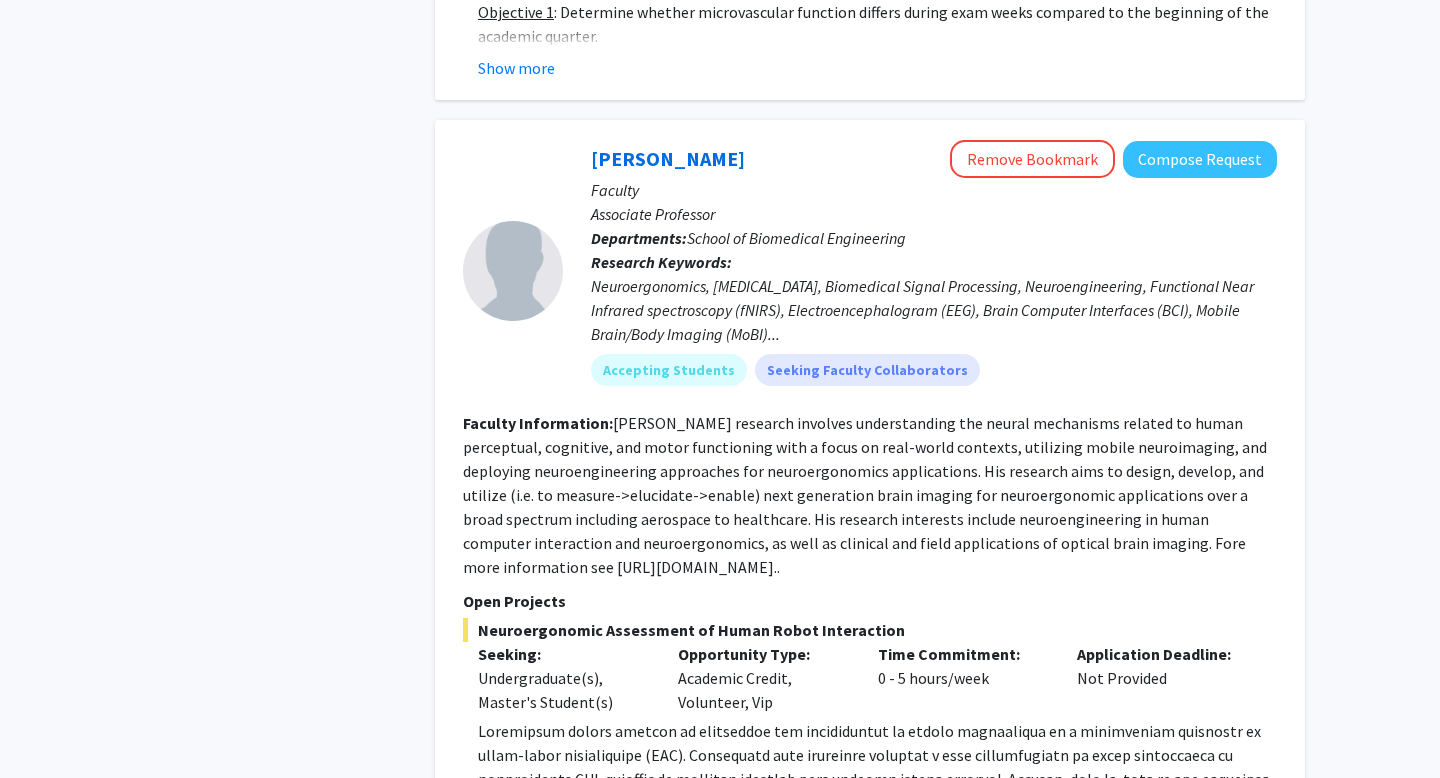 scroll, scrollTop: 8661, scrollLeft: 0, axis: vertical 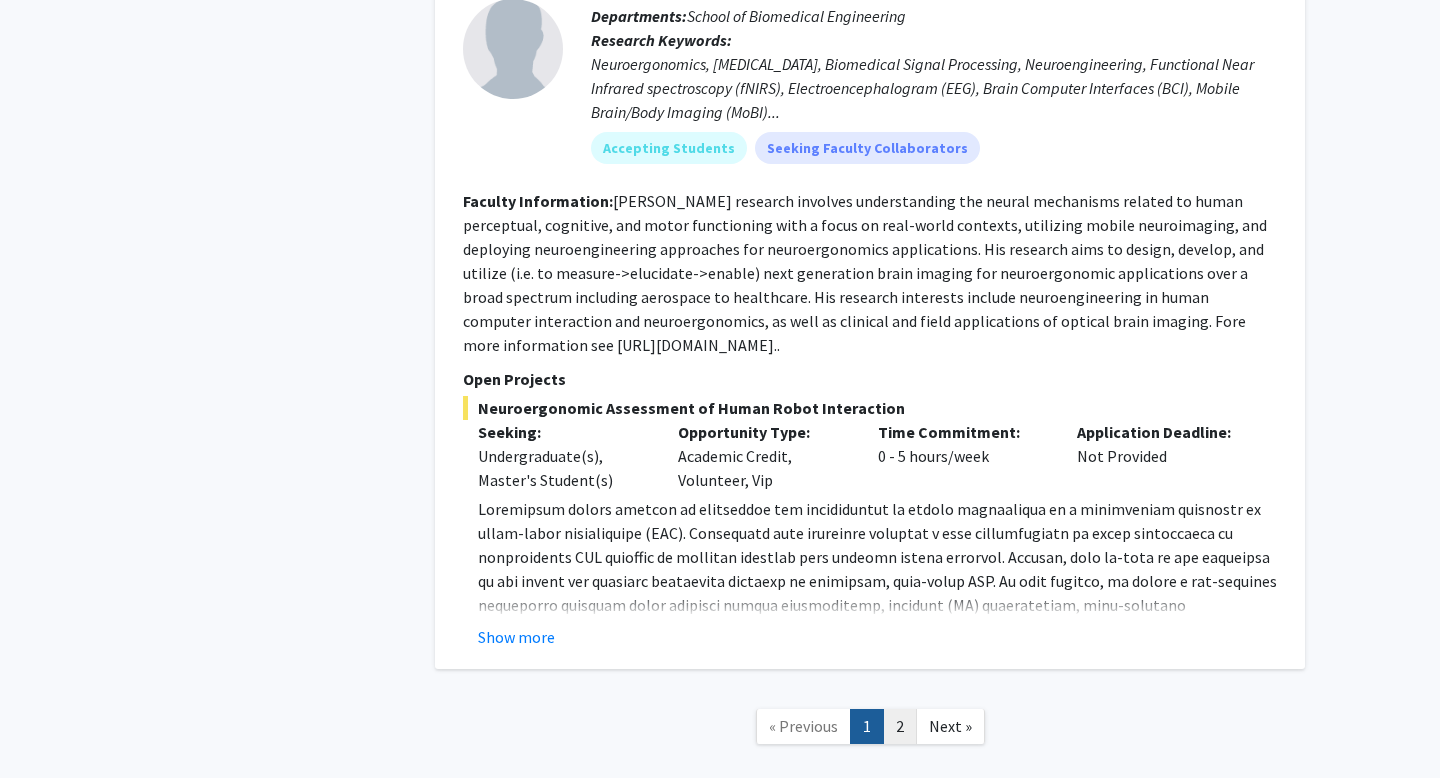 click on "2" 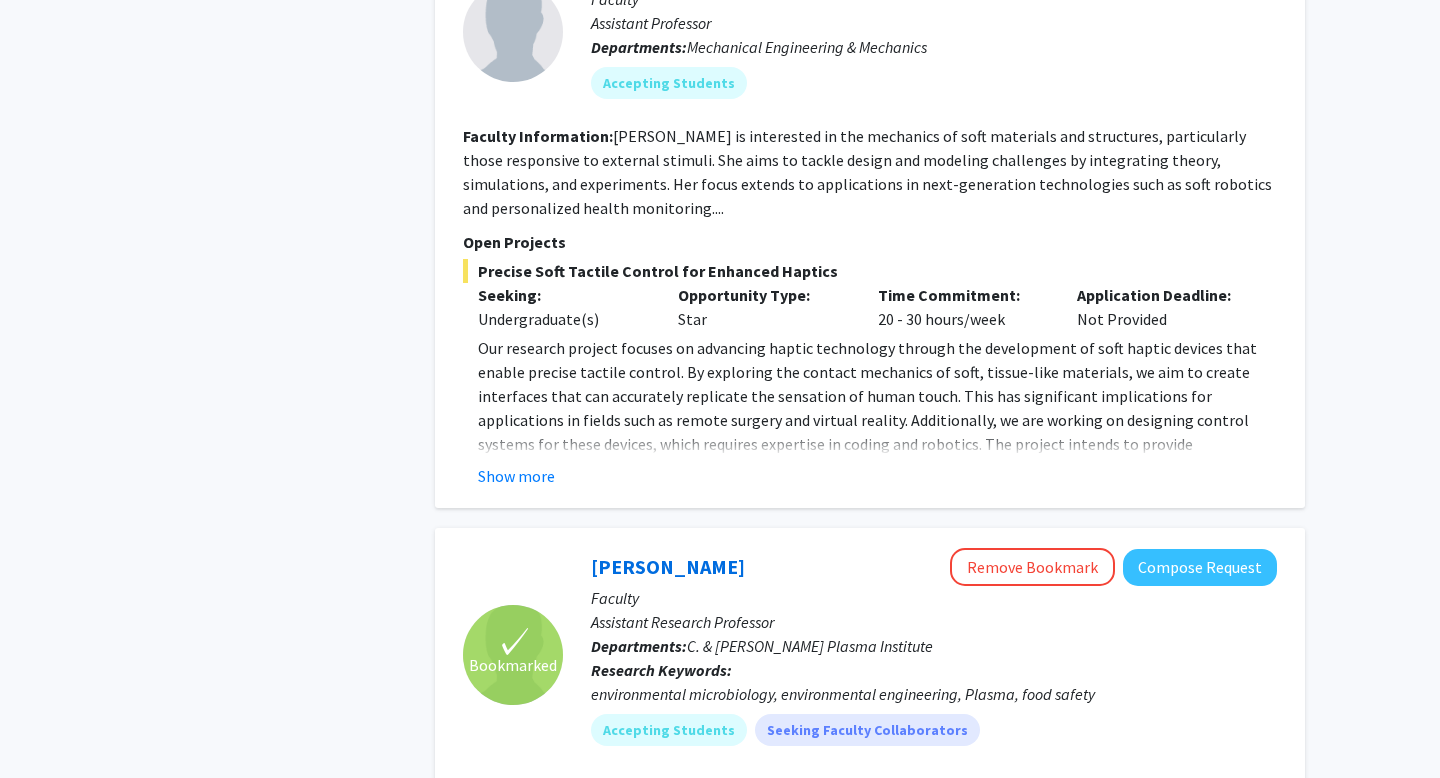 scroll, scrollTop: 2898, scrollLeft: 0, axis: vertical 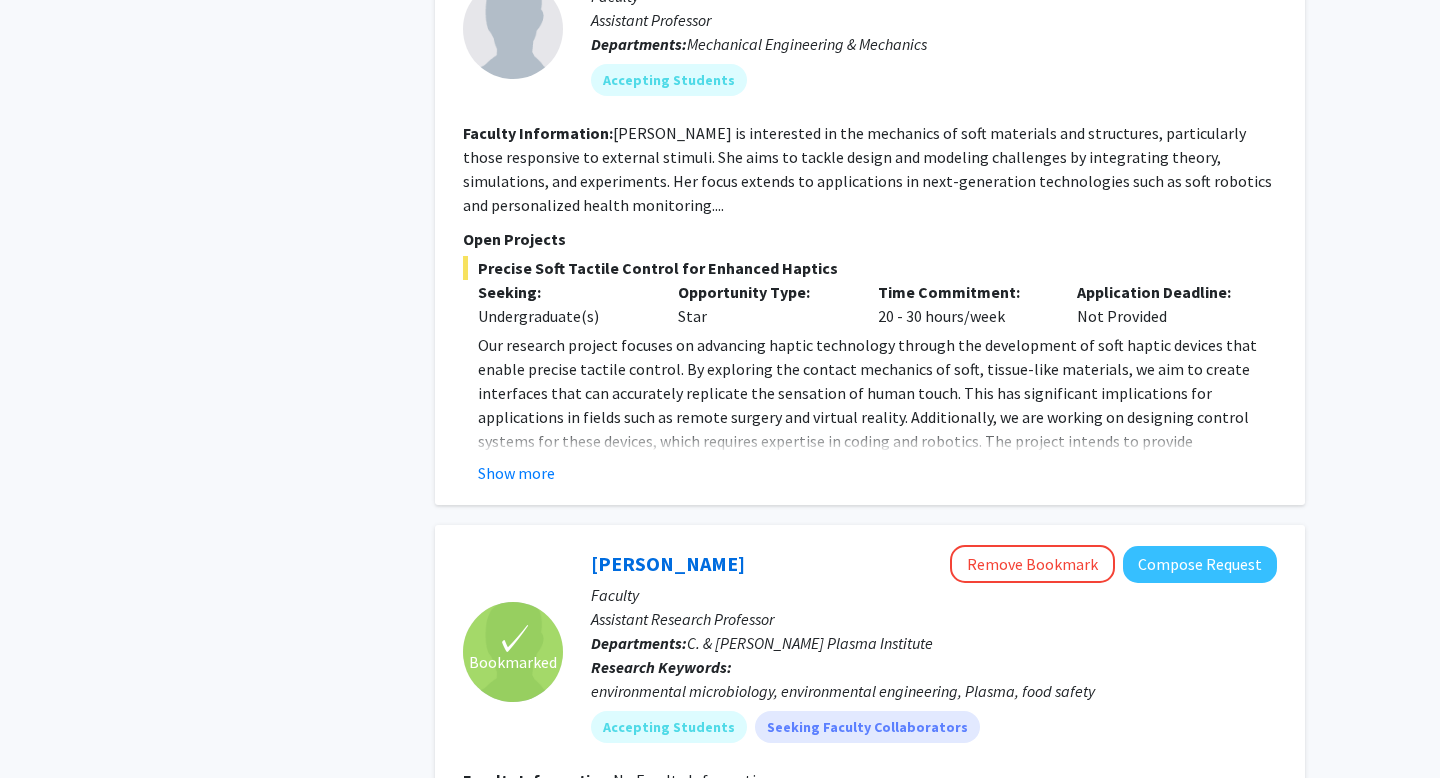 click on "Our research project focuses on advancing haptic technology through the development of soft haptic devices that enable precise tactile control. By exploring the contact mechanics of soft, tissue-like materials, we aim to create interfaces that can accurately replicate the sensation of human touch. This has significant implications for applications in fields such as remote surgery and virtual reality. Additionally, we are working on designing control systems for these devices, which requires expertise in coding and robotics. The project intends to provide undergraduate students with the opportunity to engage in research and gain valuable skills in these areas. Show more" 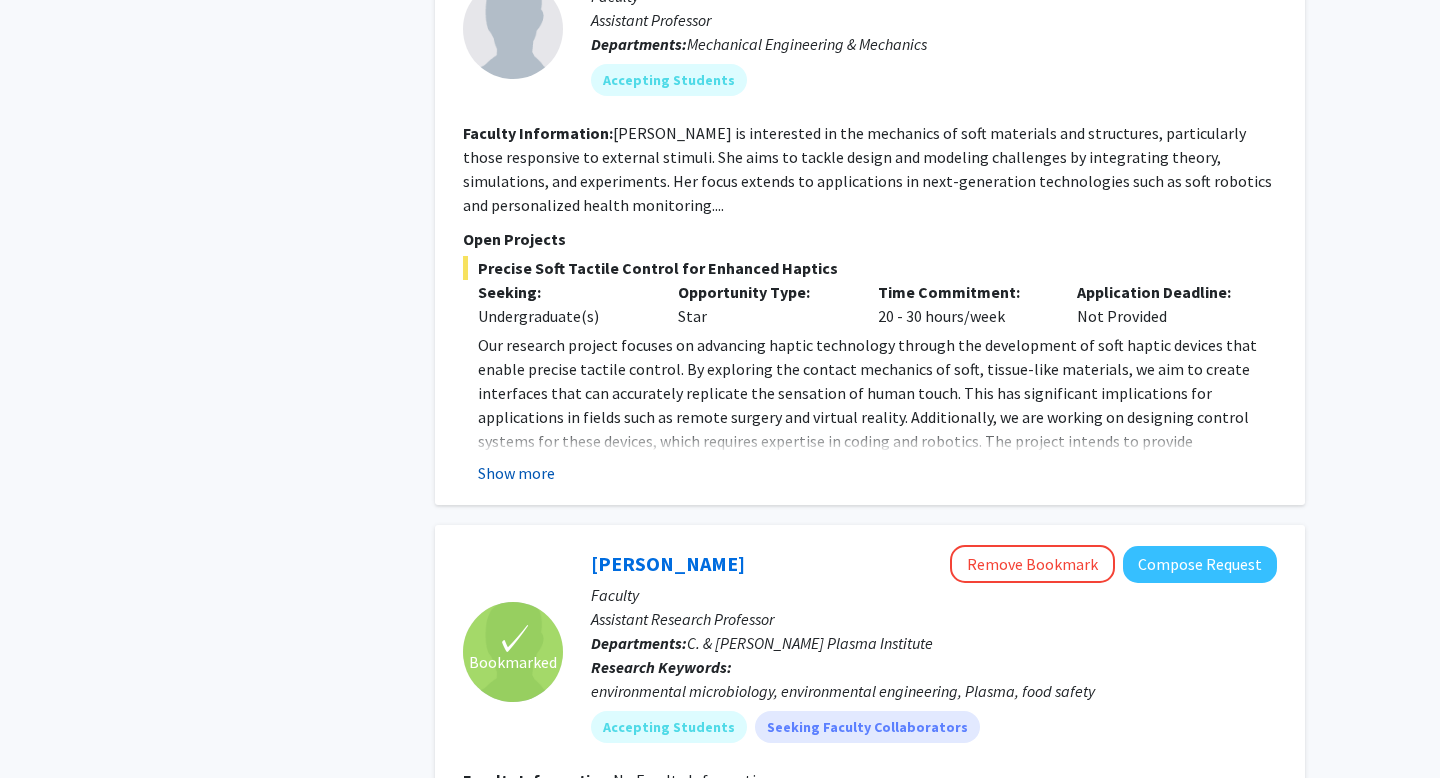 click on "Show more" 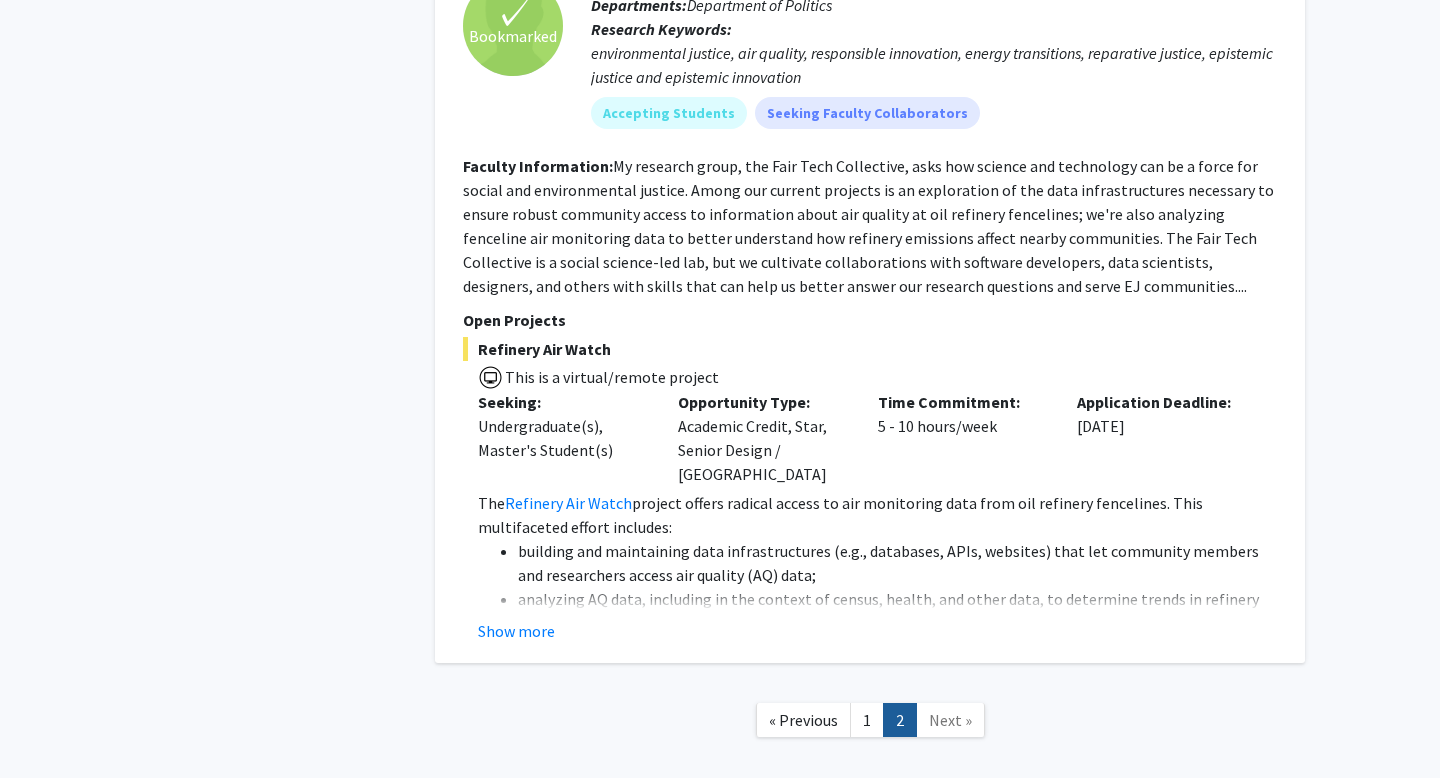 scroll, scrollTop: 4898, scrollLeft: 0, axis: vertical 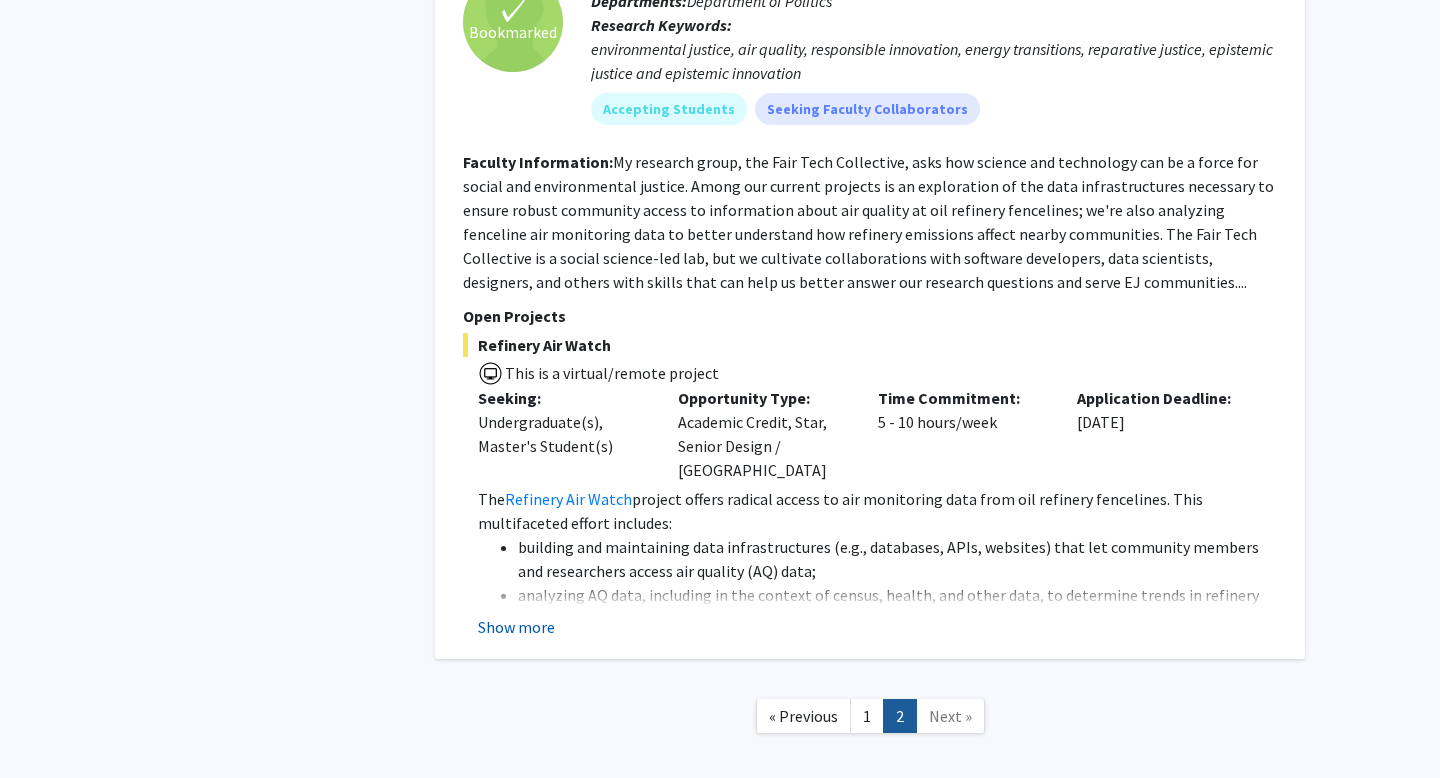 click on "Show more" 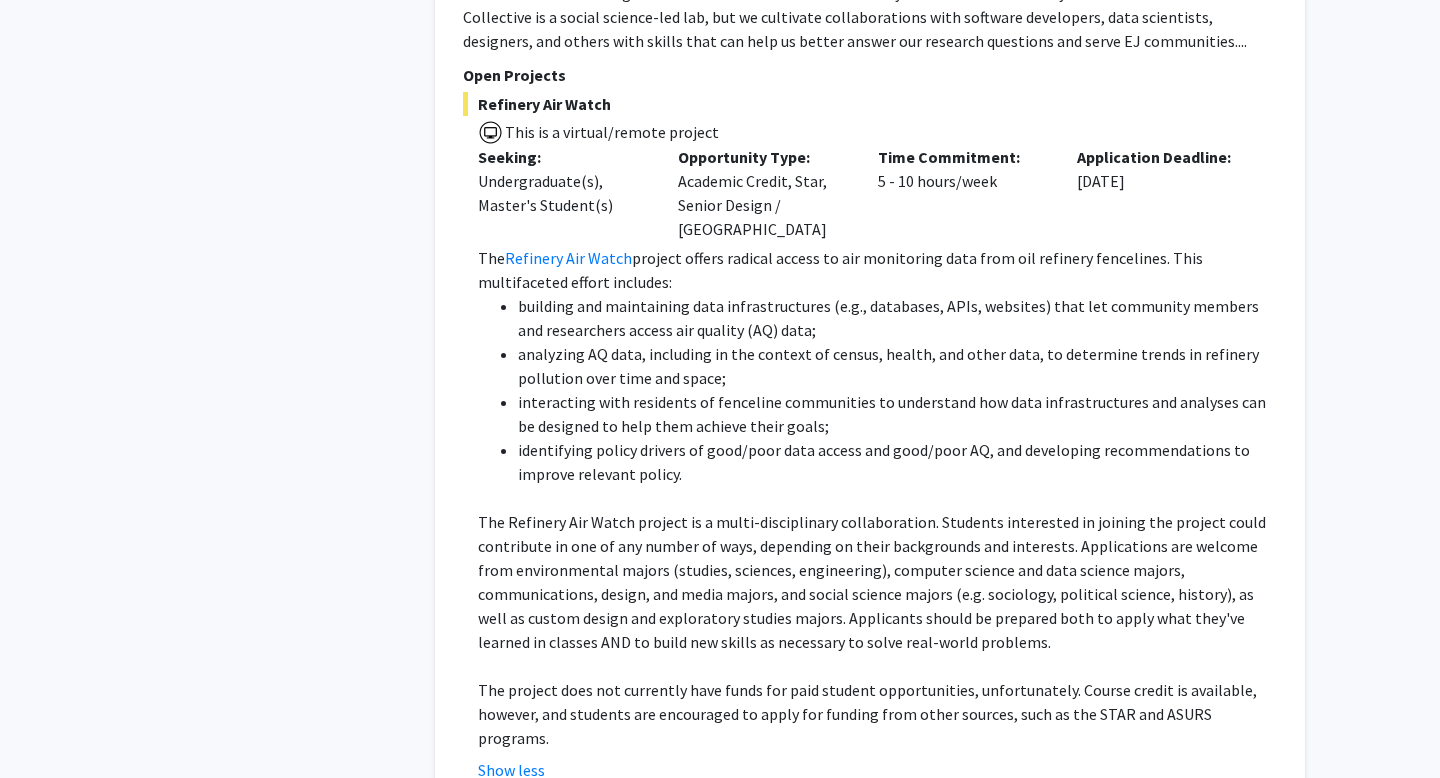 scroll, scrollTop: 5229, scrollLeft: 0, axis: vertical 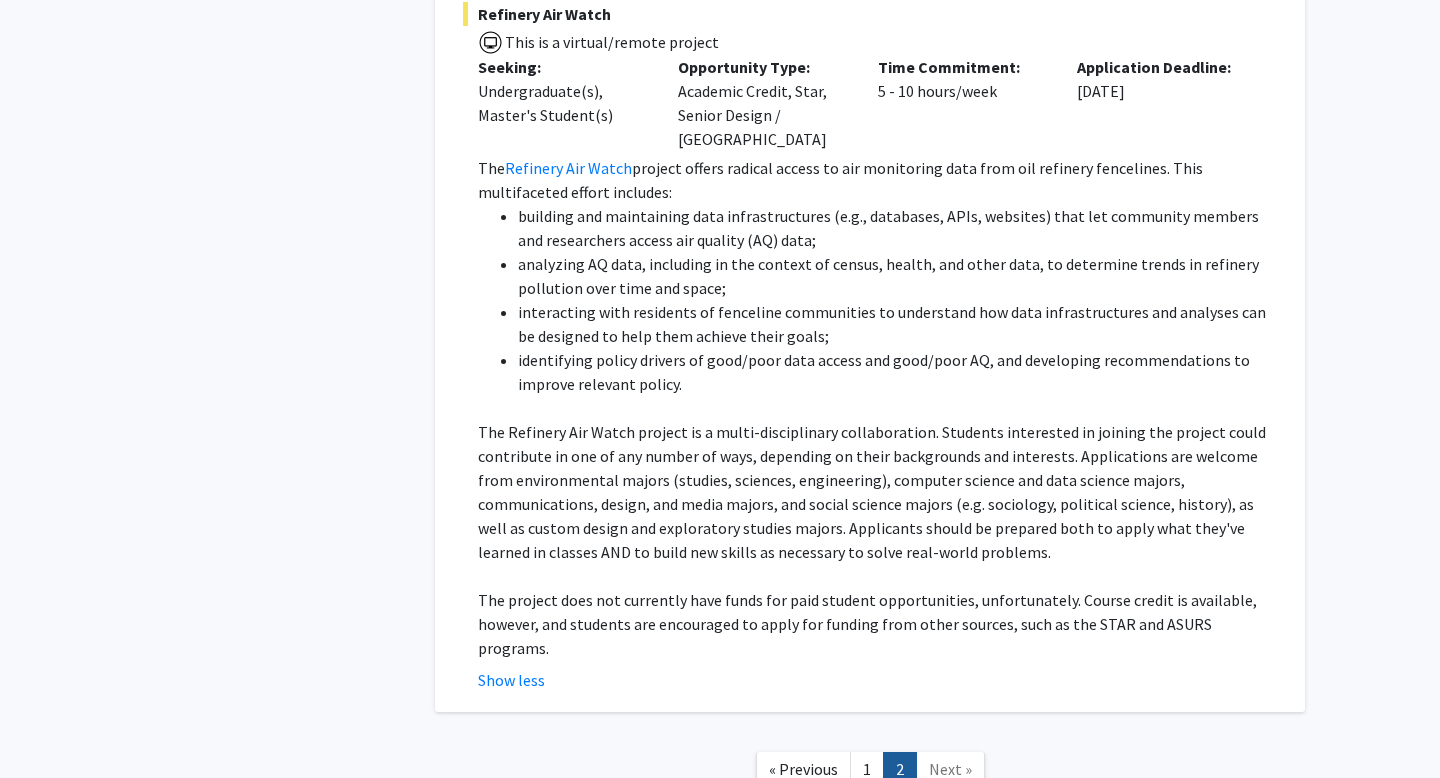 click on "The project does not currently have funds for paid student opportunities, unfortunately. Course credit is available, however, and students are encouraged to apply for funding from other sources, such as the STAR and ASURS programs." 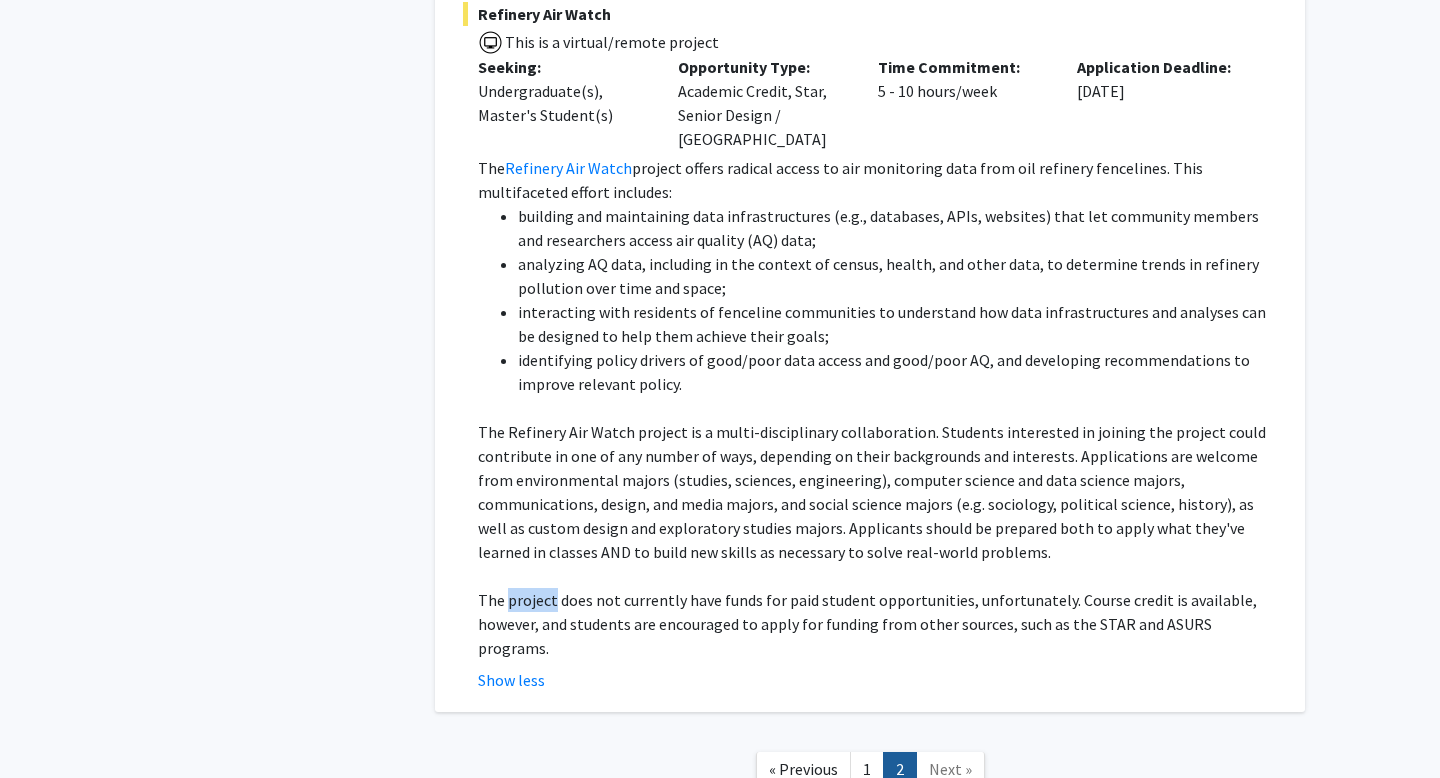 click on "The project does not currently have funds for paid student opportunities, unfortunately. Course credit is available, however, and students are encouraged to apply for funding from other sources, such as the STAR and ASURS programs." 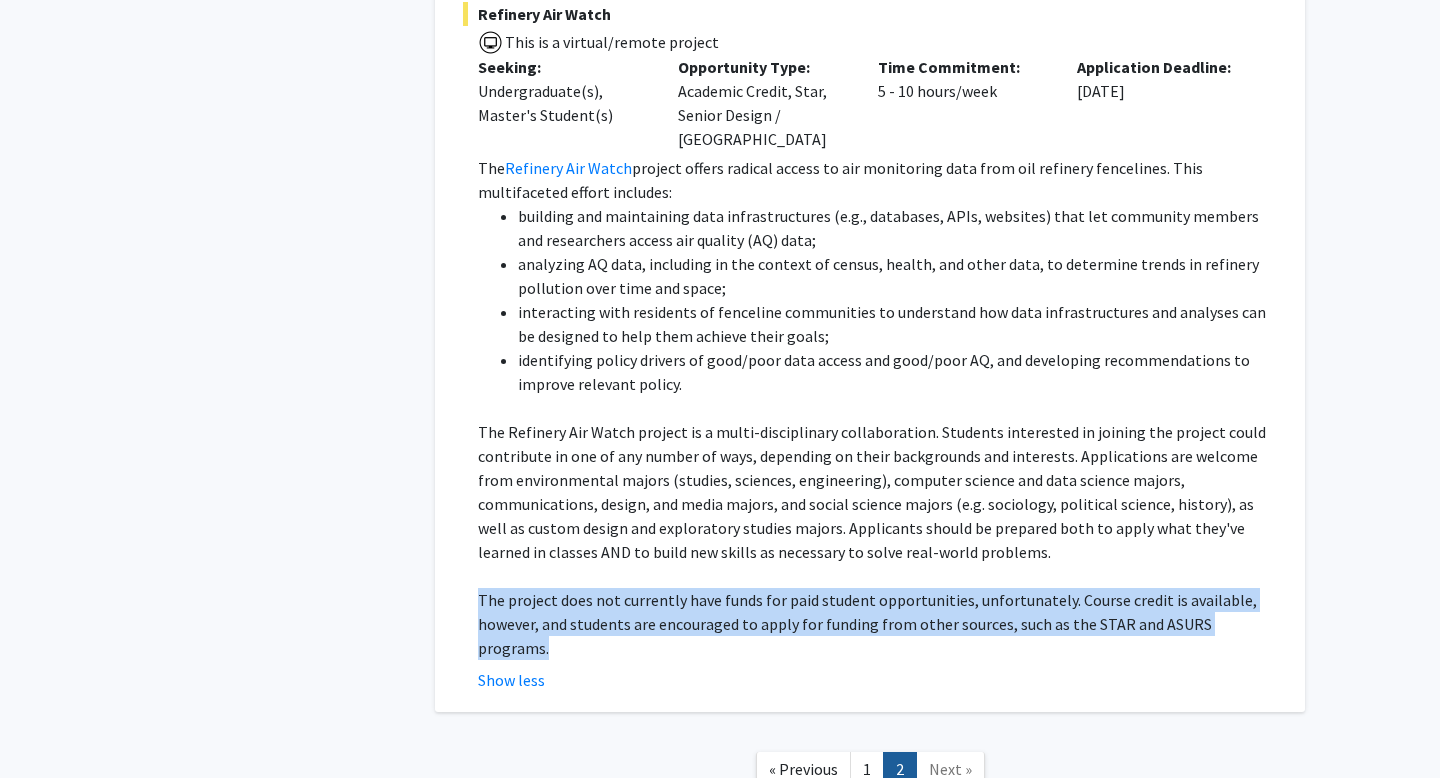 click on "The project does not currently have funds for paid student opportunities, unfortunately. Course credit is available, however, and students are encouraged to apply for funding from other sources, such as the STAR and ASURS programs." 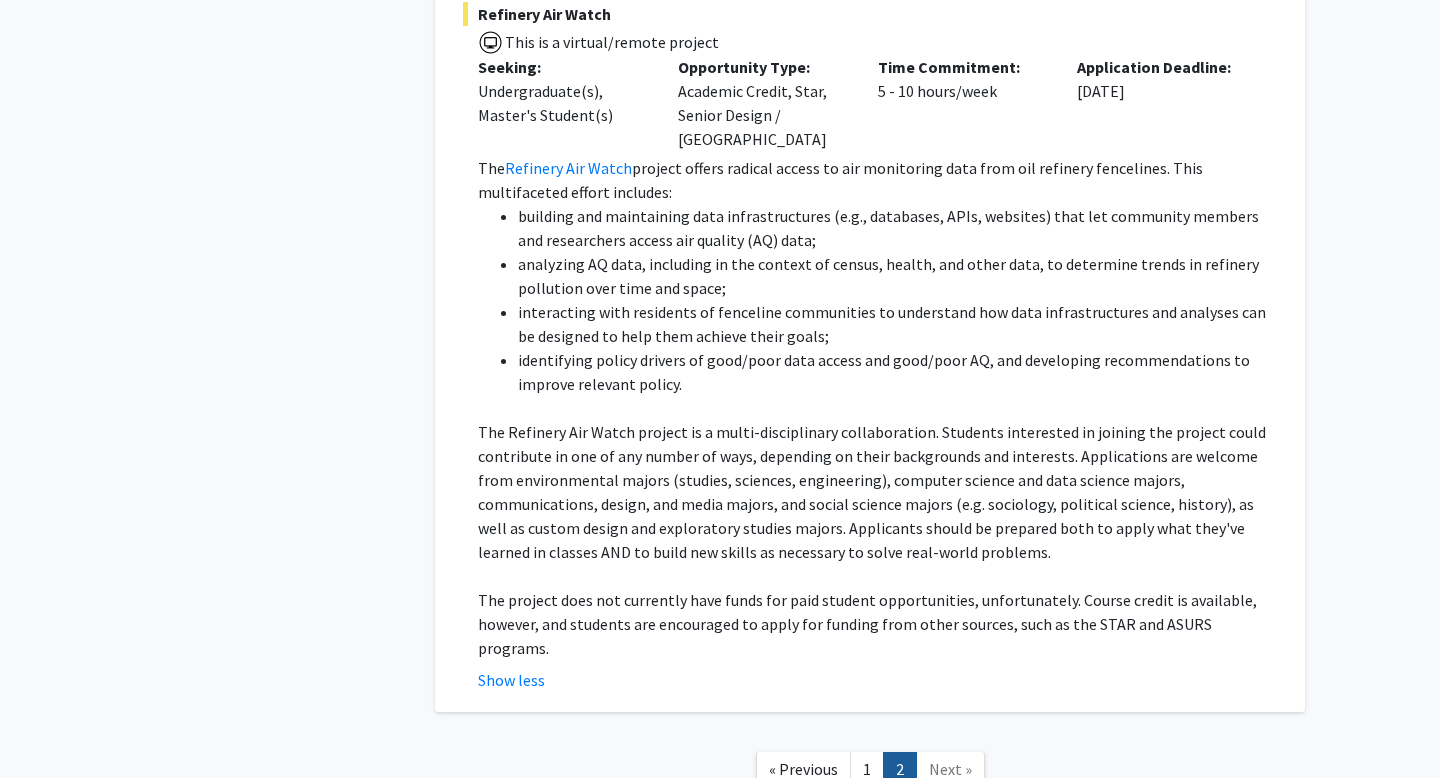 click on "The project does not currently have funds for paid student opportunities, unfortunately. Course credit is available, however, and students are encouraged to apply for funding from other sources, such as the STAR and ASURS programs." 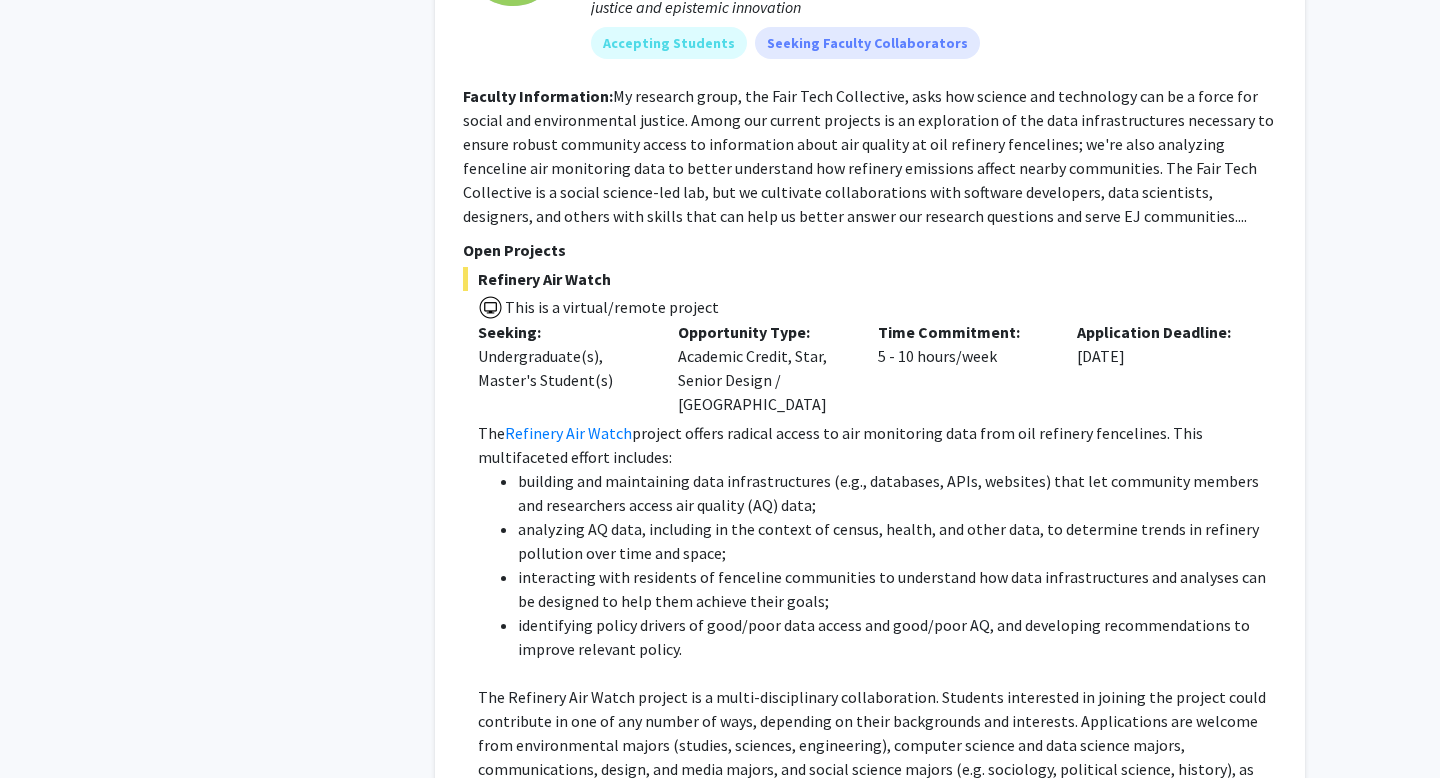 click on "interacting with residents of fenceline communities to understand how data infrastructures and analyses can be designed to help them achieve their goals;" 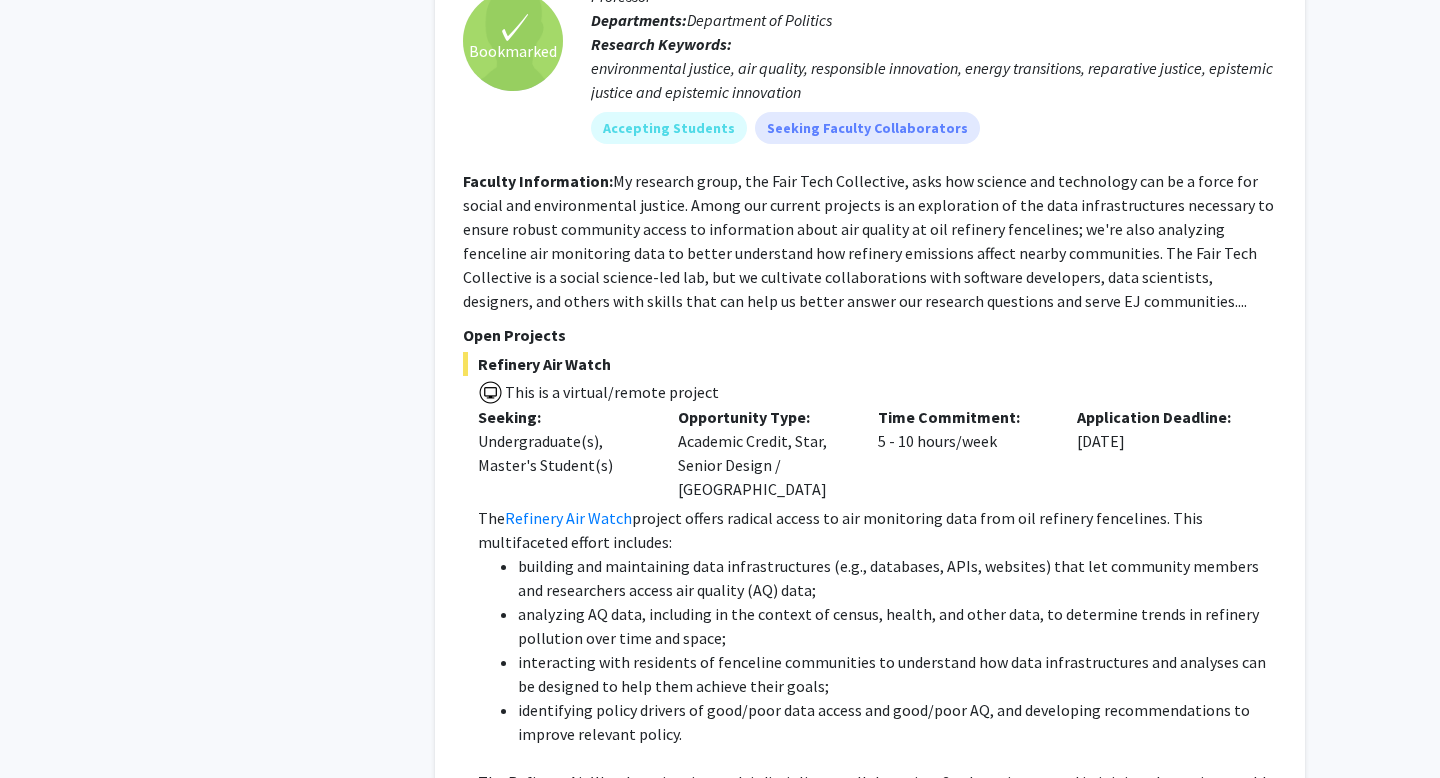 scroll, scrollTop: 4806, scrollLeft: 0, axis: vertical 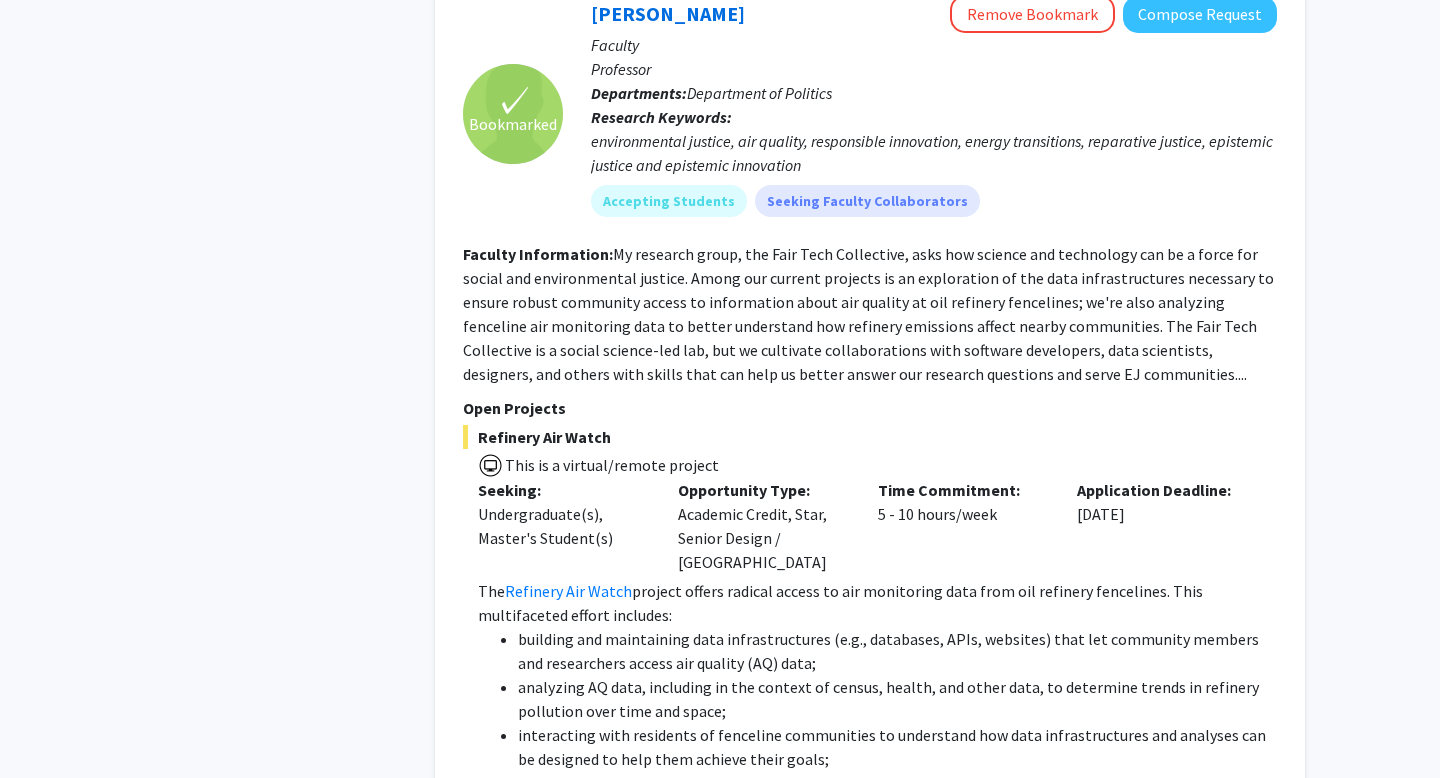 click on "My research group, the Fair Tech Collective, asks how science and technology can be a force for social and environmental justice. Among our current projects is an exploration of the data infrastructures necessary to ensure robust community access to information about air quality at oil refinery fencelines; we're also analyzing fenceline air monitoring data to better understand how refinery emissions affect nearby communities. The Fair Tech Collective is a social science-led lab, but we cultivate collaborations with software developers, data scientists, designers, and others with skills that can help us better answer our research questions and serve EJ communities...." 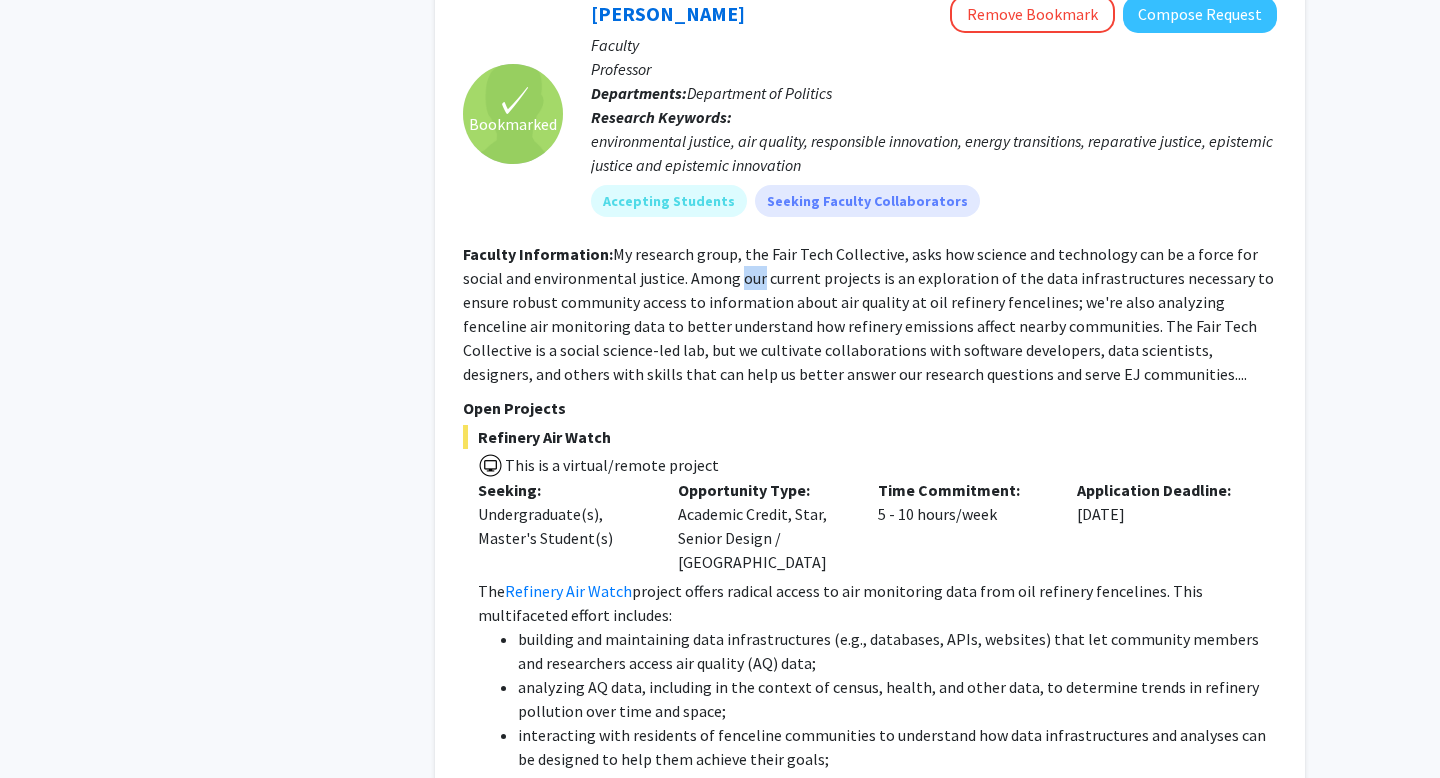 click on "My research group, the Fair Tech Collective, asks how science and technology can be a force for social and environmental justice. Among our current projects is an exploration of the data infrastructures necessary to ensure robust community access to information about air quality at oil refinery fencelines; we're also analyzing fenceline air monitoring data to better understand how refinery emissions affect nearby communities. The Fair Tech Collective is a social science-led lab, but we cultivate collaborations with software developers, data scientists, designers, and others with skills that can help us better answer our research questions and serve EJ communities...." 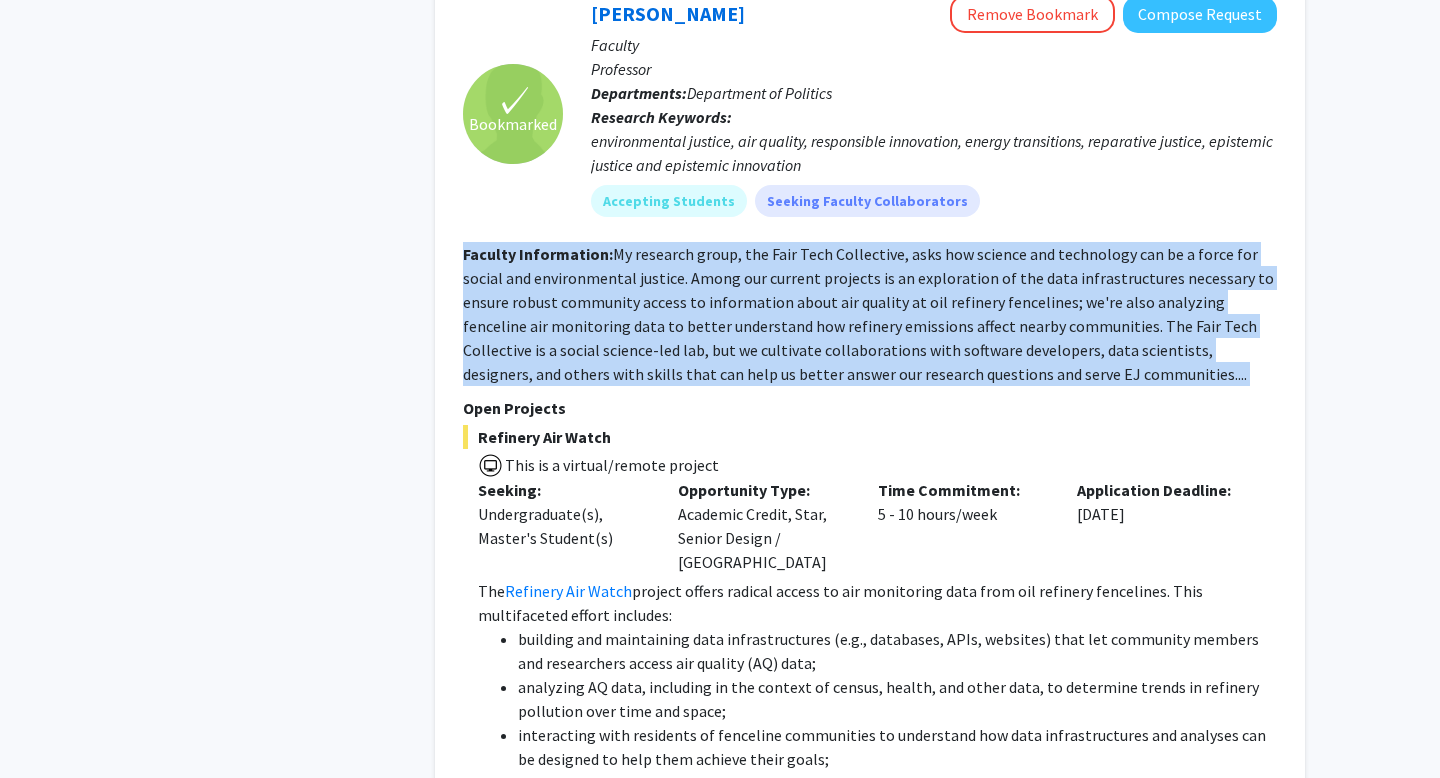 click on "My research group, the Fair Tech Collective, asks how science and technology can be a force for social and environmental justice. Among our current projects is an exploration of the data infrastructures necessary to ensure robust community access to information about air quality at oil refinery fencelines; we're also analyzing fenceline air monitoring data to better understand how refinery emissions affect nearby communities. The Fair Tech Collective is a social science-led lab, but we cultivate collaborations with software developers, data scientists, designers, and others with skills that can help us better answer our research questions and serve EJ communities...." 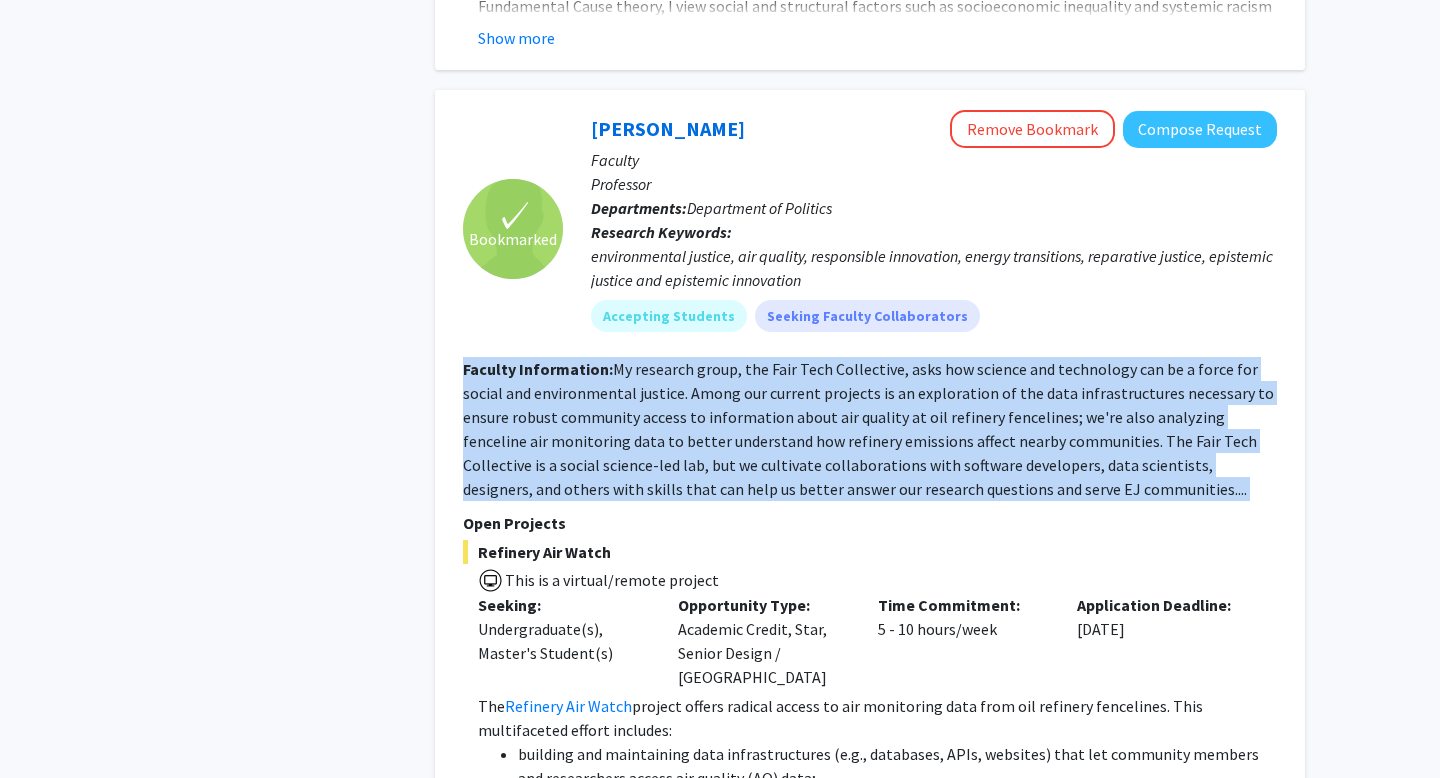 scroll, scrollTop: 4725, scrollLeft: 0, axis: vertical 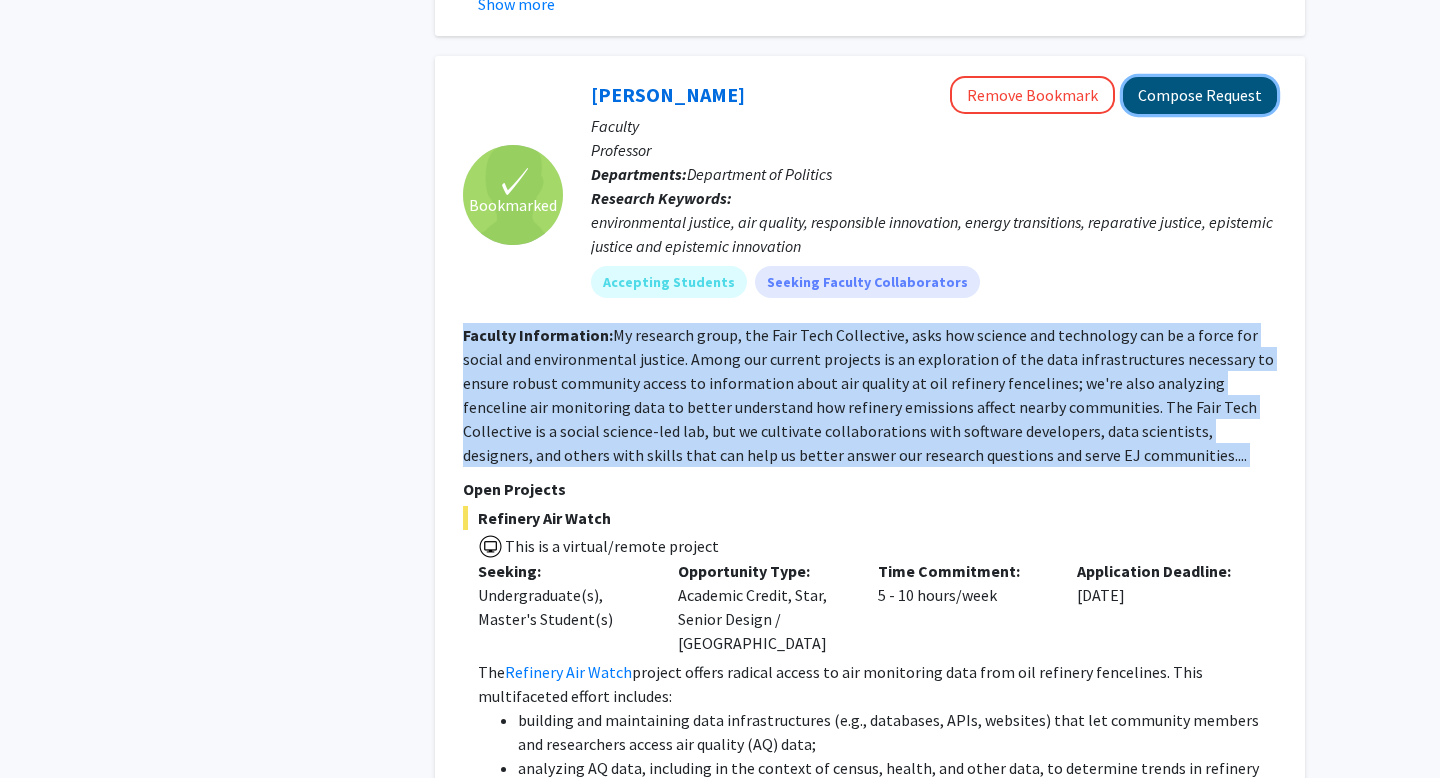 click on "Compose Request" 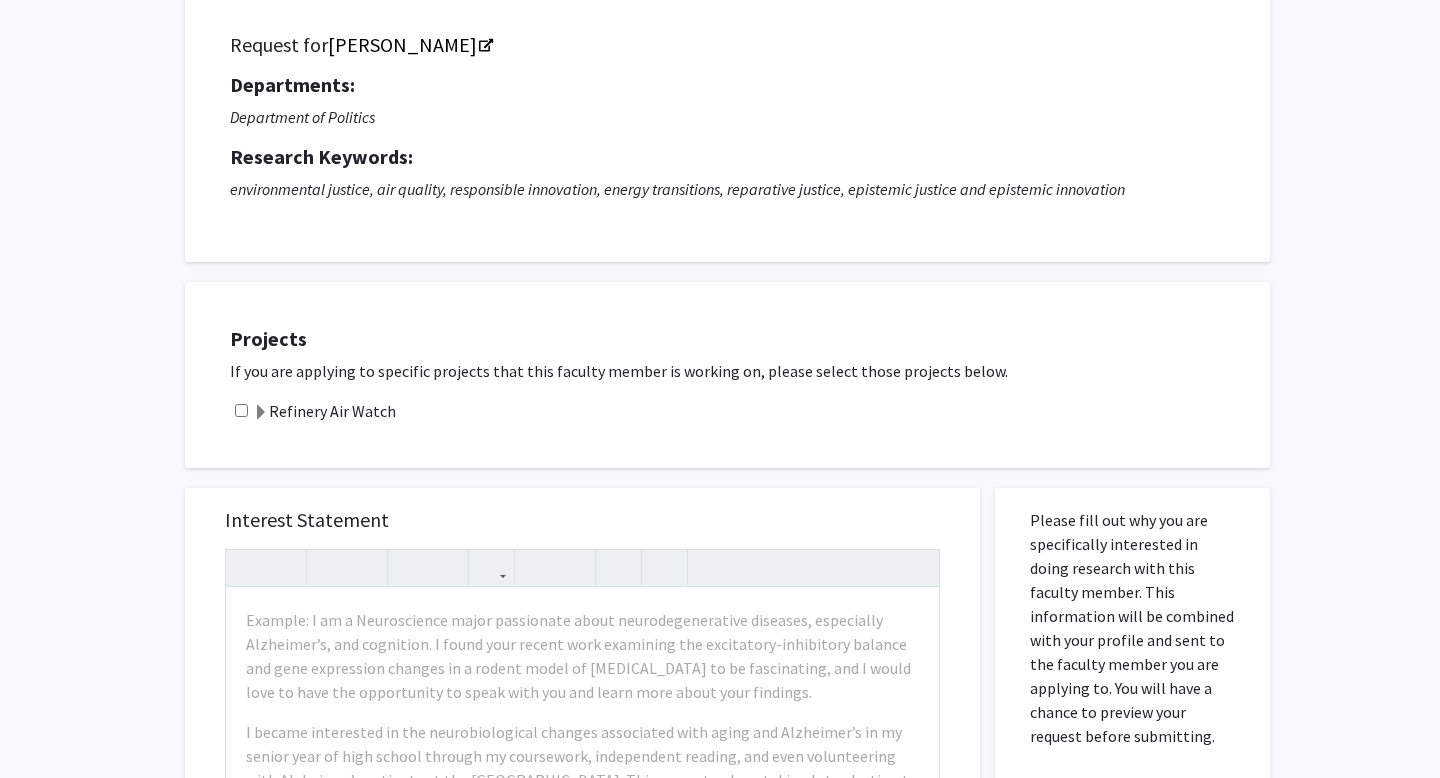 scroll, scrollTop: 415, scrollLeft: 0, axis: vertical 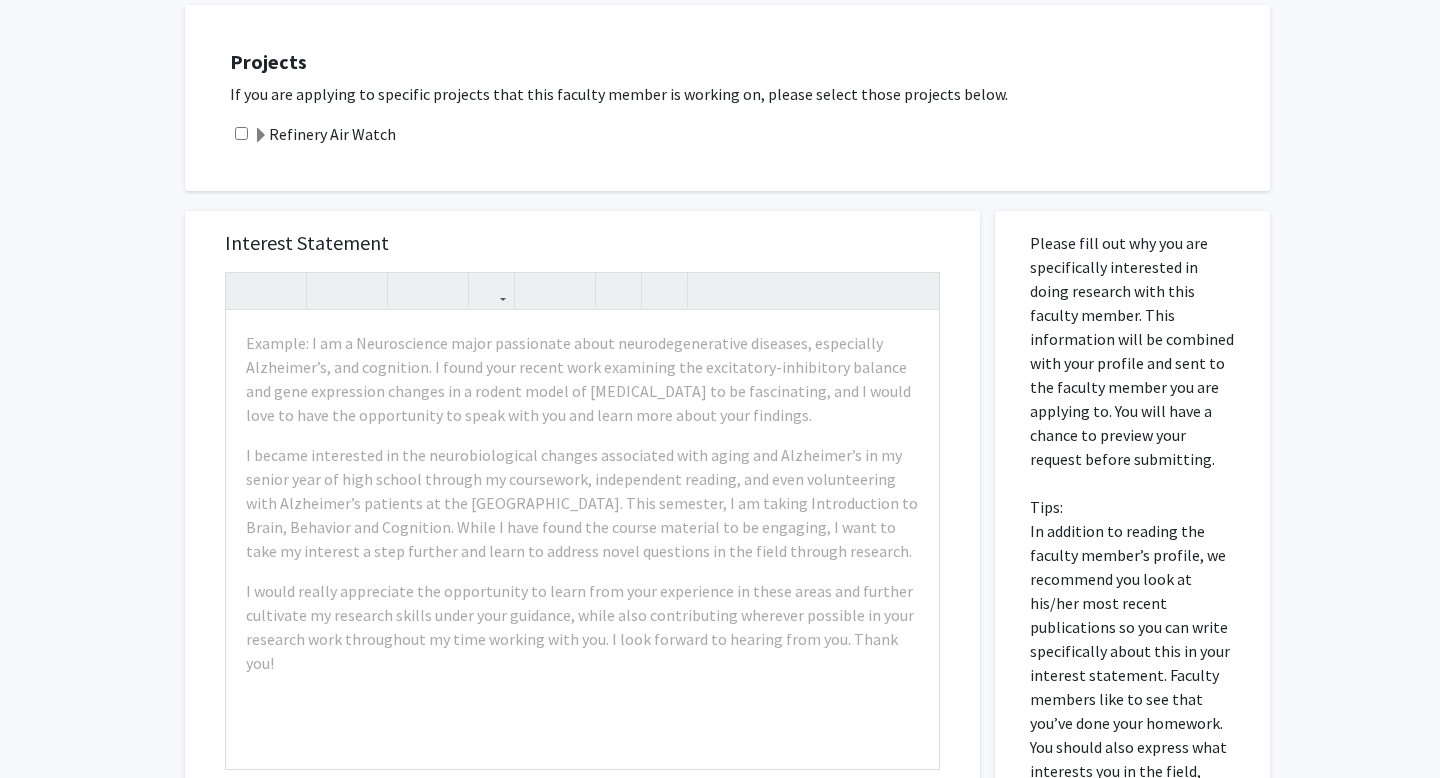 click 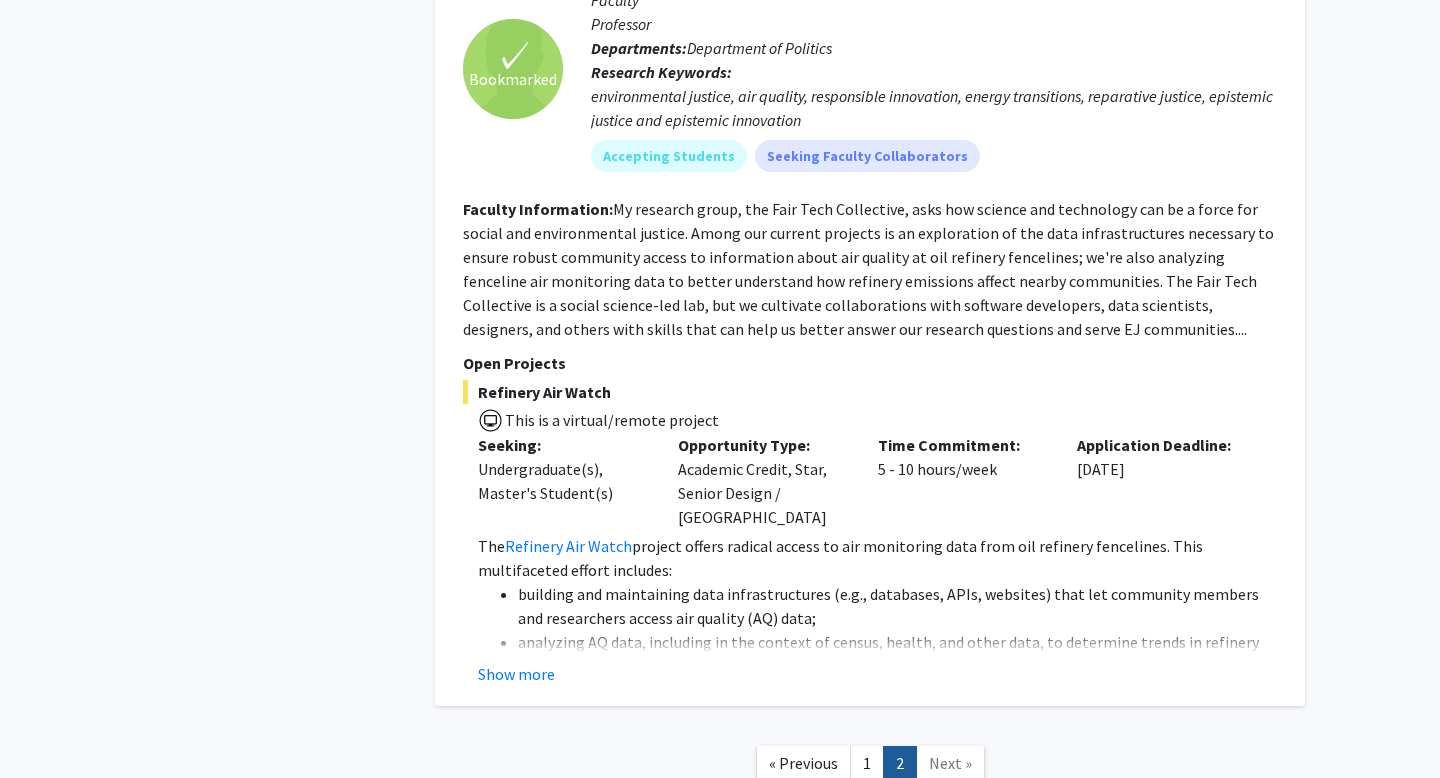 scroll, scrollTop: 4645, scrollLeft: 0, axis: vertical 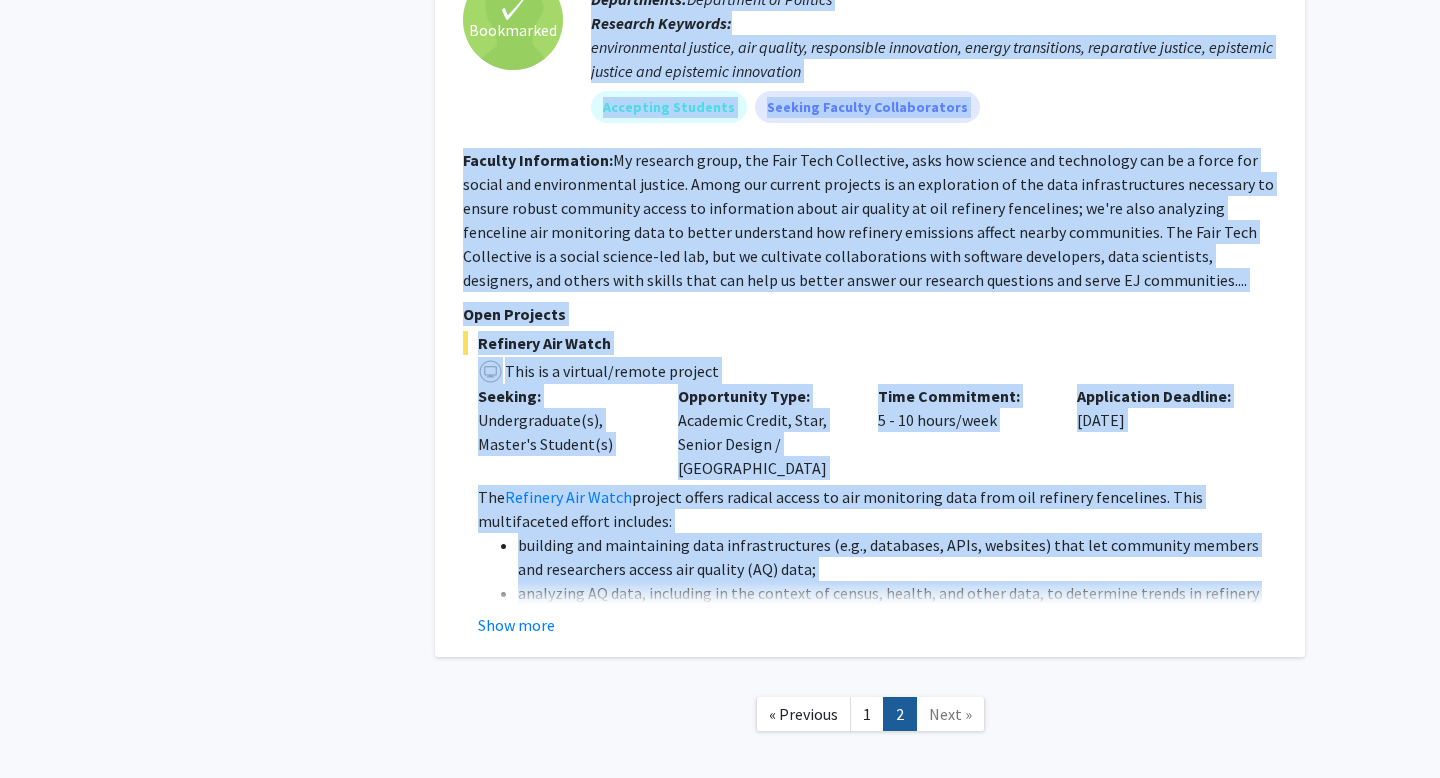 drag, startPoint x: 587, startPoint y: 135, endPoint x: 452, endPoint y: 591, distance: 475.56387 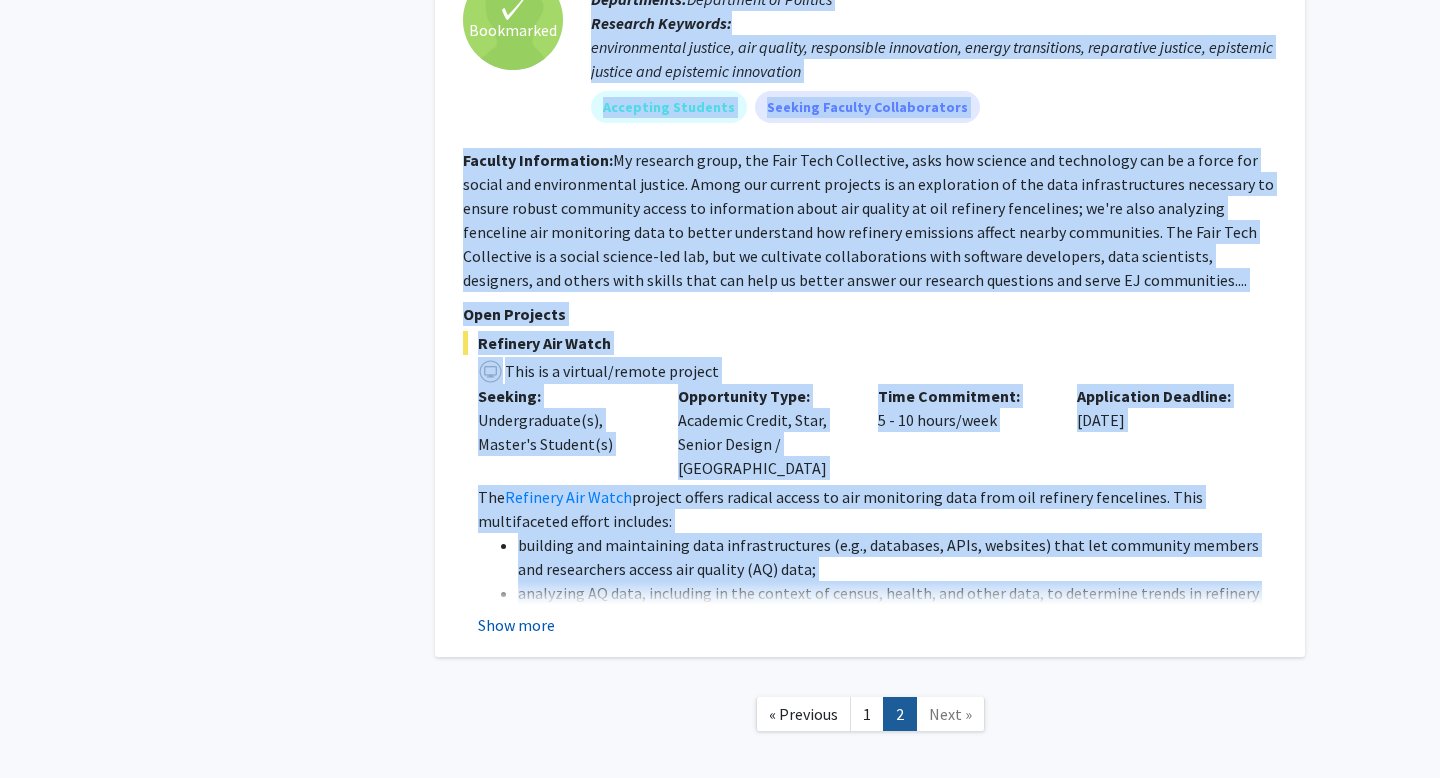 click on "Show more" 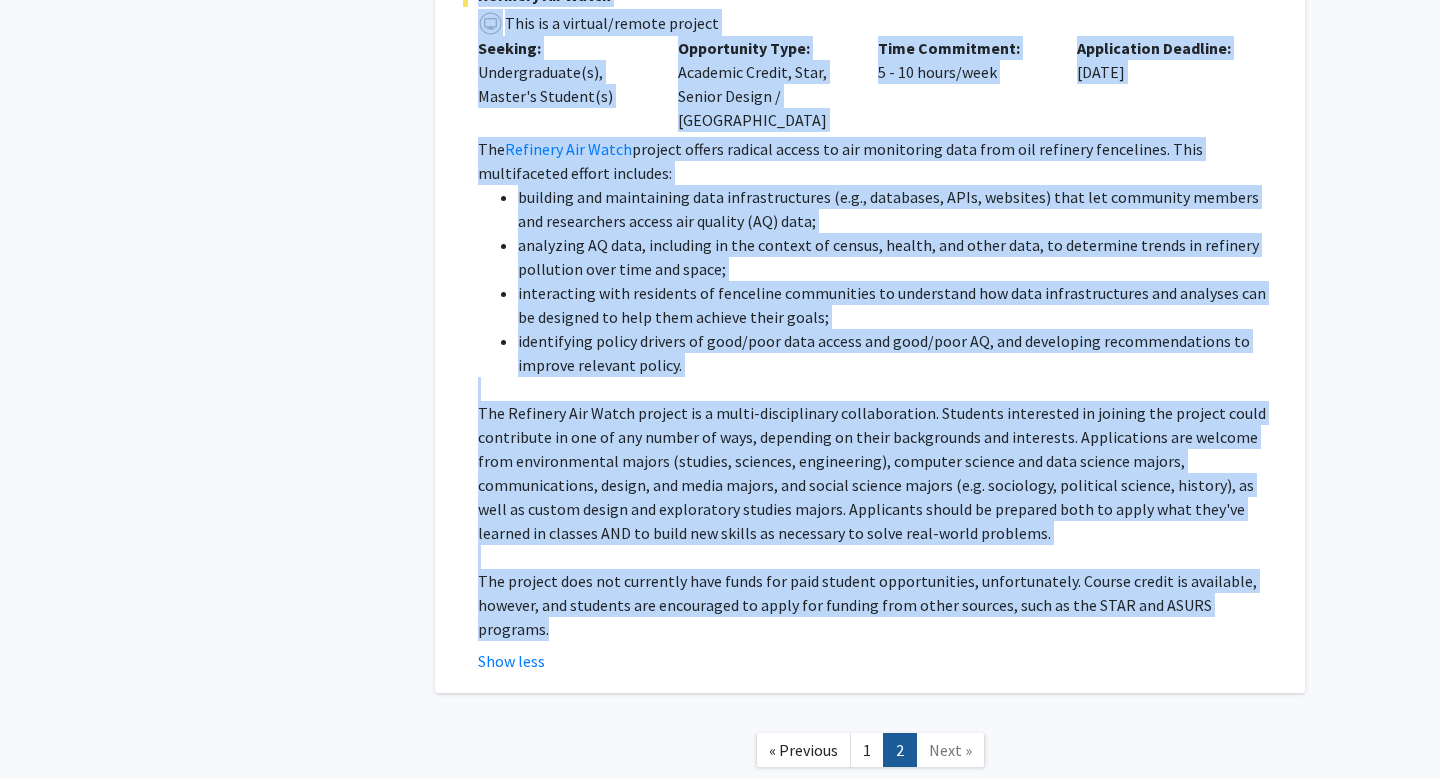 scroll, scrollTop: 5312, scrollLeft: 0, axis: vertical 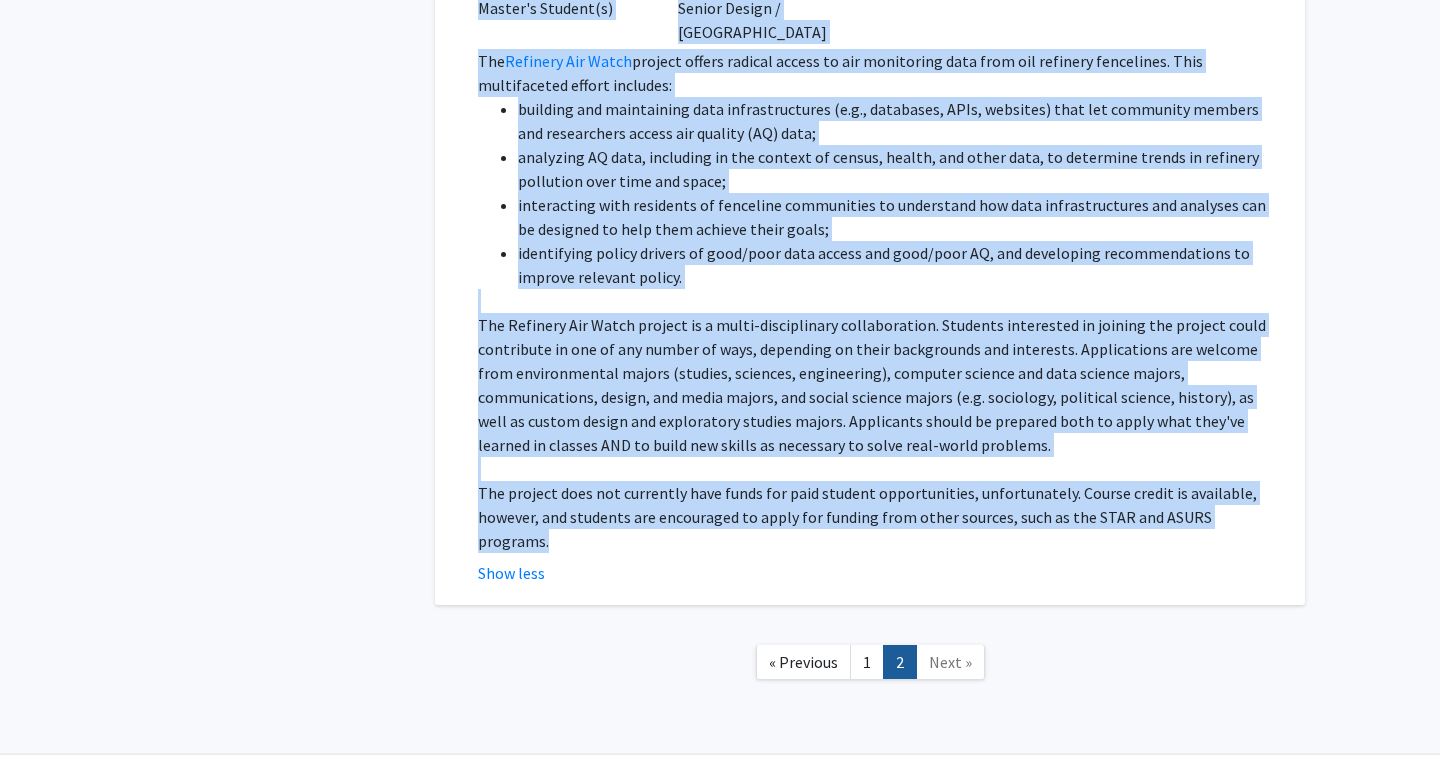 copy on "Lore Ipsumdol  Sitame Consecte  Adipisc Elitsed  Doeiusm Temporinc Utlaboreetd:  Magnaaliqu en Adminimv Quisnost Exercita:  ullamcolabori nisiali, exe commodo, consequatdu auteirurei, repreh voluptateve, essecillum fugiatn, pariature sintocc cup nonproide suntculpaq Officiade Mollitan  Idestla Perspic Undeomnisiste Natuser Voluptatema:  Do laudanti totam, rem Aper Eaqu Ipsaquaeab, illo inv veritat qua architecto bea vi d expli nem enimip qui voluptasasper autodit. Fugit con magnido eosratio se ne nequeporroq do adi numq eiusmoditempora inciduntm qu etiamm soluta nobiselig optioc ni impeditquop facer pos assumen re tem autemqui officiisde; re'ne saep evenietvo repudiand rec itaqueearu hict sa delect reiciendis vol maioresa perferend dolori asperi repellatmin. Nos Exer Ulla Corporissu la a commod consequ-qui max, mol mo harumquid rerumfacilisex dist namliber temporecum, solu nobiselige, optiocumq, nih impedi minu quodma plac fac poss om loremi dolors ame consecte adipiscin eli seddo EI temporincid.... Utla E..." 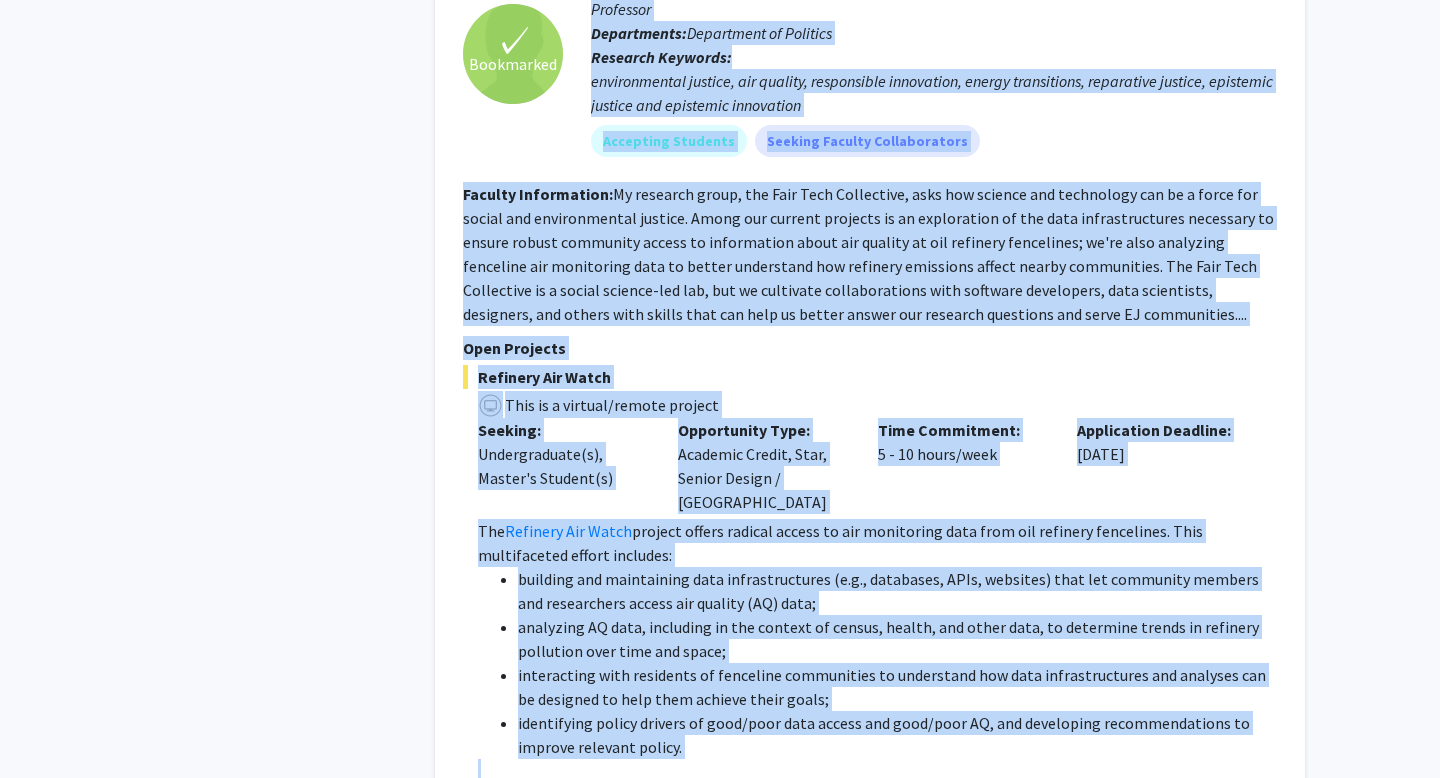 scroll, scrollTop: 4677, scrollLeft: 0, axis: vertical 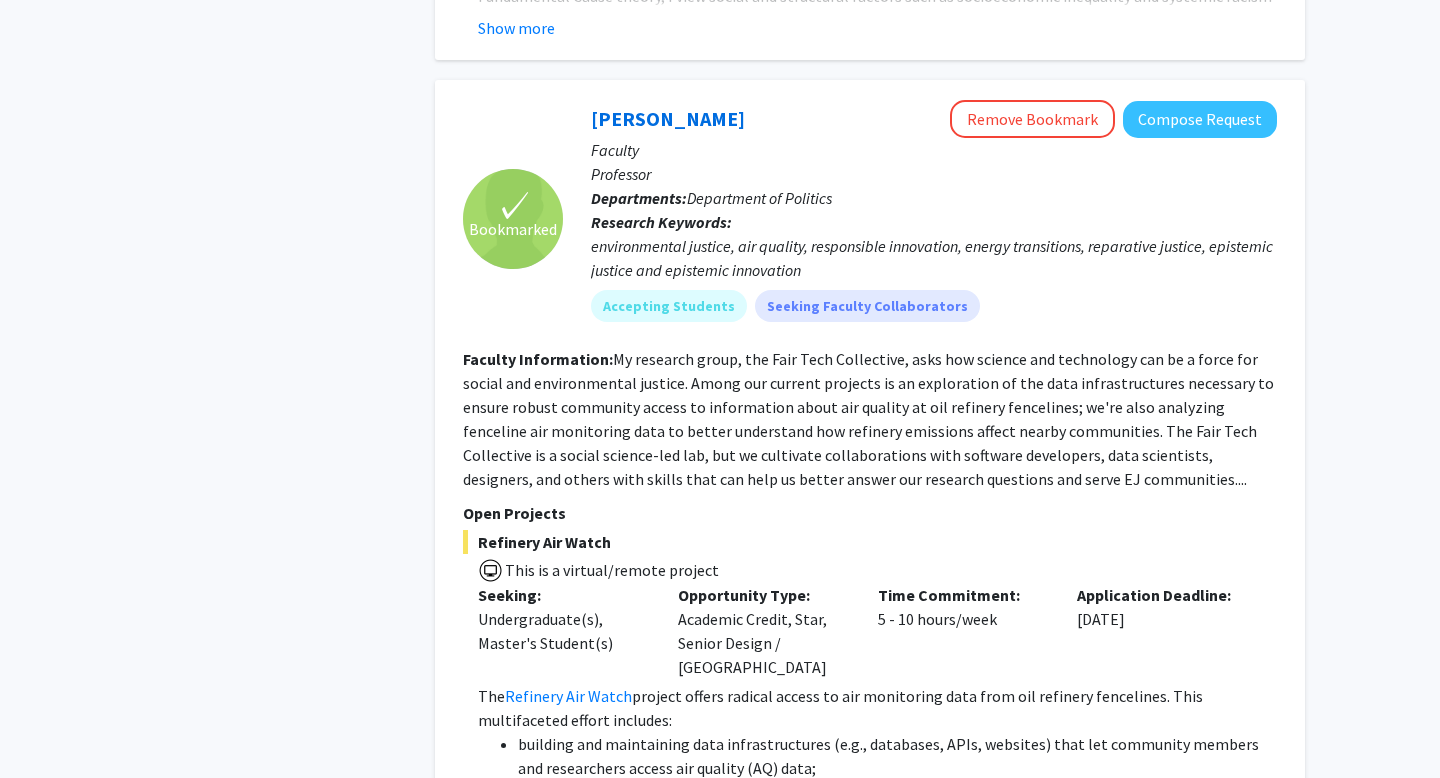 click on "Search  Page  2  of  2  ( 18  total faculty/staff results)   [PERSON_NAME]   Bookmark
Compose Request  Faculty Associate Professor Departments:  Chemistry Research Keywords:  Assessment of student use and effectiveness of technology  Implementation of active learning pedagogical approaches  Incorporation of real-world context into chemistry curriculum  Development of context-based guided inquiry (i.e., POGIL) activities  Hands-on demonstrations of chemistry applications... Accepting Students Faculty Information:  Dr. [PERSON_NAME] is an Associate Professor in the Chemistry Department. His area of research is Chemical Education Research.     Please visit the following website for more information about the Chemical Education Research Group.   [URL][DOMAIN_NAME].. Open Projects  Student use of lecture screencasts  Seeking: Undergraduate(s) Opportunity Type:  Academic Credit, Volunteer, Star  Time Commitment:  15 - 20 hours/week  Application Deadline:  Not Provided  Show more  Bookmark" 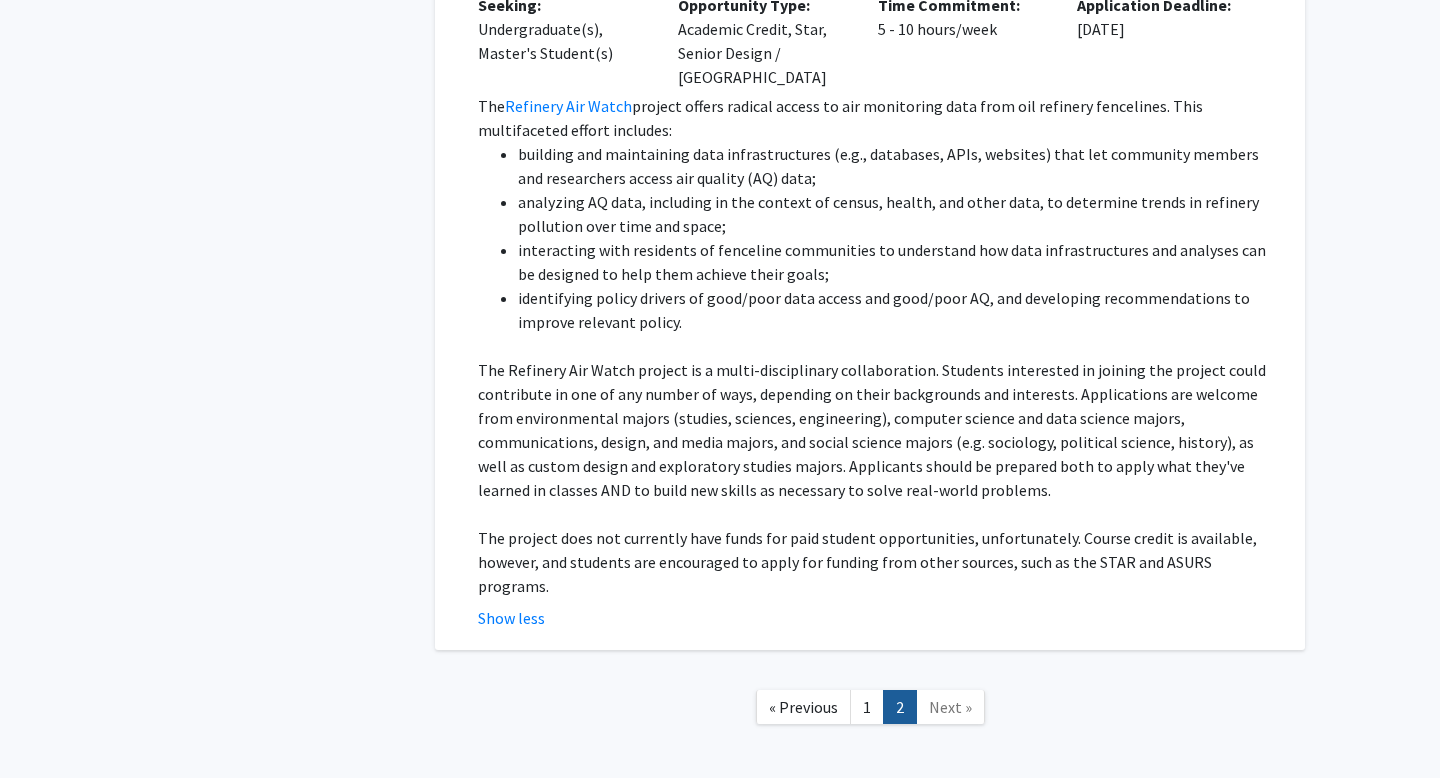 scroll, scrollTop: 4715, scrollLeft: 0, axis: vertical 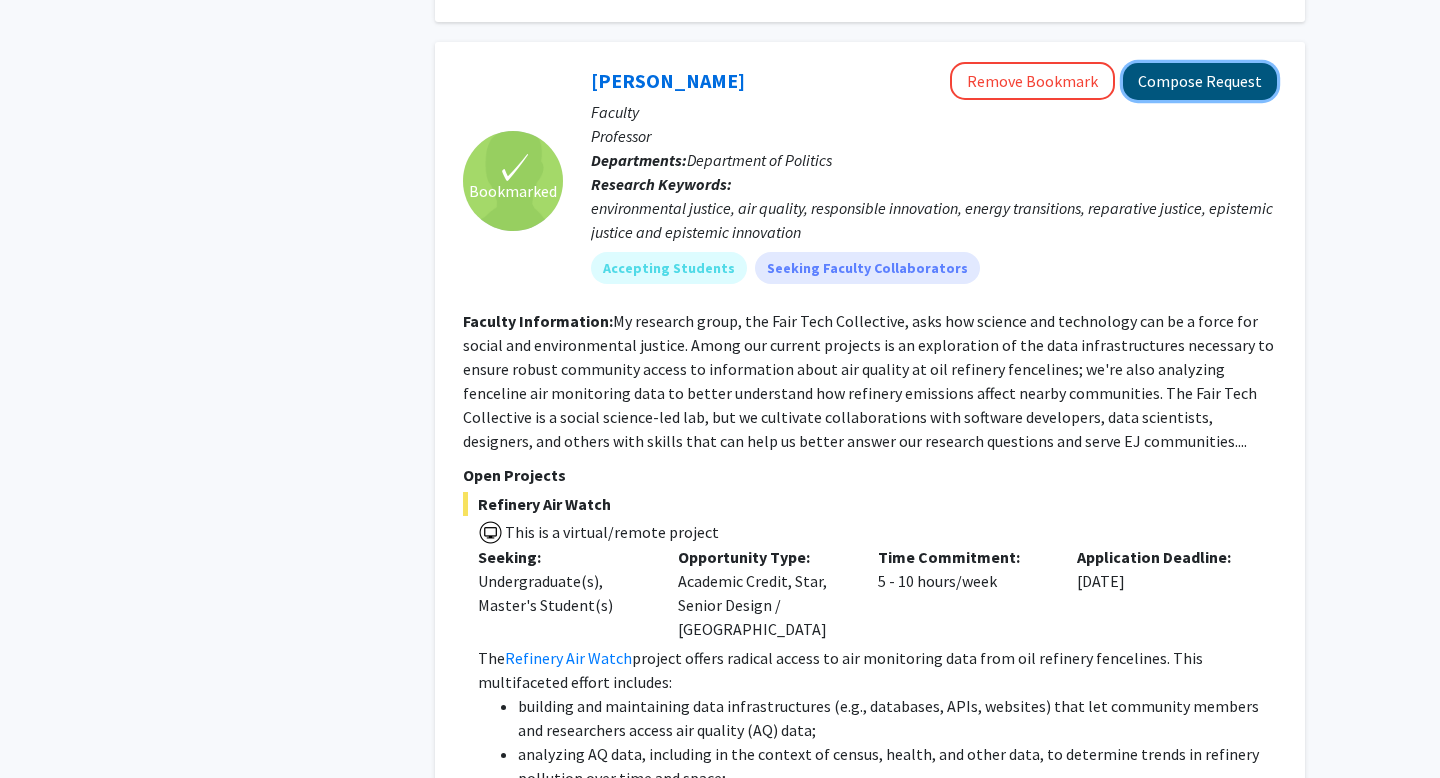 click on "Compose Request" 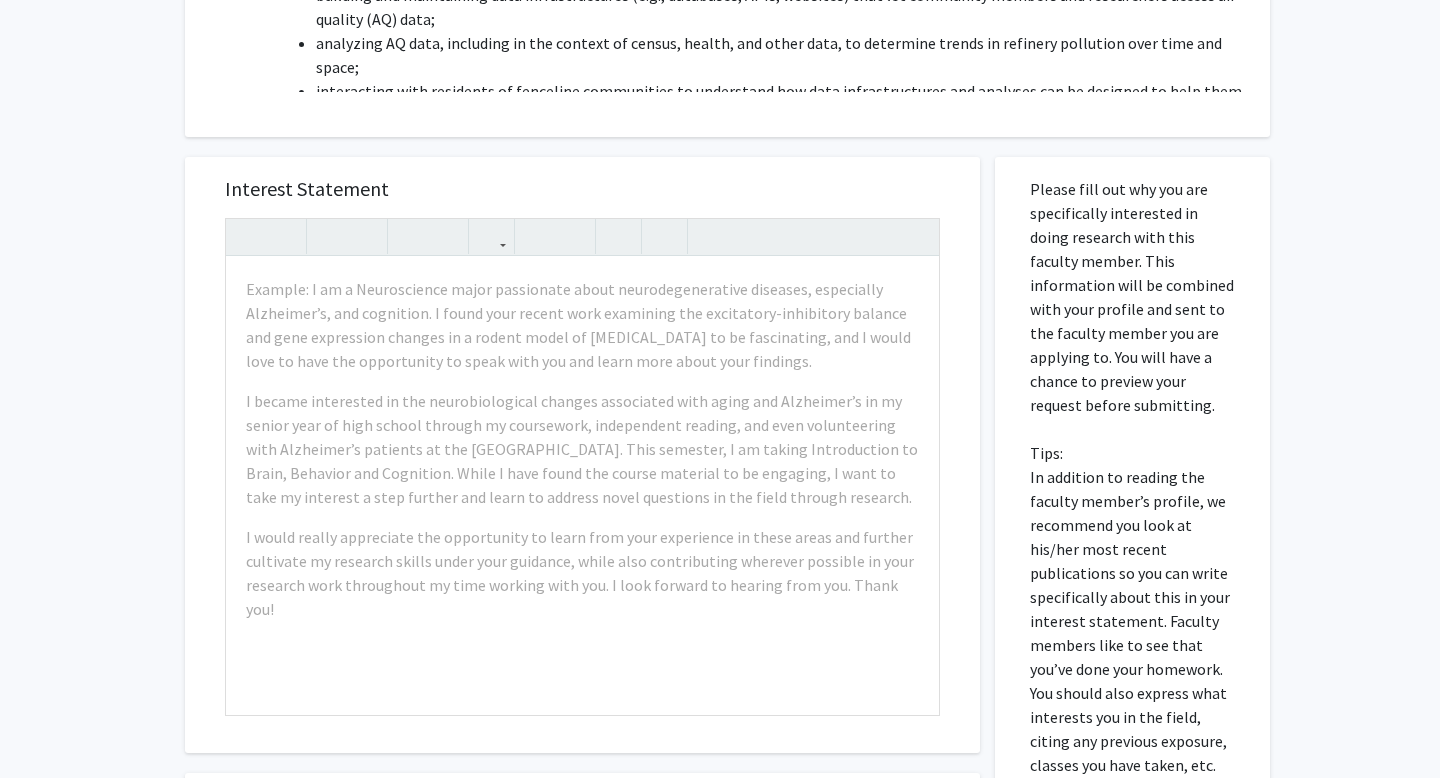 scroll, scrollTop: 380, scrollLeft: 0, axis: vertical 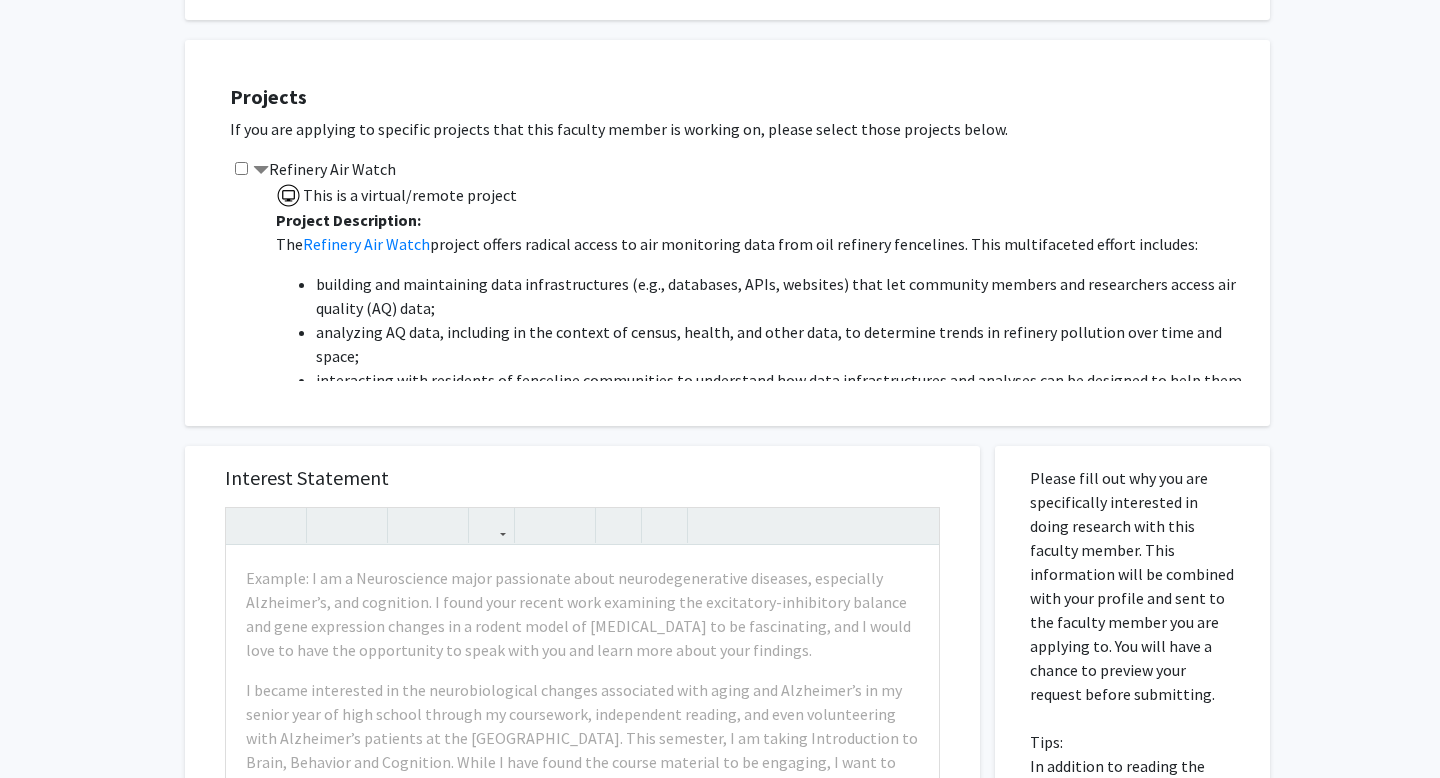 click 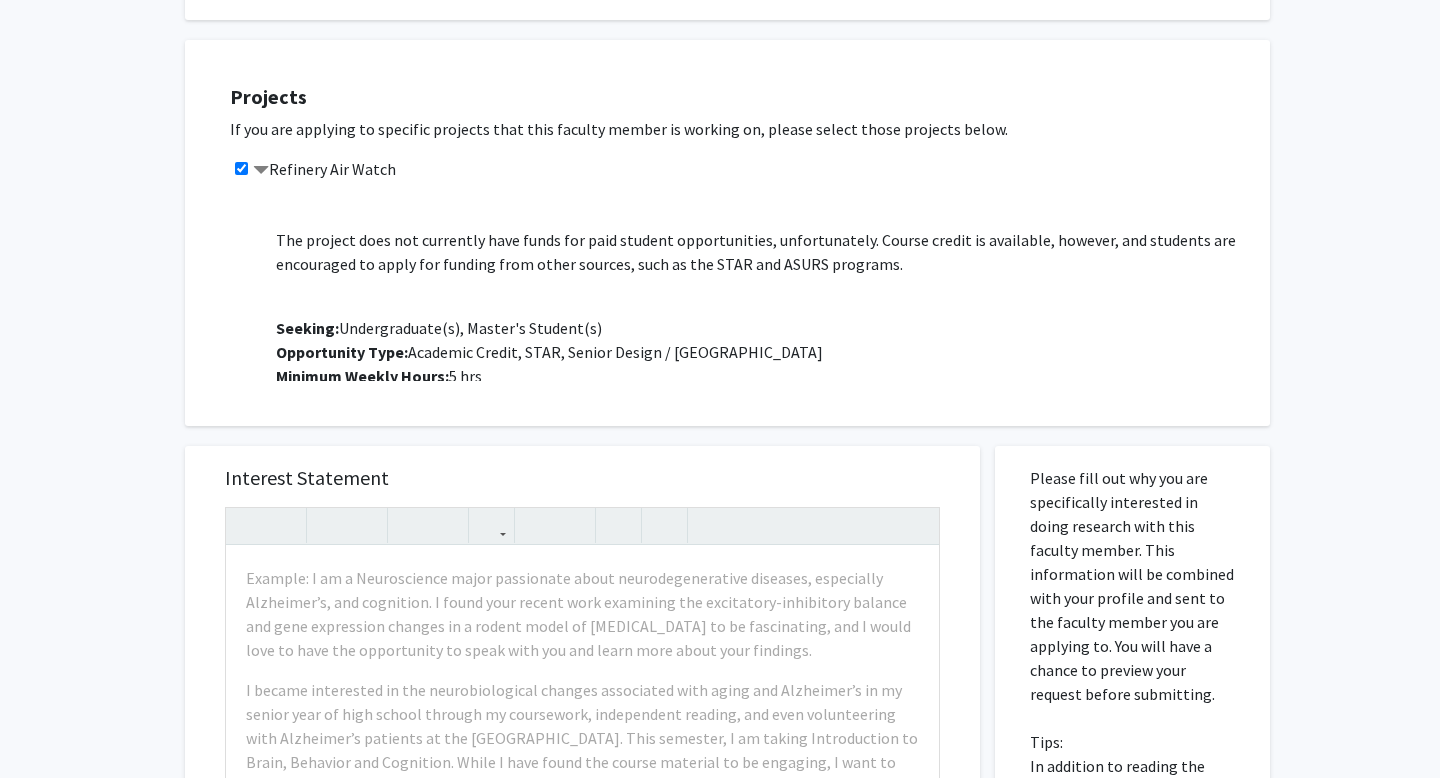 scroll, scrollTop: 490, scrollLeft: 0, axis: vertical 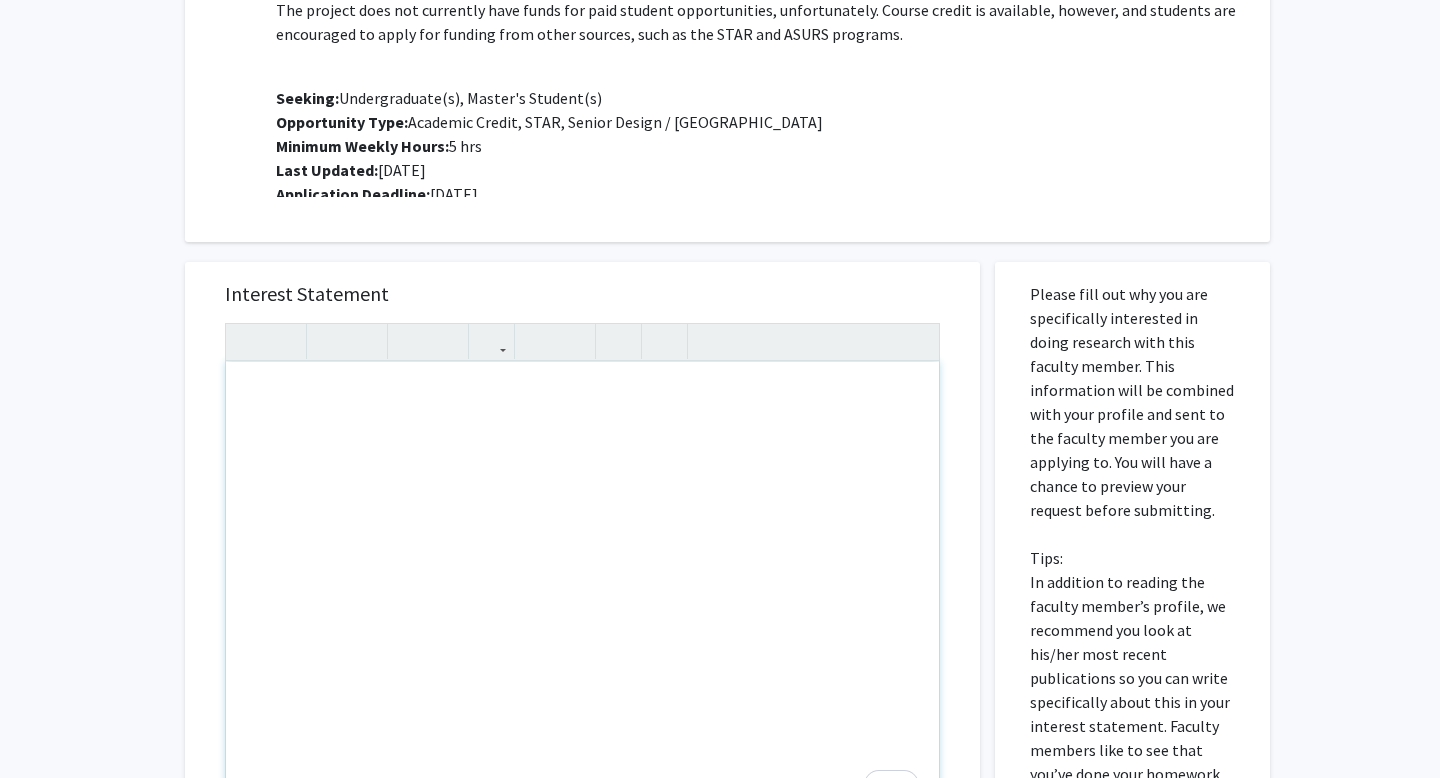 type 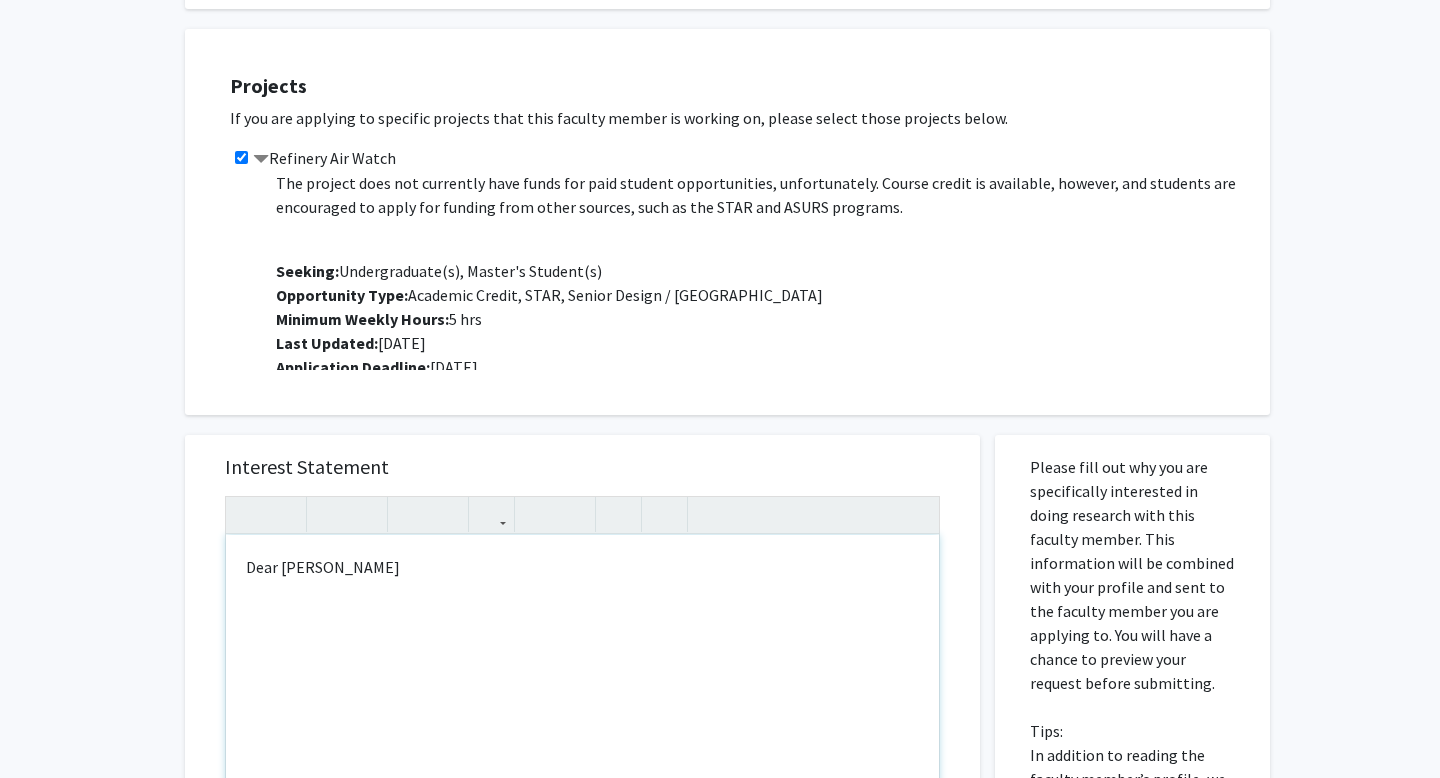scroll, scrollTop: 388, scrollLeft: 0, axis: vertical 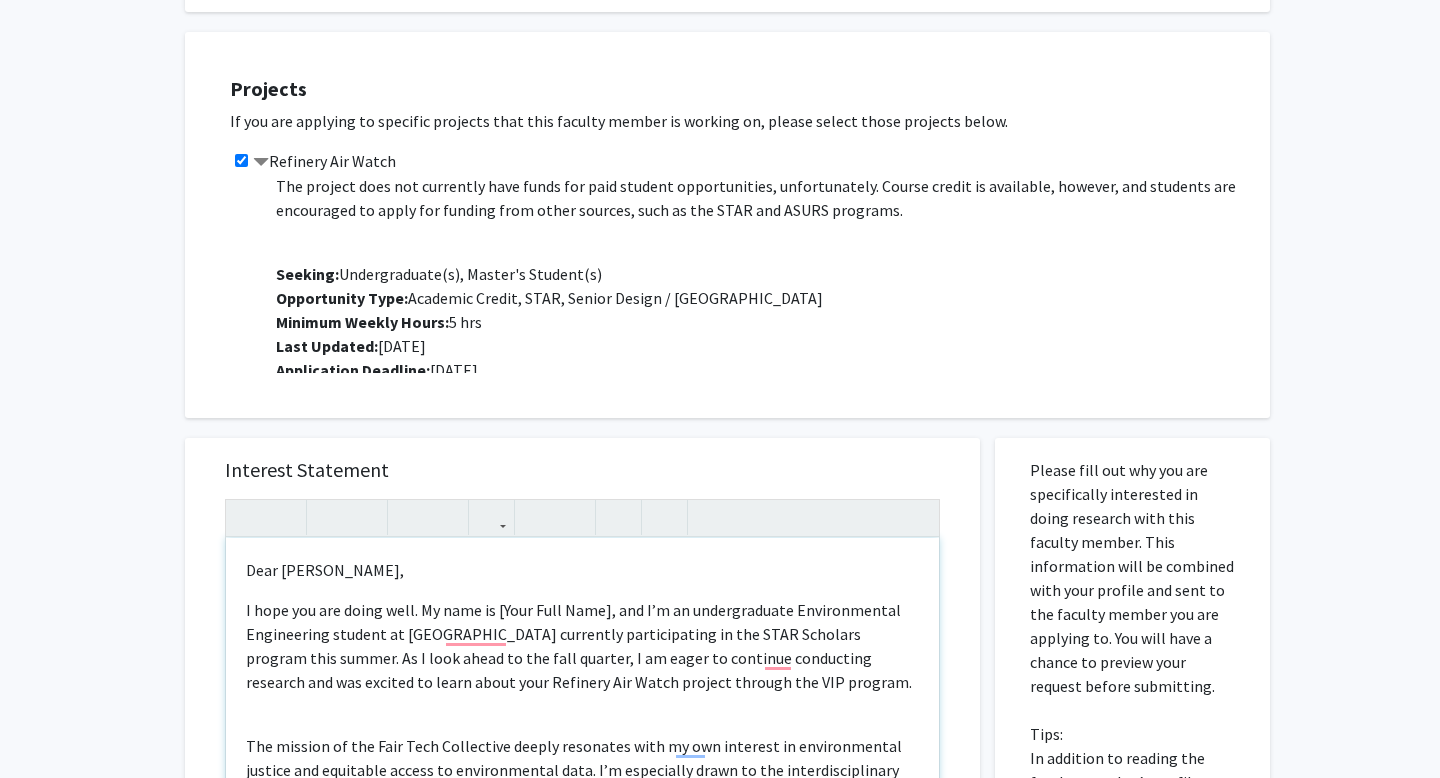 click on "Dear [PERSON_NAME], I hope you are doing well. My name is [Your Full Name], and I’m an undergraduate Environmental Engineering student at [GEOGRAPHIC_DATA] currently participating in the STAR Scholars program this summer. As I look ahead to the fall quarter, I am eager to continue conducting research and was excited to learn about your Refinery Air Watch project through the VIP program. The mission of the Fair Tech Collective deeply resonates with my own interest in environmental justice and equitable access to environmental data. I’m especially drawn to the interdisciplinary nature of the project—combining air quality analysis, community engagement, and policy evaluation—and I would be thrilled to contribute in any capacity that supports your team’s goals. Would it be possible to discuss how I might get involved with the project this fall through the VIP program? I would greatly appreciate the opportunity to contribute and learn from your team. Thank you for your time and consideration. Best regards," at bounding box center (582, 767) 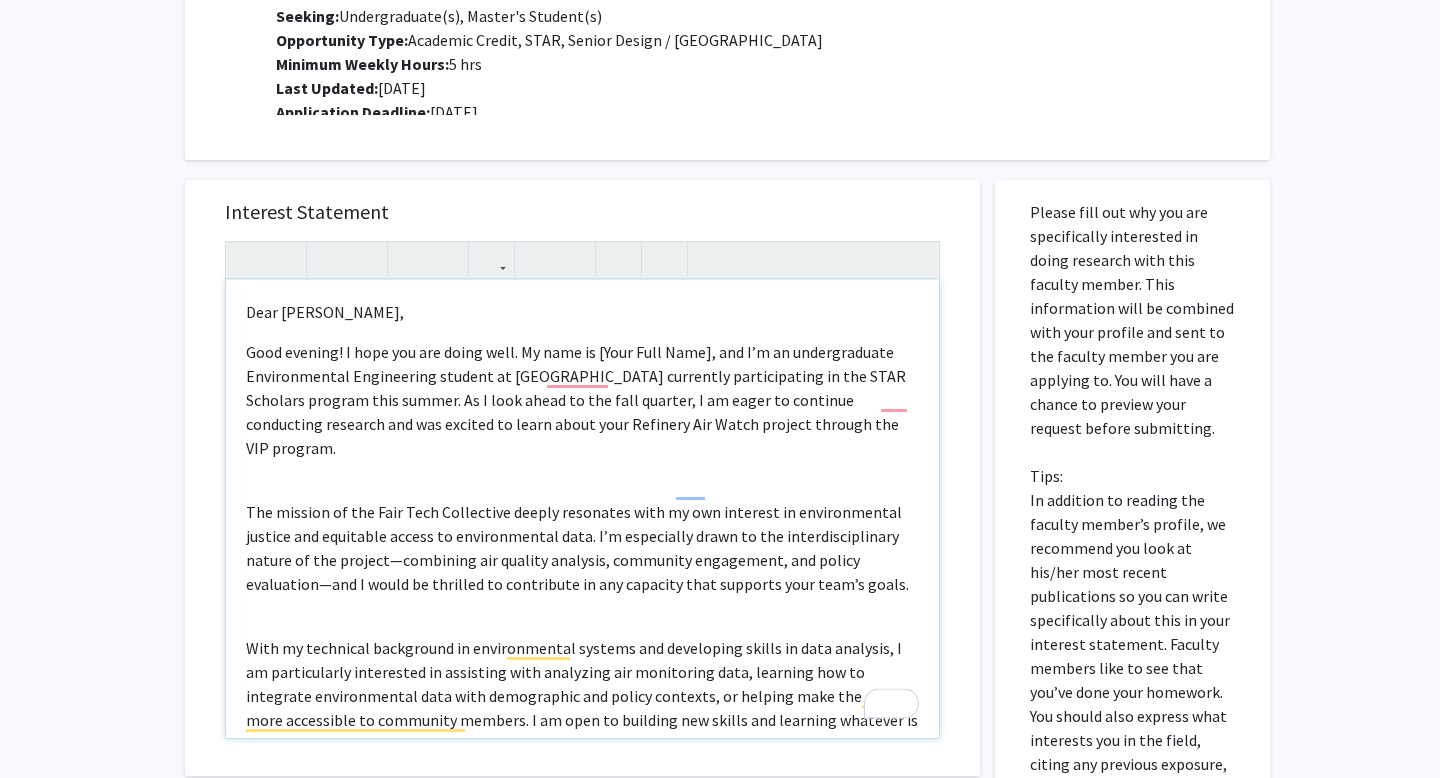 scroll, scrollTop: 665, scrollLeft: 0, axis: vertical 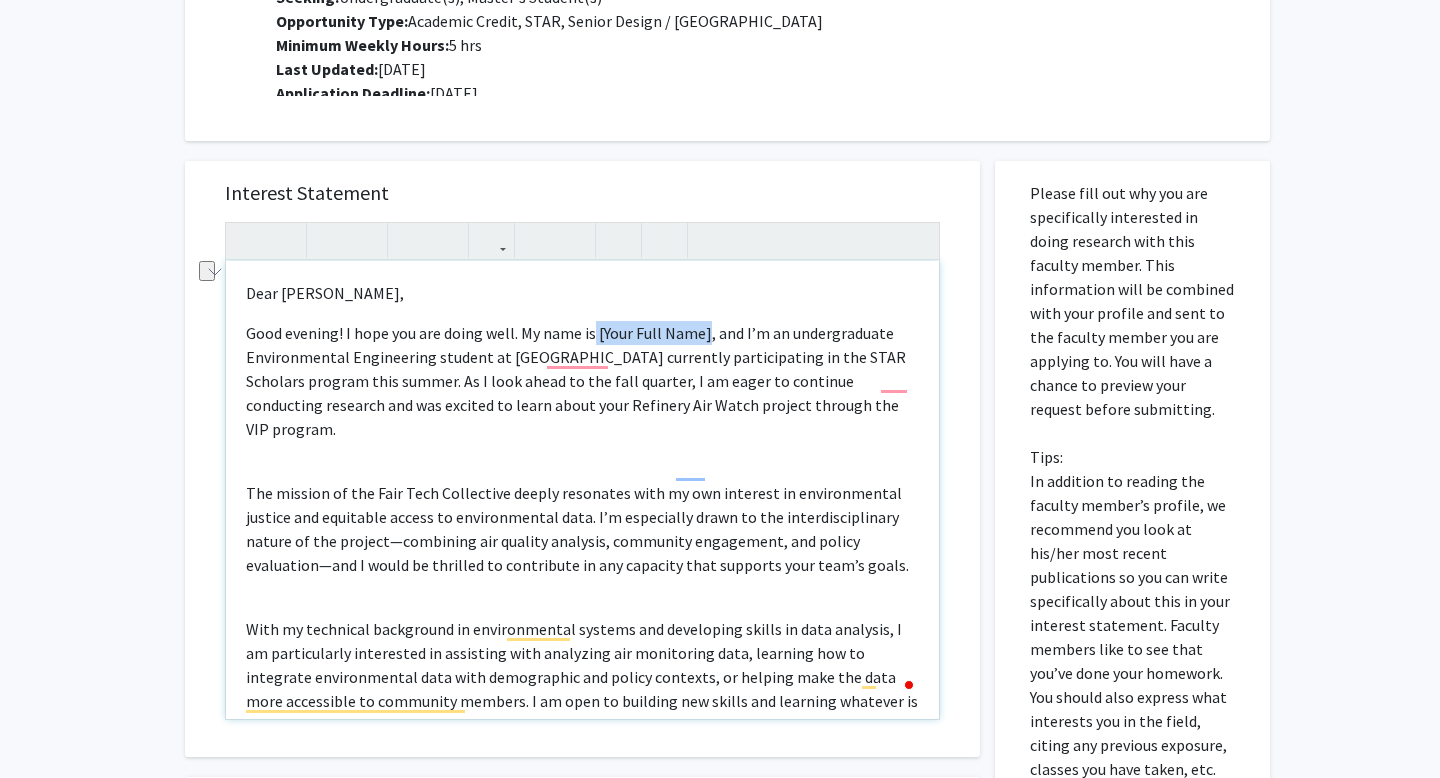drag, startPoint x: 706, startPoint y: 339, endPoint x: 594, endPoint y: 341, distance: 112.01785 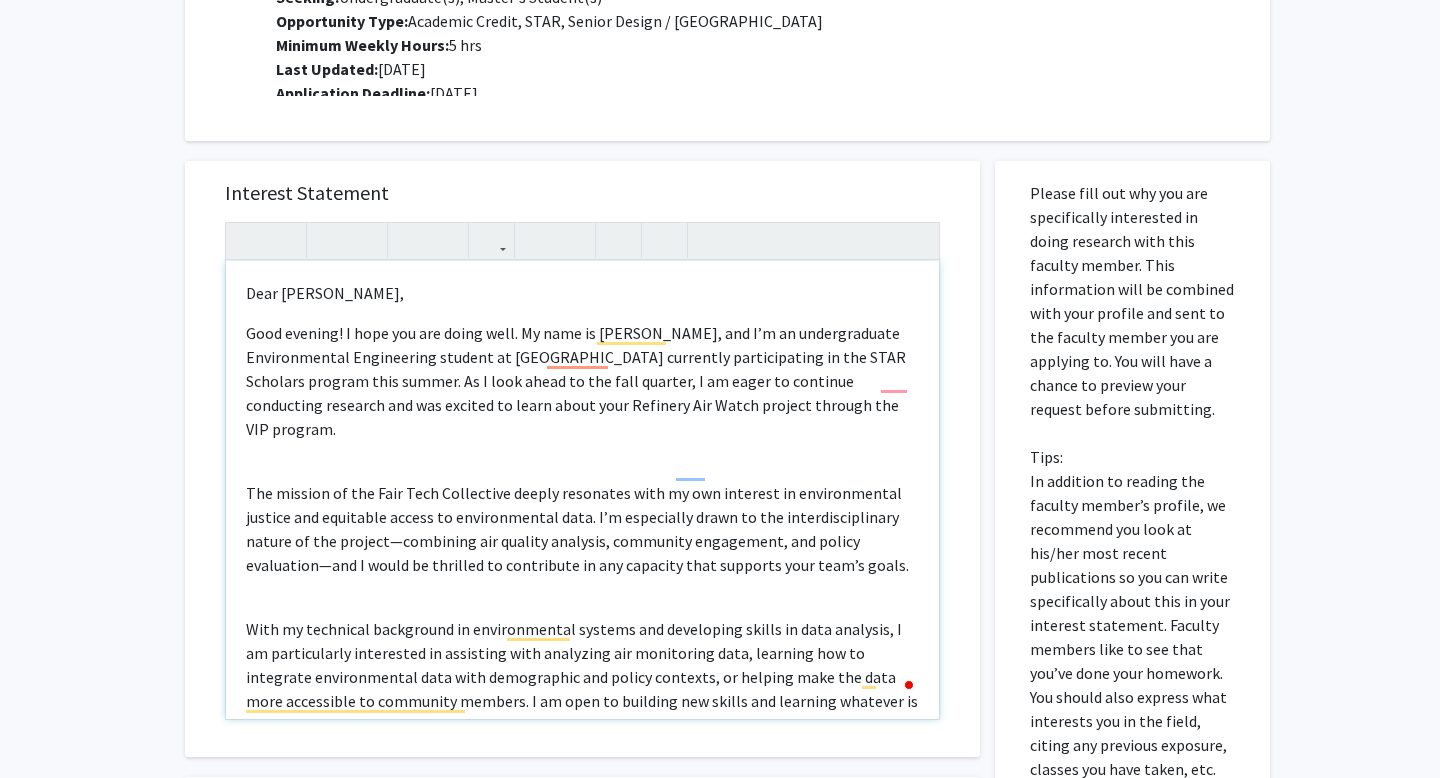 click on "Good evening! I hope you are doing well. My name is [PERSON_NAME], and I’m an undergraduate Environmental Engineering student at [GEOGRAPHIC_DATA] currently participating in the STAR Scholars program this summer. As I look ahead to the fall quarter, I am eager to continue conducting research and was excited to learn about your Refinery Air Watch project through the VIP program." at bounding box center (582, 381) 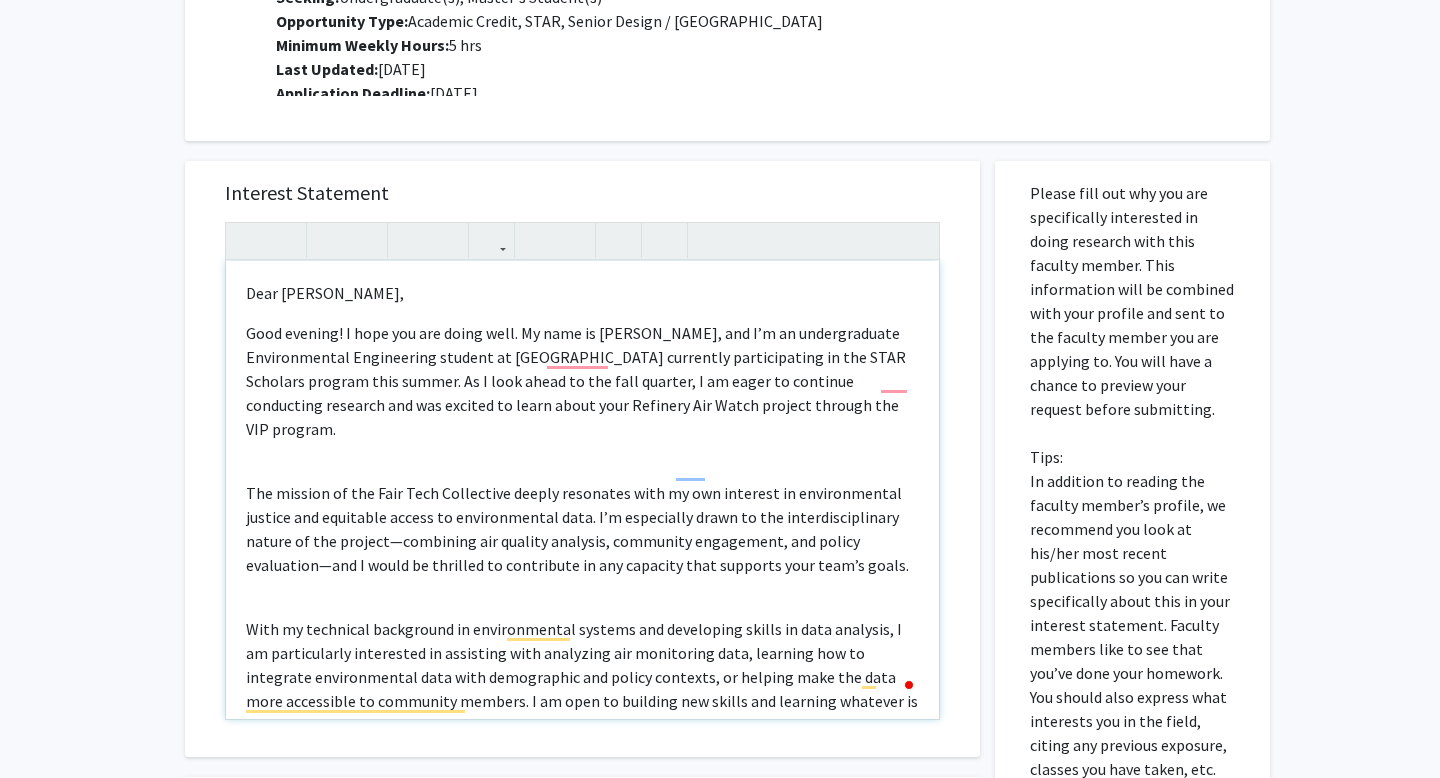 click on "Good evening! I hope you are doing well. My name is [PERSON_NAME], and I’m an undergraduate Environmental Engineering student at [GEOGRAPHIC_DATA] currently participating in the STAR Scholars program this summer. As I look ahead to the fall quarter, I am eager to continue conducting research and was excited to learn about your Refinery Air Watch project through the VIP program." at bounding box center (582, 381) 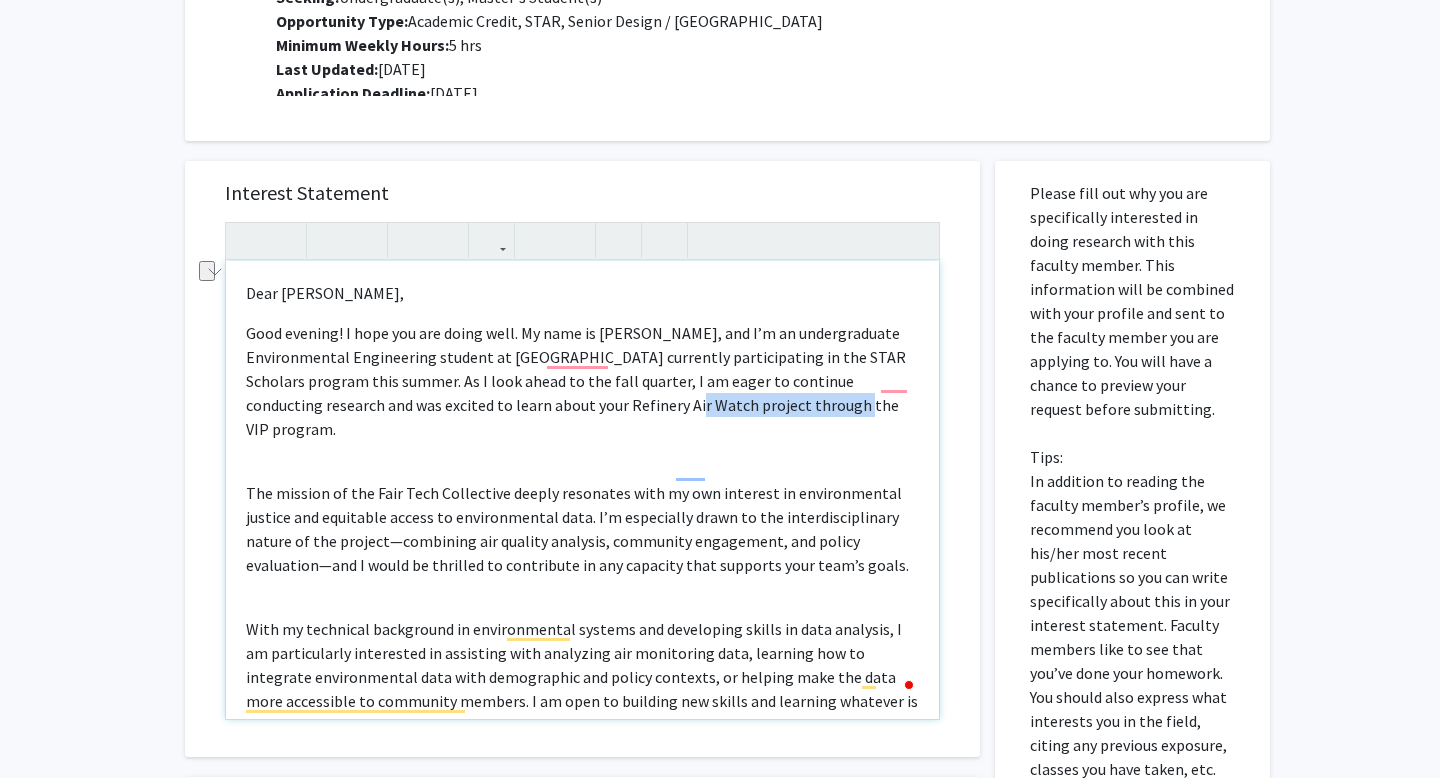 drag, startPoint x: 767, startPoint y: 404, endPoint x: 600, endPoint y: 415, distance: 167.36188 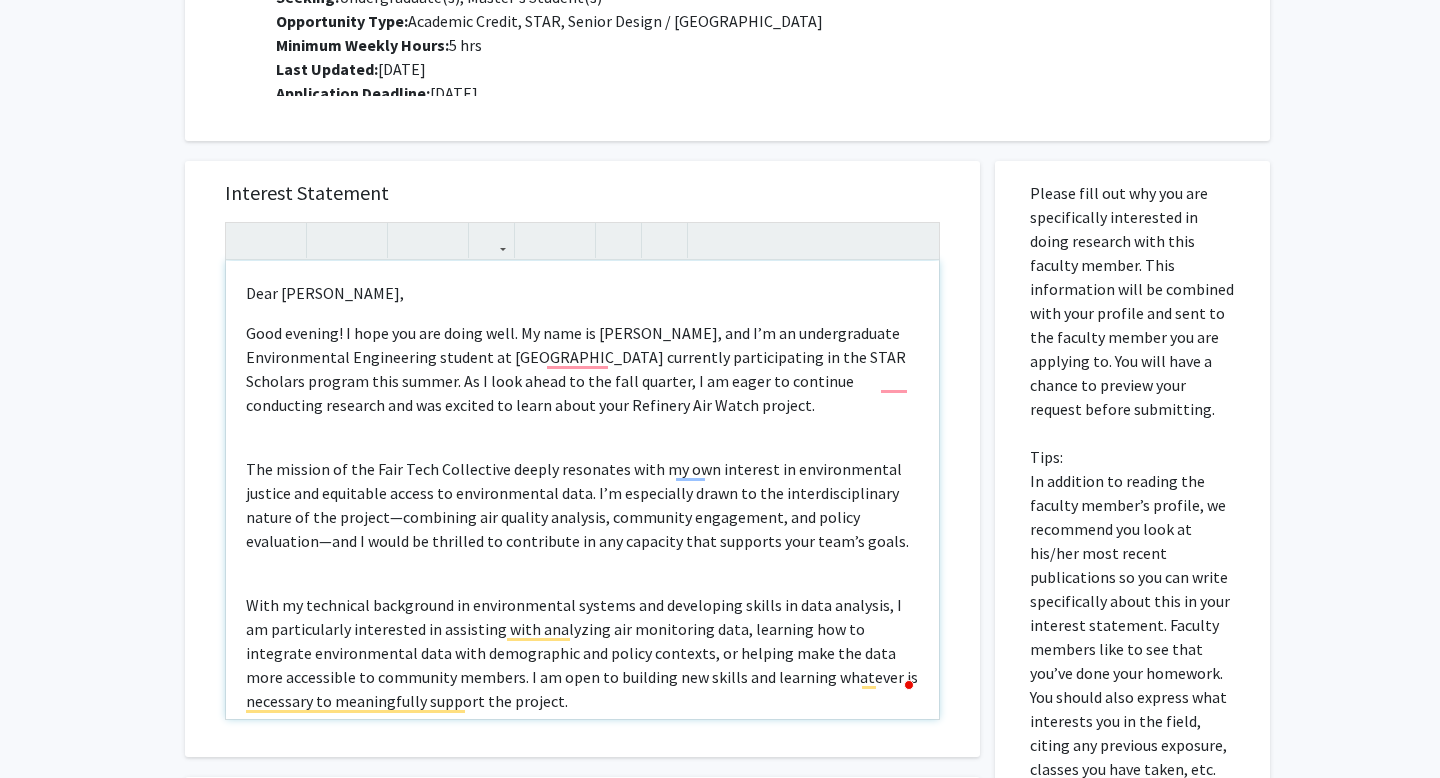 click on "Dear [PERSON_NAME], Good evening! I hope you are doing well. My name is [PERSON_NAME], and I’m an undergraduate Environmental Engineering student at [GEOGRAPHIC_DATA] currently participating in the STAR Scholars program this summer. As I look ahead to the fall quarter, I am eager to continue conducting research and was excited to learn about your Refinery Air Watch project. The mission of the Fair Tech Collective deeply resonates with my own interest in environmental justice and equitable access to environmental data. I’m especially drawn to the interdisciplinary nature of the project—combining air quality analysis, community engagement, and policy evaluation—and I would be thrilled to contribute in any capacity that supports your team’s goals. Would it be possible to discuss how I might get involved with the project this fall through the VIP program? I would greatly appreciate the opportunity to contribute and learn from your team. Thank you for your time and consideration. Best regards, [Your Full Name]" at bounding box center (582, 490) 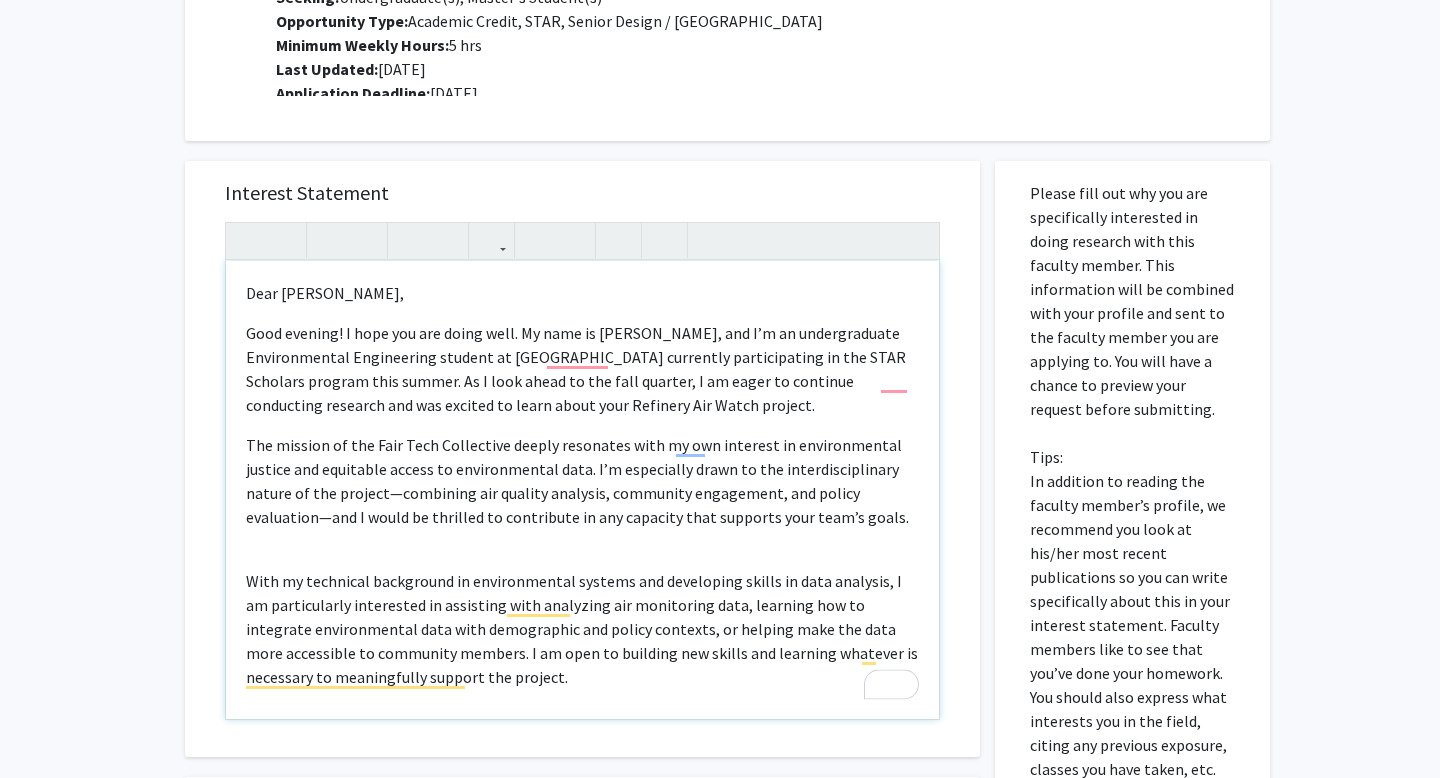 click on "The mission of the Fair Tech Collective deeply resonates with my own interest in environmental justice and equitable access to environmental data. I’m especially drawn to the interdisciplinary nature of the project—combining air quality analysis, community engagement, and policy evaluation—and I would be thrilled to contribute in any capacity that supports your team’s goals." at bounding box center [582, 481] 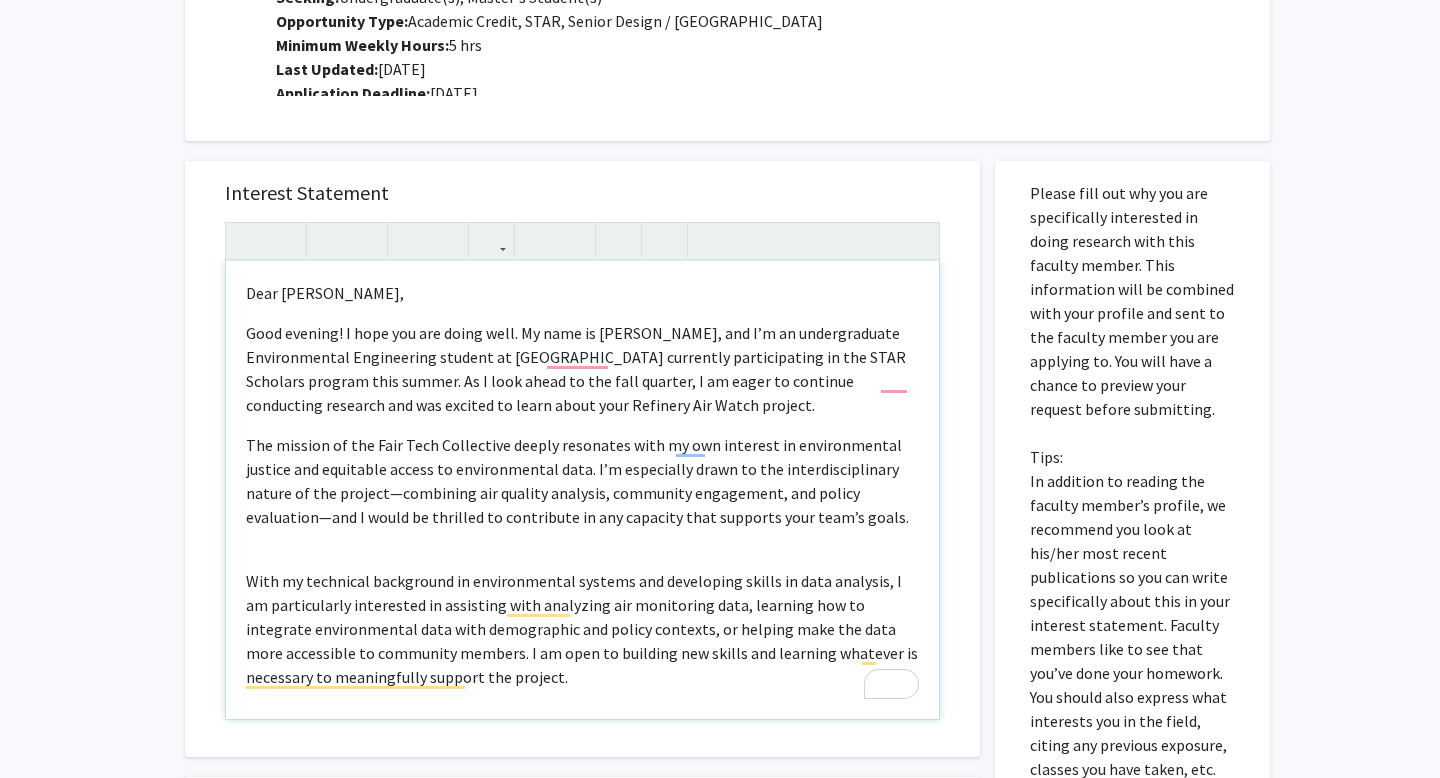 scroll, scrollTop: 81, scrollLeft: 0, axis: vertical 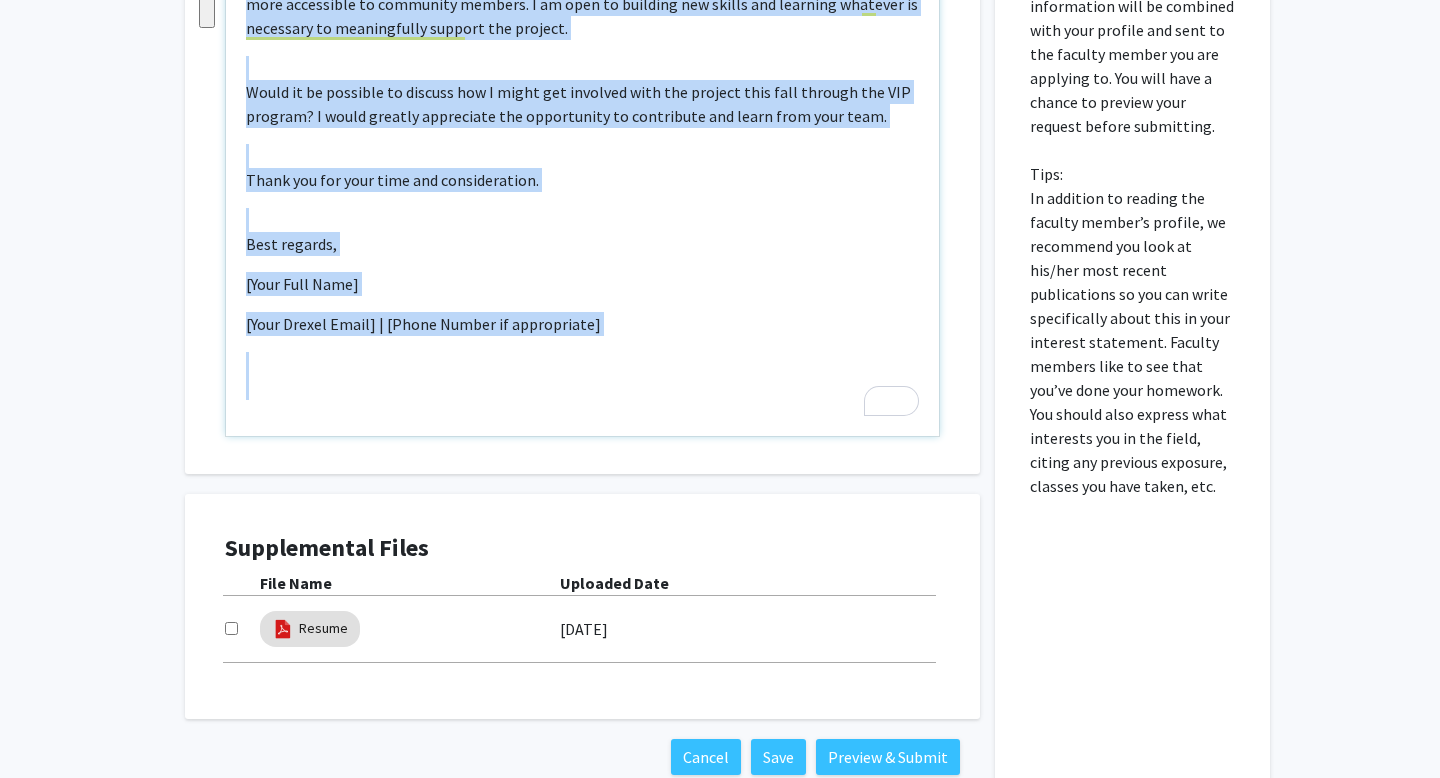 drag, startPoint x: 244, startPoint y: 347, endPoint x: 338, endPoint y: 777, distance: 440.1545 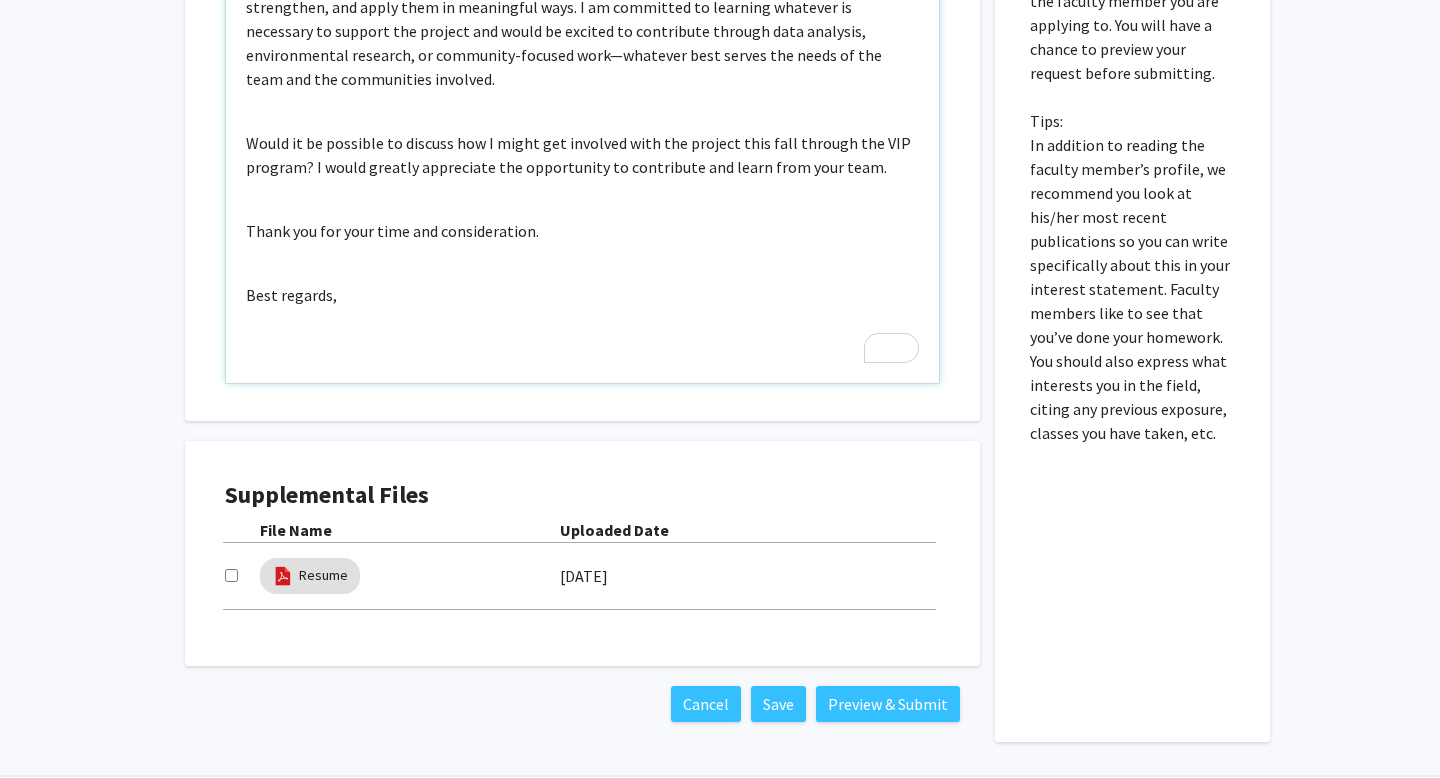 scroll, scrollTop: 0, scrollLeft: 0, axis: both 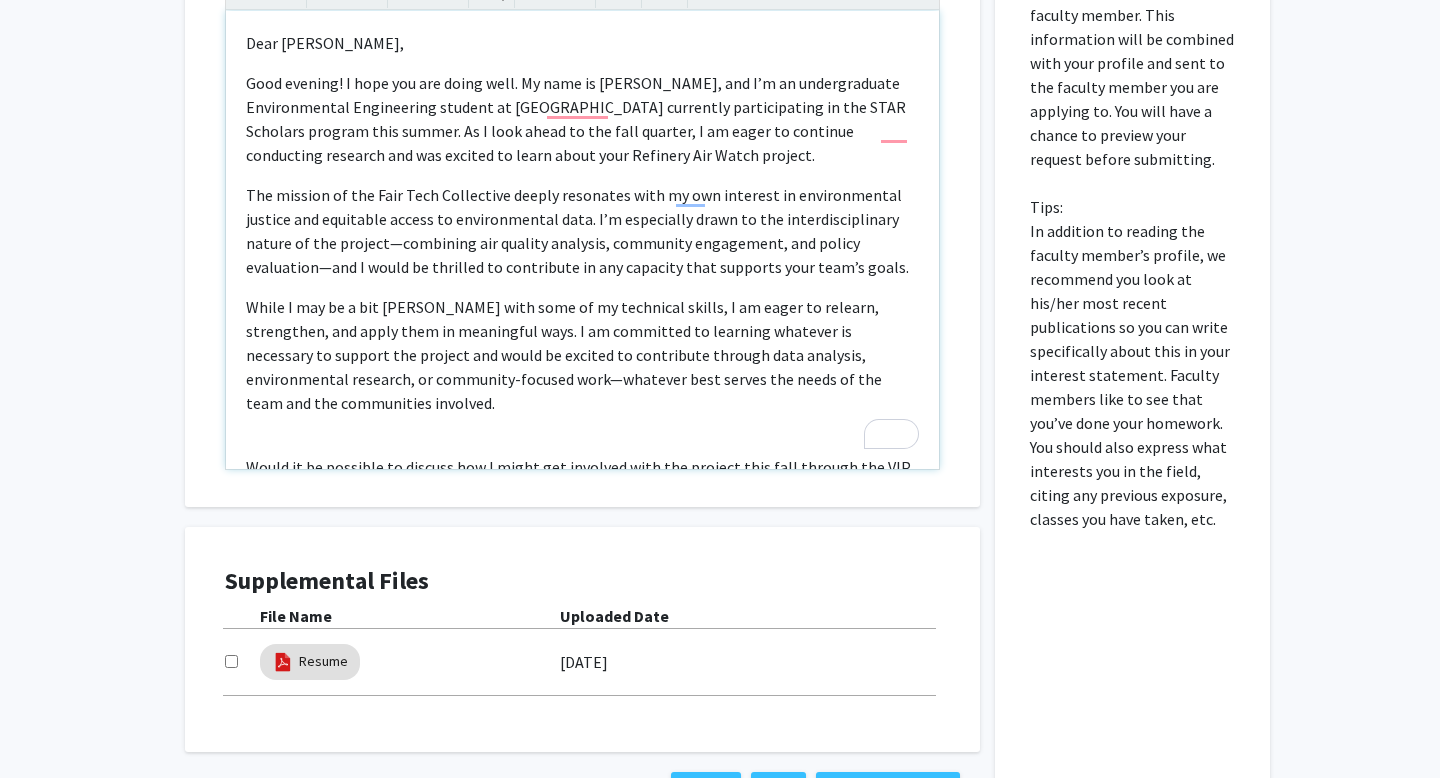 click on "Dear [PERSON_NAME], Good evening! I hope you are doing well. My name is [PERSON_NAME], and I’m an undergraduate Environmental Engineering student at [GEOGRAPHIC_DATA] currently participating in the STAR Scholars program this summer. As I look ahead to the fall quarter, I am eager to continue conducting research and was excited to learn about your Refinery Air Watch project. The mission of the Fair Tech Collective deeply resonates with my own interest in environmental justice and equitable access to environmental data. I’m especially drawn to the interdisciplinary nature of the project—combining air quality analysis, community engagement, and policy evaluation—and I would be thrilled to contribute in any capacity that supports your team’s goals. Would it be possible to discuss how I might get involved with the project this fall through the VIP program? I would greatly appreciate the opportunity to contribute and learn from your team. Thank you for your time and consideration. Best regards," at bounding box center [582, 240] 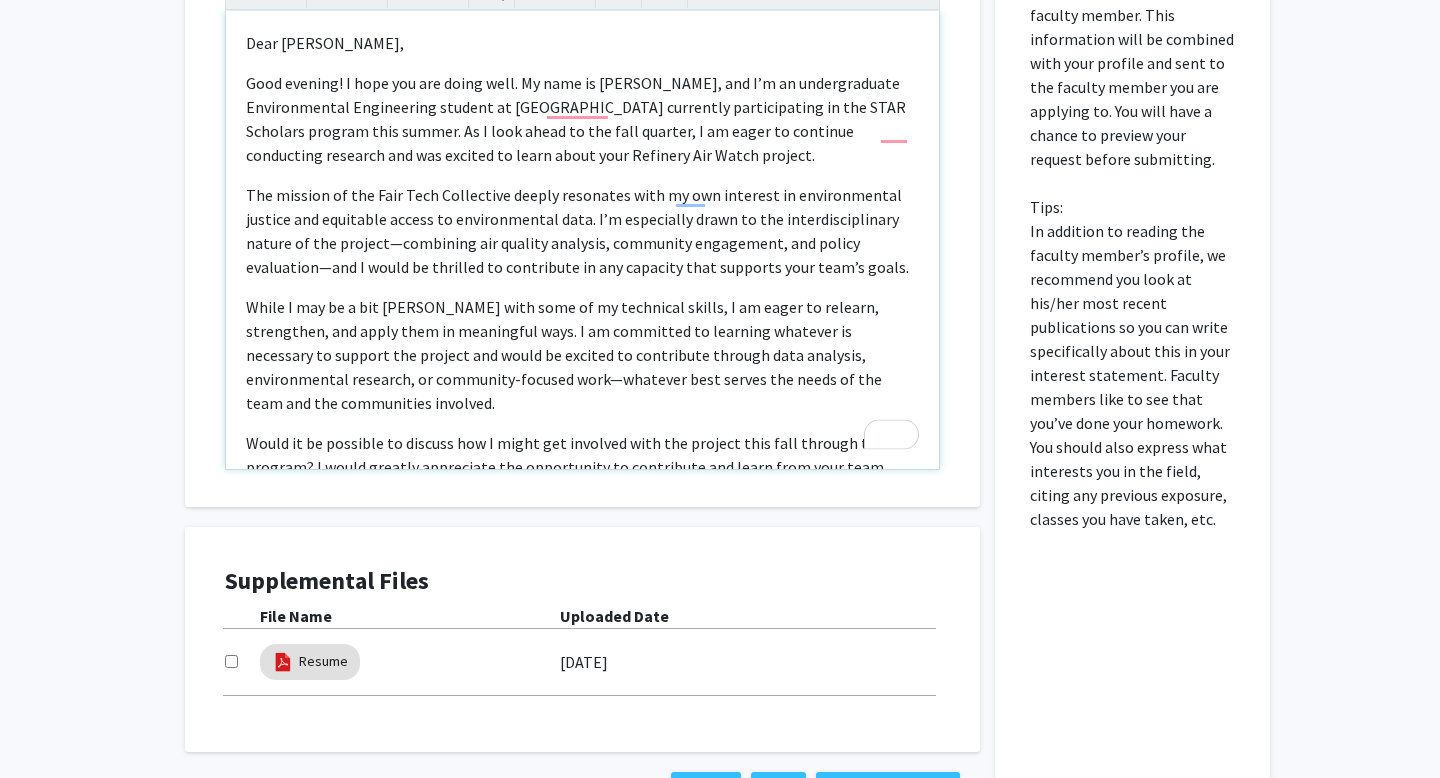 scroll, scrollTop: 53, scrollLeft: 0, axis: vertical 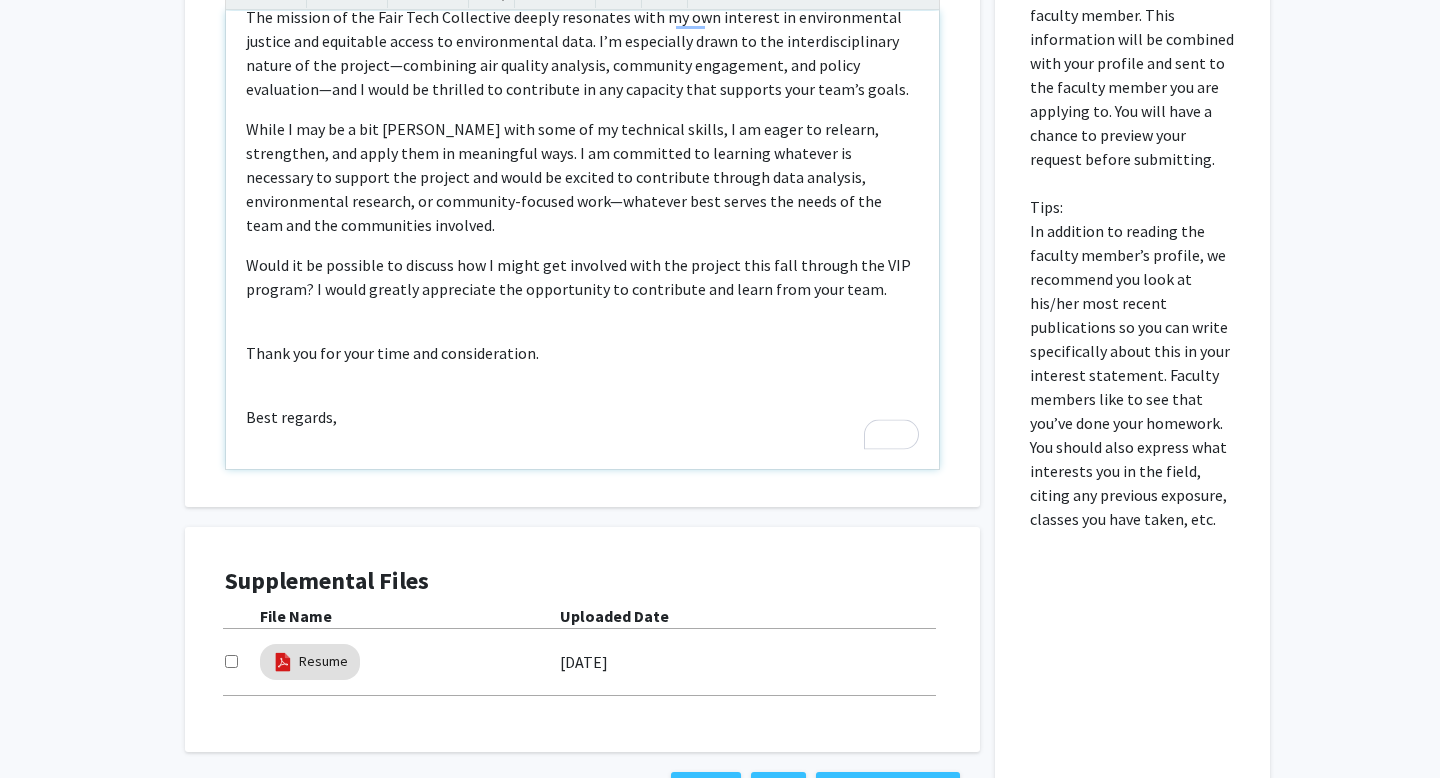click on "Dear [PERSON_NAME], Good evening! I hope you are doing well. My name is [PERSON_NAME], and I’m an undergraduate Environmental Engineering student at [GEOGRAPHIC_DATA] currently participating in the STAR Scholars program this summer. As I look ahead to the fall quarter, I am eager to continue conducting research and was excited to learn about your Refinery Air Watch project. The mission of the Fair Tech Collective deeply resonates with my own interest in environmental justice and equitable access to environmental data. I’m especially drawn to the interdisciplinary nature of the project—combining air quality analysis, community engagement, and policy evaluation—and I would be thrilled to contribute in any capacity that supports your team’s goals. Would it be possible to discuss how I might get involved with the project this fall through the VIP program? I would greatly appreciate the opportunity to contribute and learn from your team. Thank you for your time and consideration. Best regards," at bounding box center (582, 240) 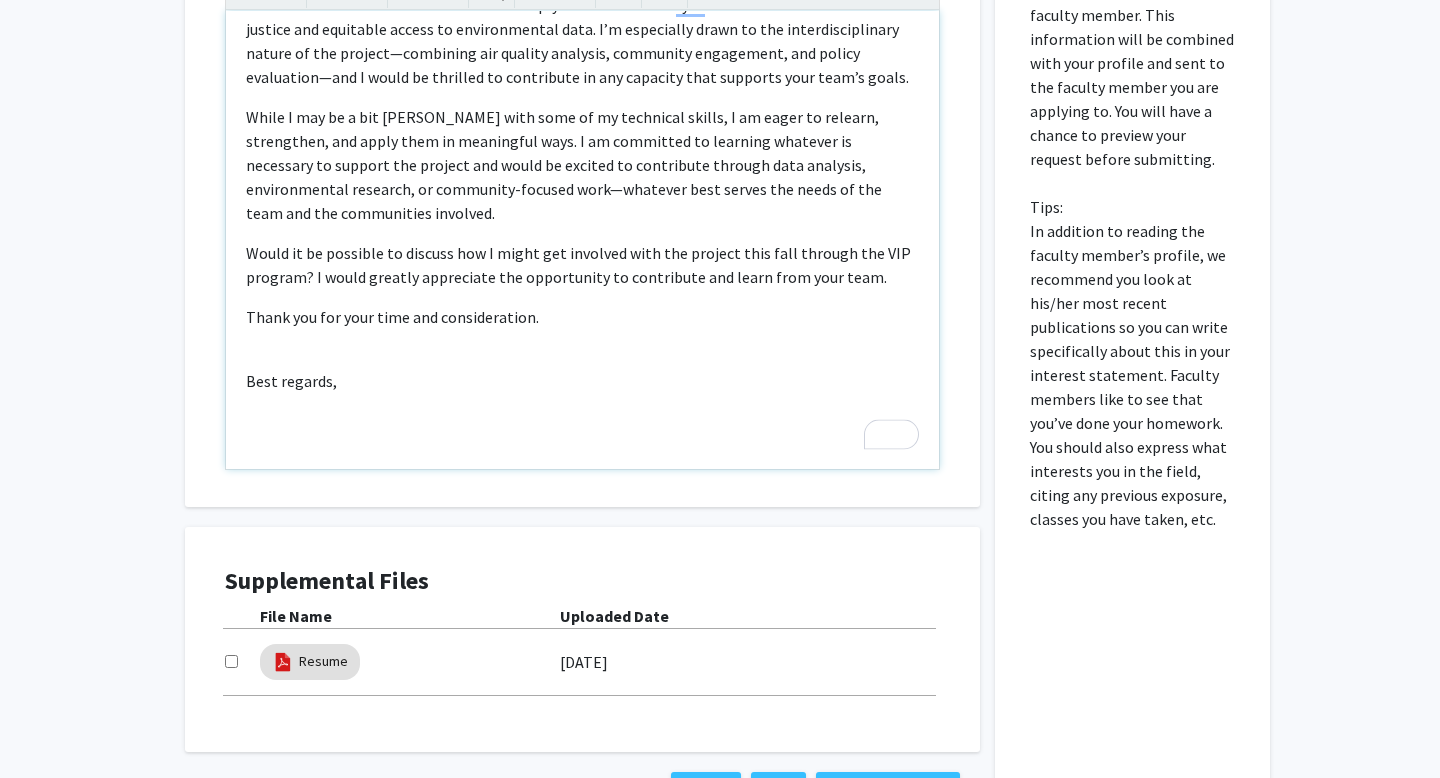click on "Dear [PERSON_NAME], Good evening! I hope you are doing well. My name is [PERSON_NAME], and I’m an undergraduate Environmental Engineering student at [GEOGRAPHIC_DATA] currently participating in the STAR Scholars program this summer. As I look ahead to the fall quarter, I am eager to continue conducting research and was excited to learn about your Refinery Air Watch project. The mission of the Fair Tech Collective deeply resonates with my own interest in environmental justice and equitable access to environmental data. I’m especially drawn to the interdisciplinary nature of the project—combining air quality analysis, community engagement, and policy evaluation—and I would be thrilled to contribute in any capacity that supports your team’s goals. Would it be possible to discuss how I might get involved with the project this fall through the VIP program? I would greatly appreciate the opportunity to contribute and learn from your team. Thank you for your time and consideration. Best regards," at bounding box center [582, 240] 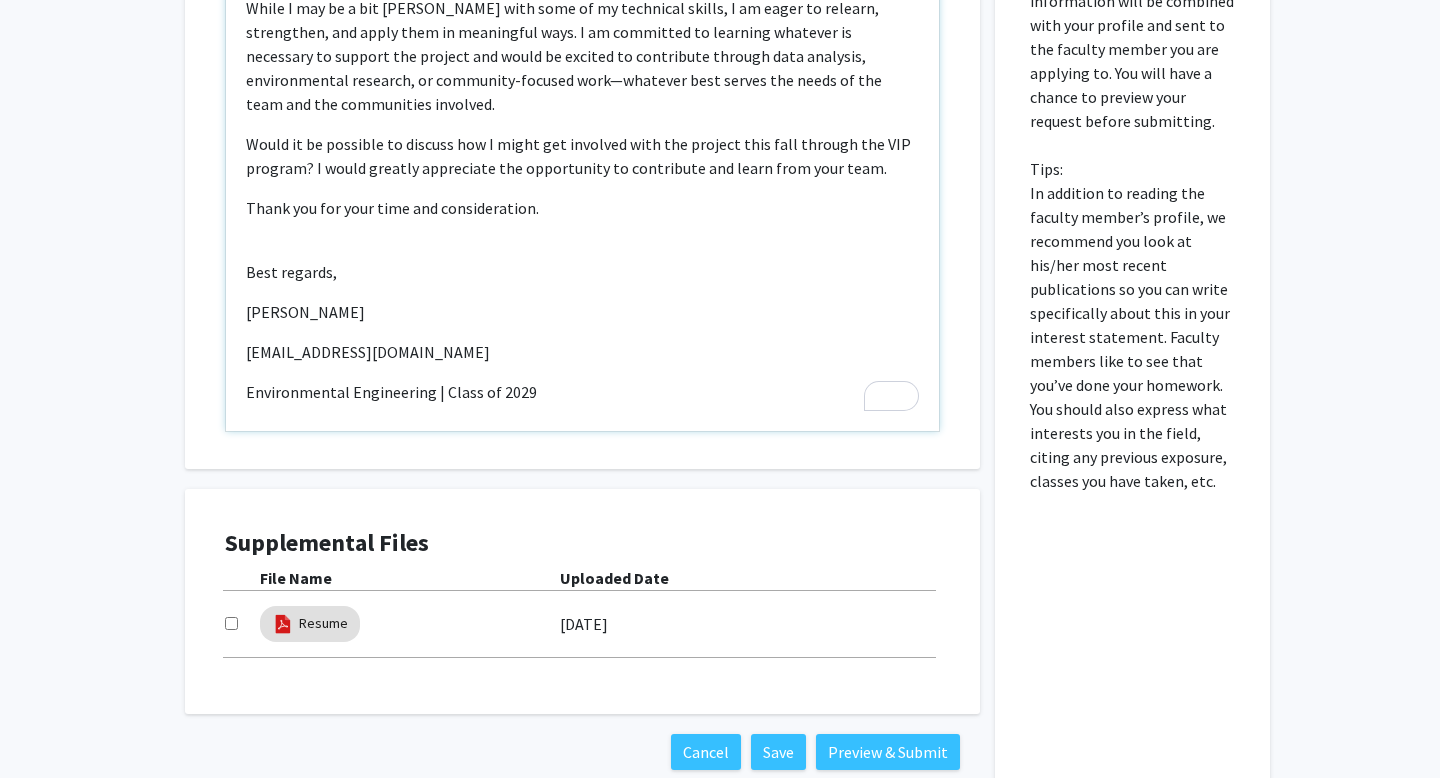 click on "Dear [PERSON_NAME], Good evening! I hope you are doing well. My name is [PERSON_NAME], and I’m an undergraduate Environmental Engineering student at [GEOGRAPHIC_DATA] currently participating in the STAR Scholars program this summer. As I look ahead to the fall quarter, I am eager to continue conducting research and was excited to learn about your Refinery Air Watch project. The mission of the Fair Tech Collective deeply resonates with my own interest in environmental justice and equitable access to environmental data. I’m especially drawn to the interdisciplinary nature of the project—combining air quality analysis, community engagement, and policy evaluation—and I would be thrilled to contribute in any capacity that supports your team’s goals. Would it be possible to discuss how I might get involved with the project this fall through the VIP program? I would greatly appreciate the opportunity to contribute and learn from your team. Thank you for your time and consideration. Best regards, [PERSON_NAME]" at bounding box center [582, 202] 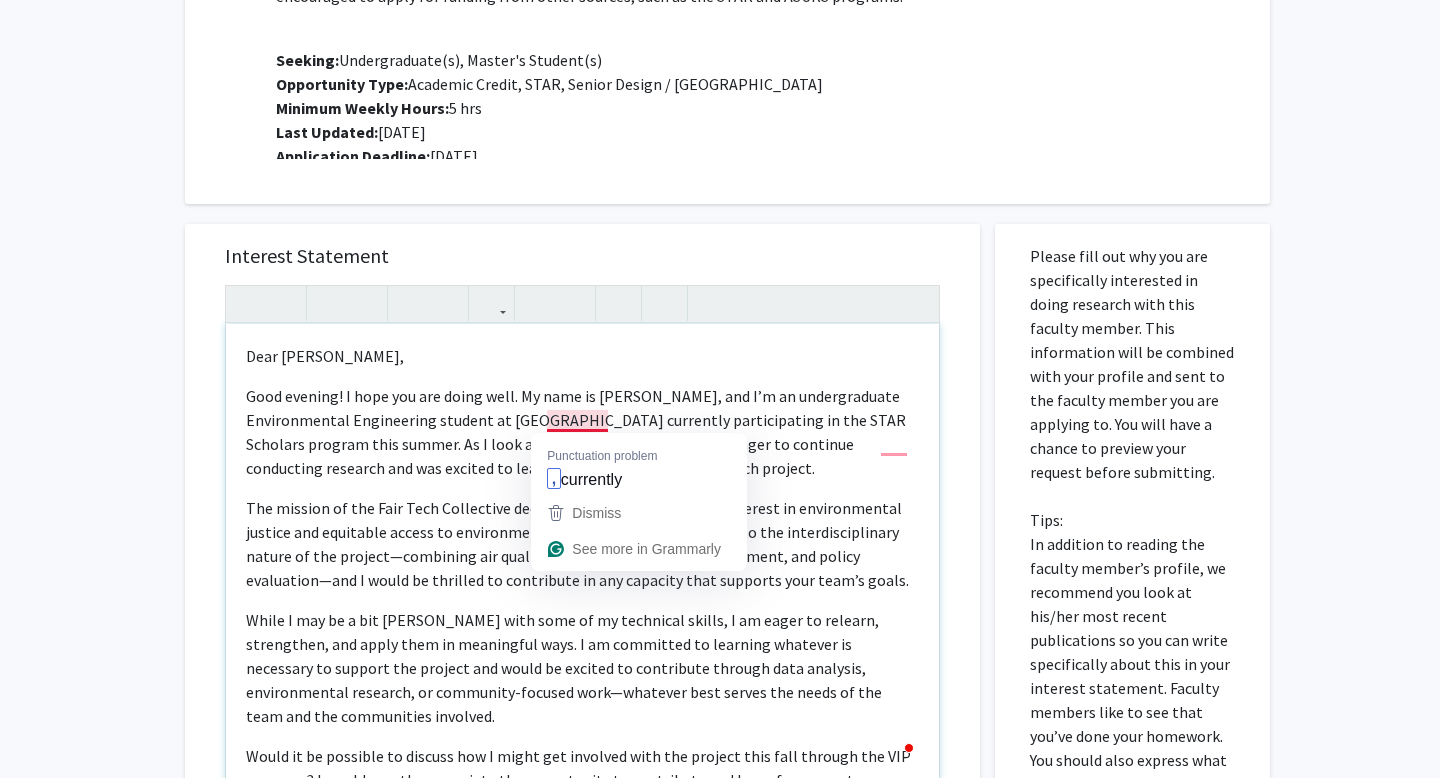 click on "Good evening! I hope you are doing well. My name is [PERSON_NAME], and I’m an undergraduate Environmental Engineering student at [GEOGRAPHIC_DATA] currently participating in the STAR Scholars program this summer. As I look ahead to the fall quarter, I am eager to continue conducting research and was excited to learn about your Refinery Air Watch project." at bounding box center (582, 432) 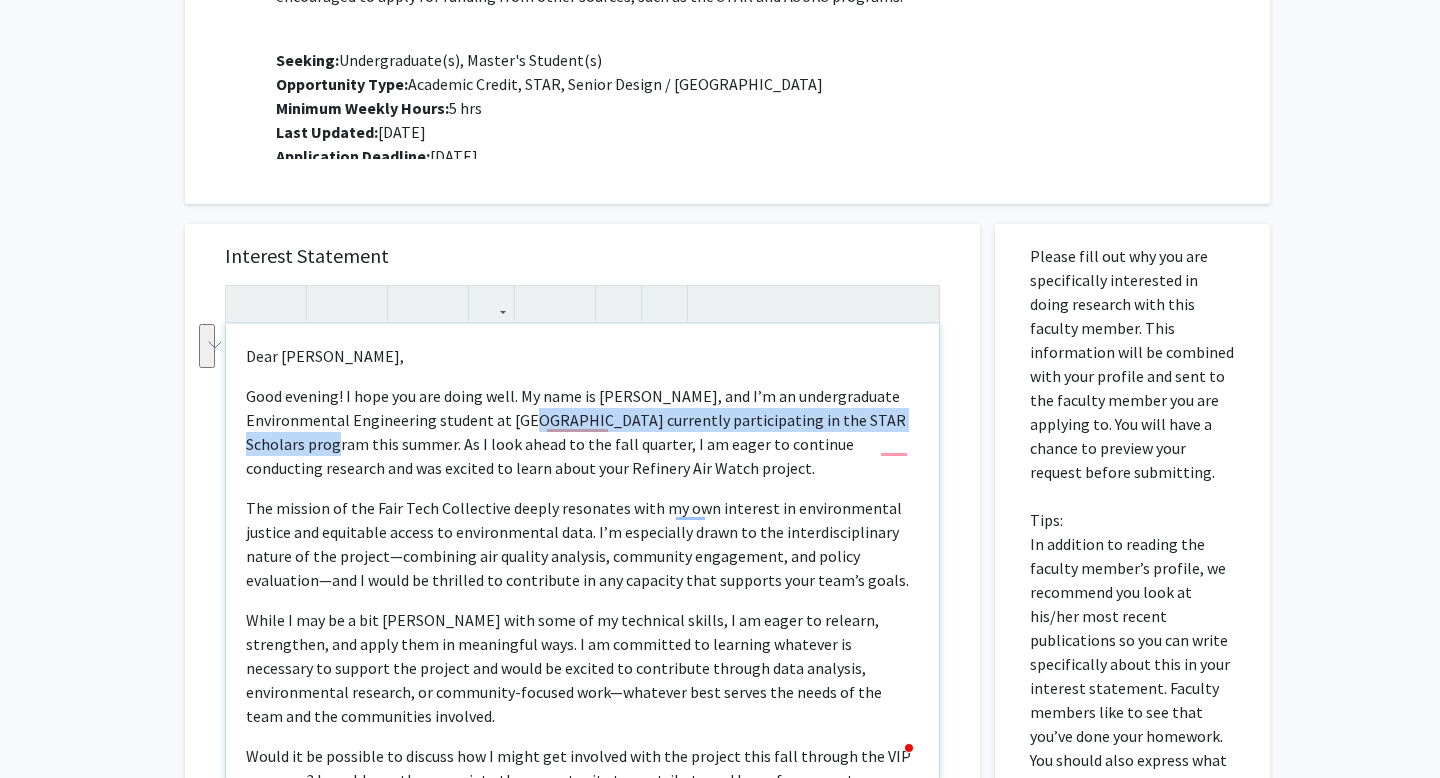 drag, startPoint x: 549, startPoint y: 425, endPoint x: 329, endPoint y: 446, distance: 221 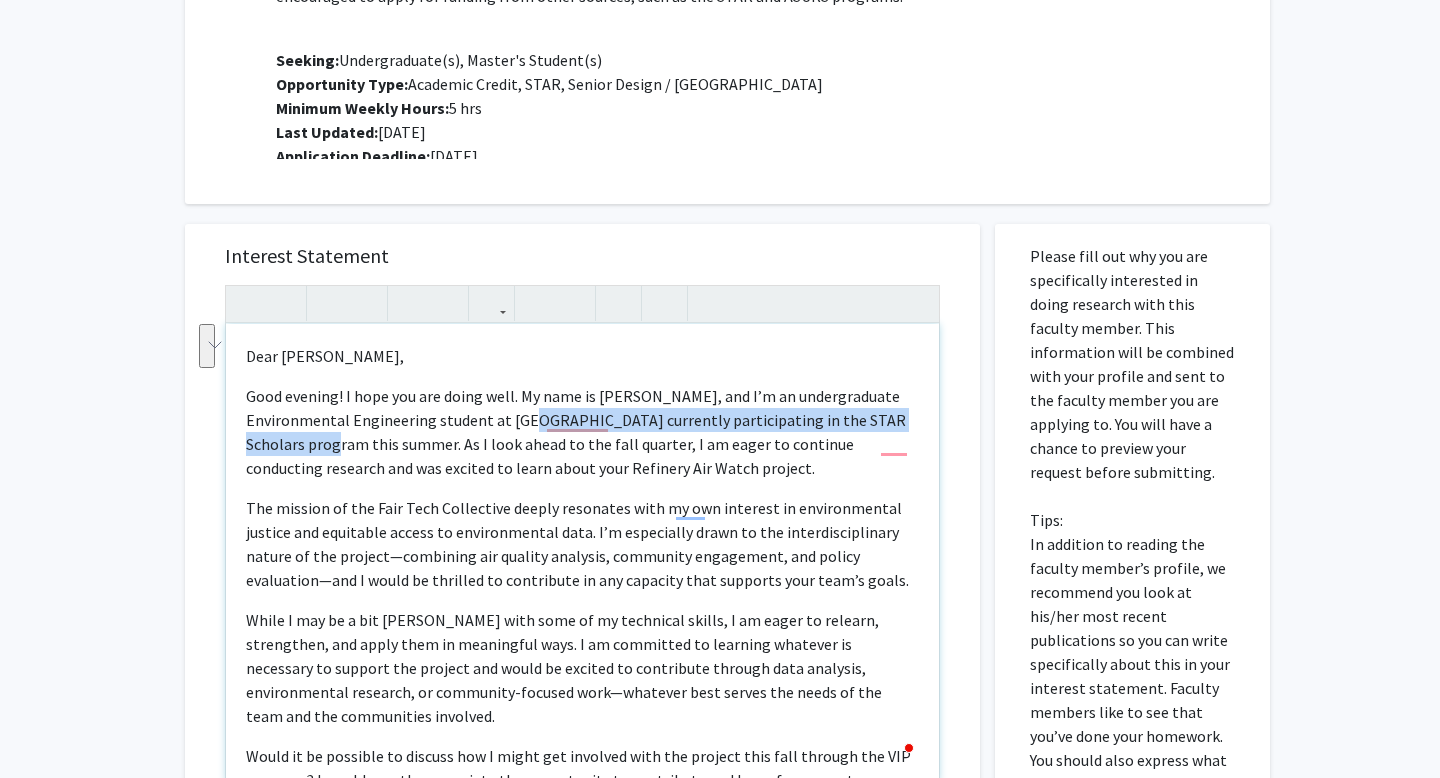 click on "Good evening! I hope you are doing well. My name is [PERSON_NAME], and I’m an undergraduate Environmental Engineering student at [GEOGRAPHIC_DATA] currently participating in the STAR Scholars program this summer. As I look ahead to the fall quarter, I am eager to continue conducting research and was excited to learn about your Refinery Air Watch project." at bounding box center [582, 432] 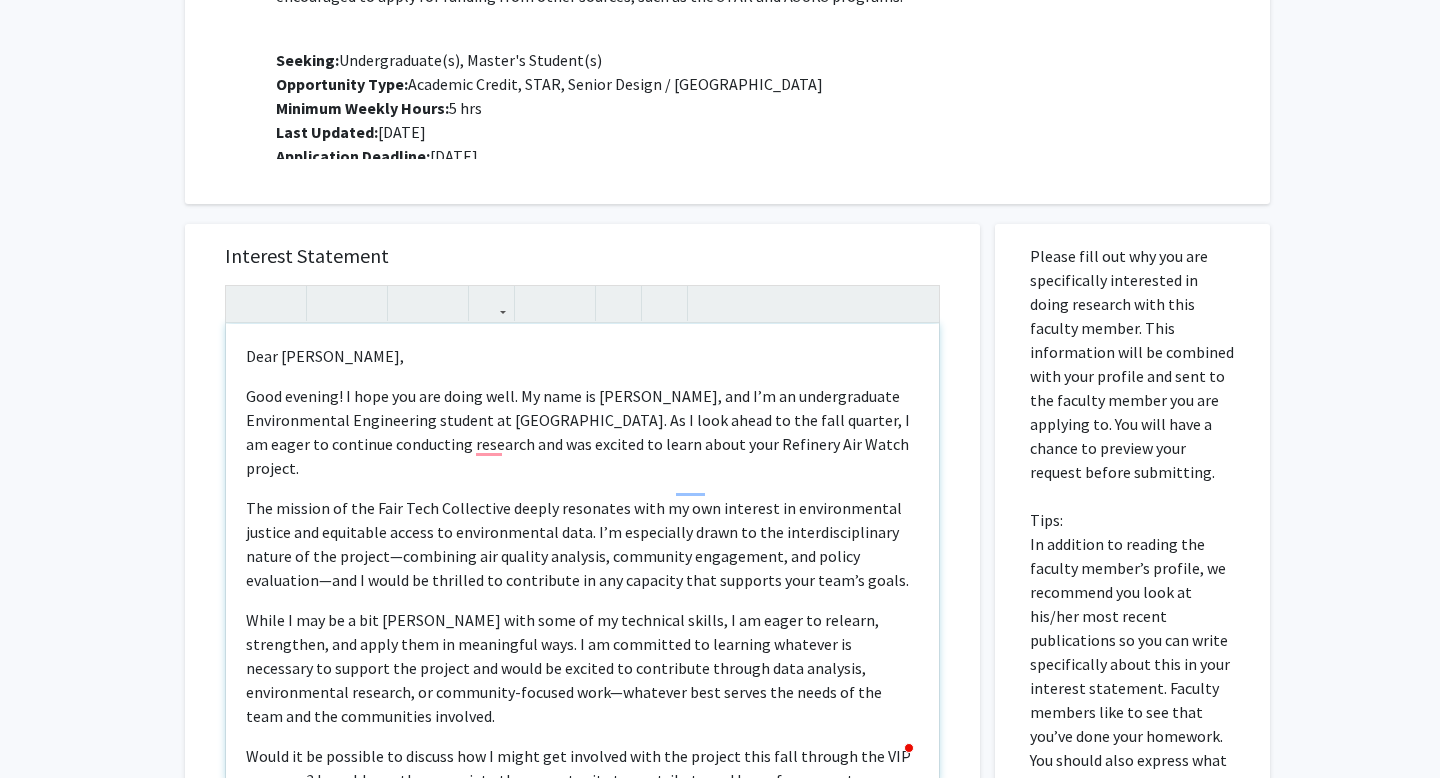 click on "Good evening! I hope you are doing well. My name is [PERSON_NAME], and I’m an undergraduate Environmental Engineering student at [GEOGRAPHIC_DATA]. As I look ahead to the fall quarter, I am eager to continue conducting research and was excited to learn about your Refinery Air Watch project." at bounding box center [582, 432] 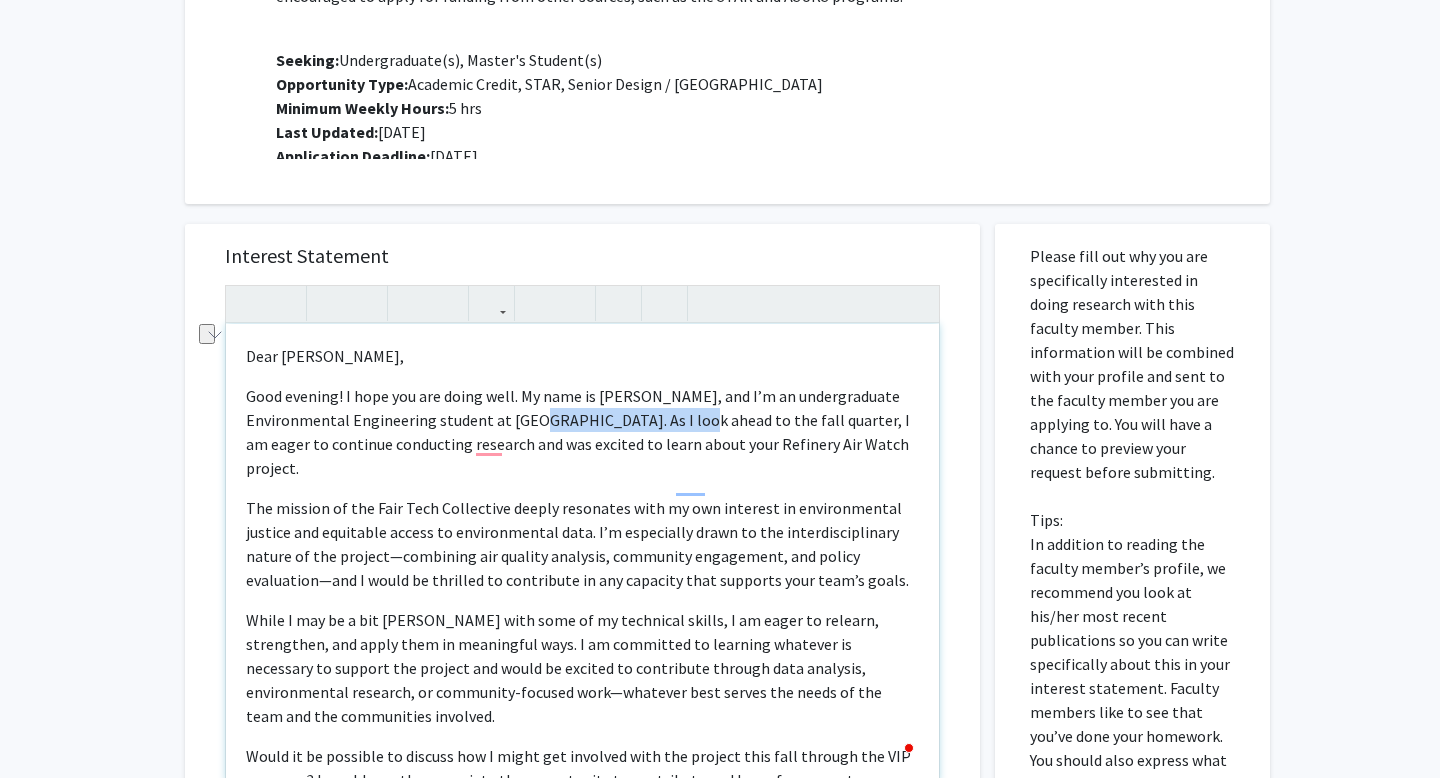 drag, startPoint x: 696, startPoint y: 422, endPoint x: 551, endPoint y: 423, distance: 145.00345 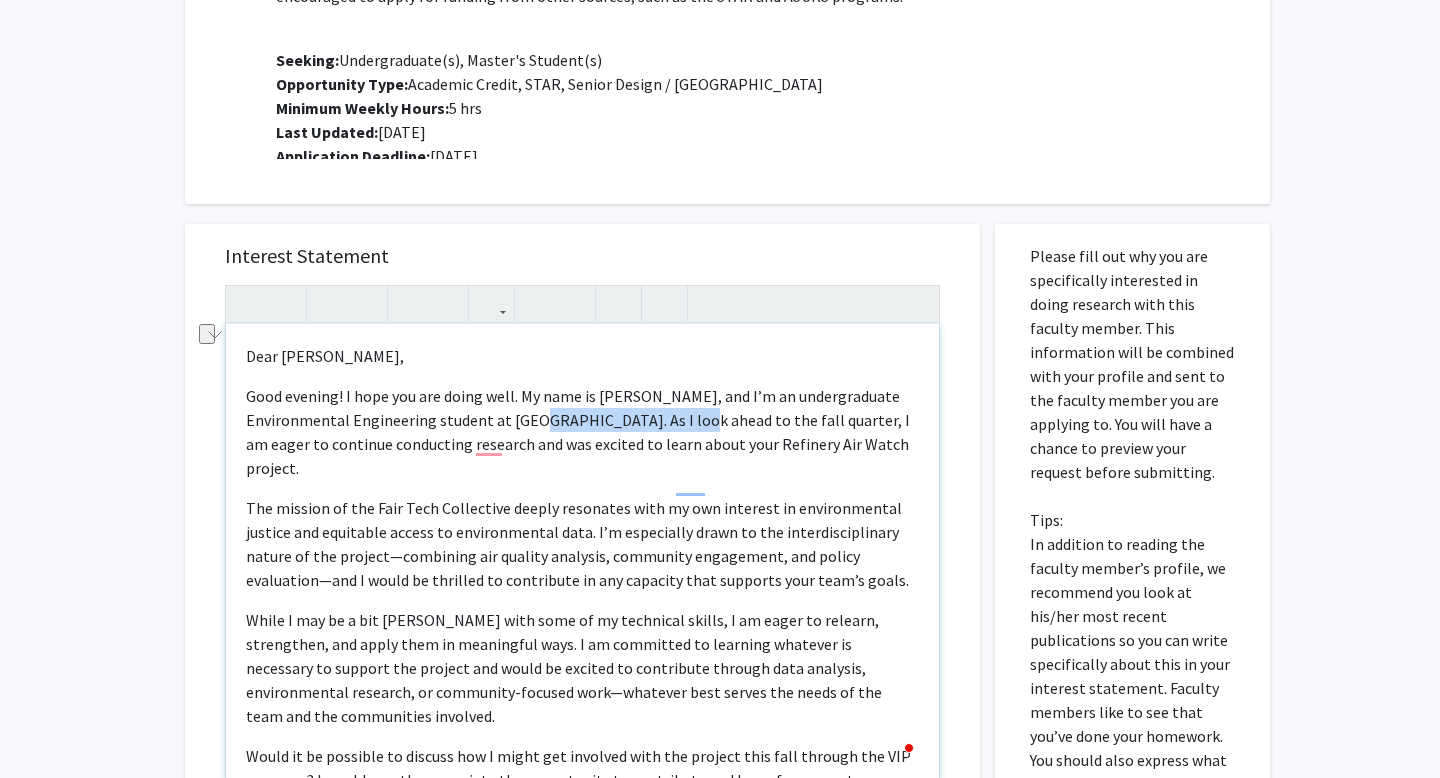click on "Good evening! I hope you are doing well. My name is [PERSON_NAME], and I’m an undergraduate Environmental Engineering student at [GEOGRAPHIC_DATA]. As I look ahead to the fall quarter, I am eager to continue conducting research and was excited to learn about your Refinery Air Watch project." at bounding box center (582, 432) 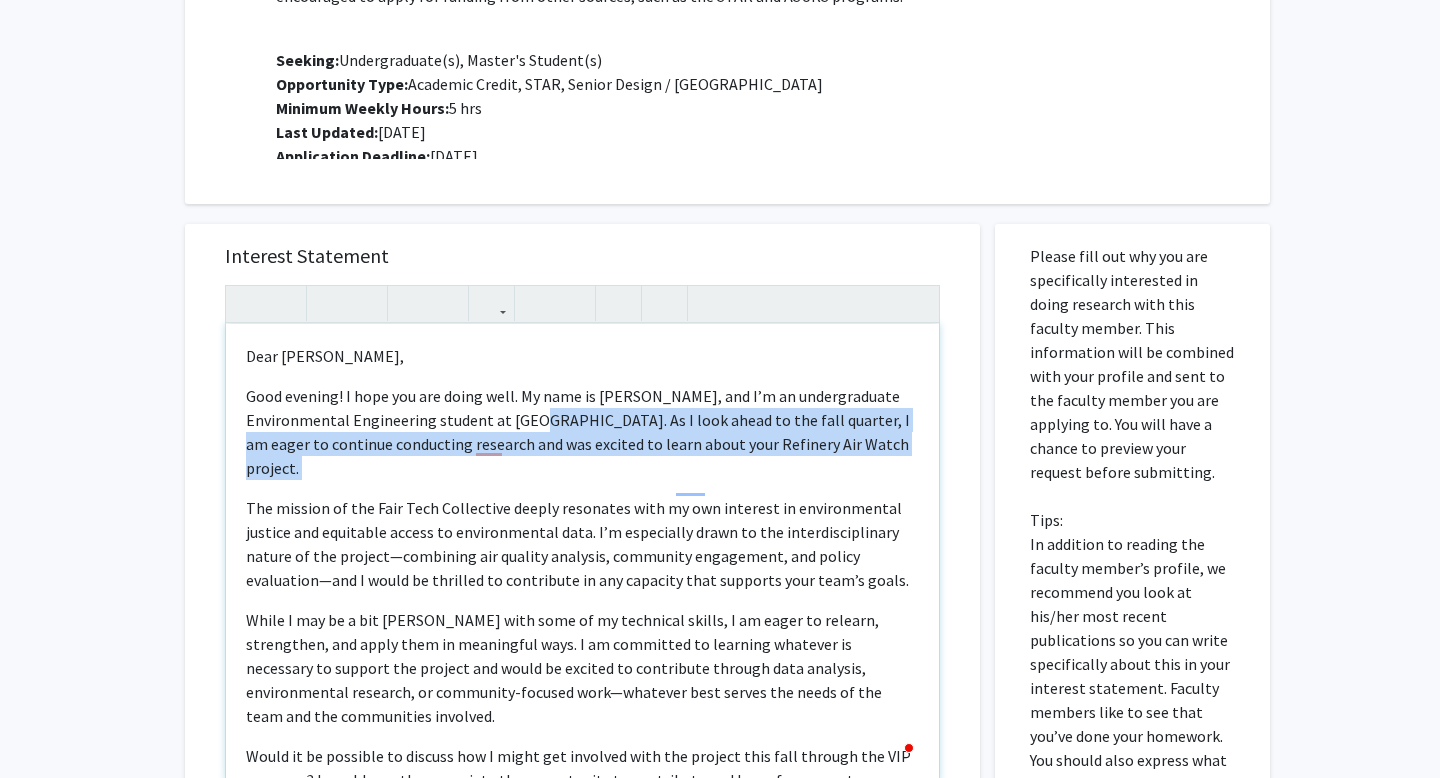 drag, startPoint x: 555, startPoint y: 423, endPoint x: 943, endPoint y: 450, distance: 388.9383 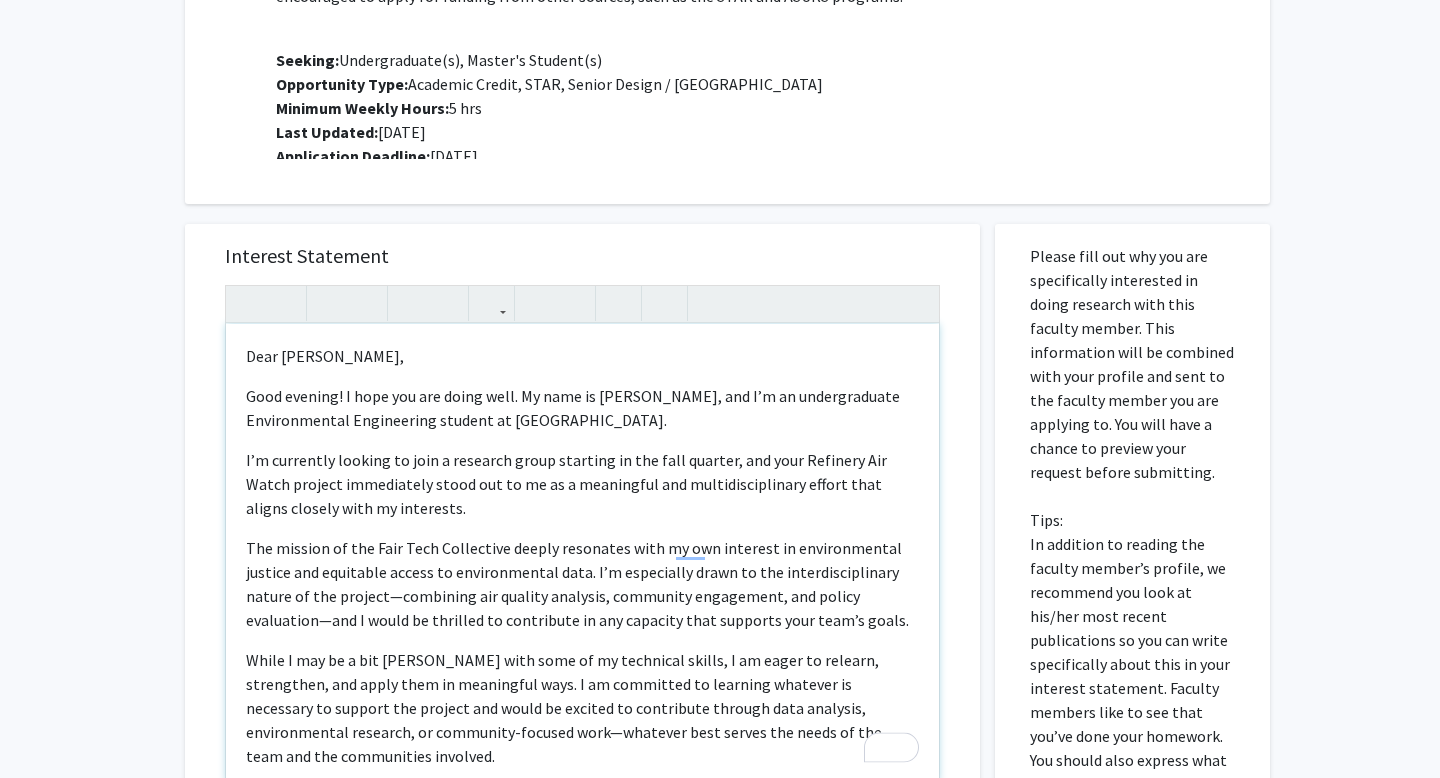 click on "Dear [PERSON_NAME], Good evening! I hope you are doing well. My name is [PERSON_NAME], and I’m an undergraduate Environmental Engineering student at [GEOGRAPHIC_DATA].  I’m currently looking to join a research group starting in the fall quarter, and your Refinery Air Watch project immediately stood out to me as a meaningful and multidisciplinary effort that aligns closely with my interests. The mission of the Fair Tech Collective deeply resonates with my own interest in environmental justice and equitable access to environmental data. I’m especially drawn to the interdisciplinary nature of the project—combining air quality analysis, community engagement, and policy evaluation—and I would be thrilled to contribute in any capacity that supports your team’s goals. Would it be possible to discuss how I might get involved with the project this fall through the VIP program? I would greatly appreciate the opportunity to contribute and learn from your team. Thank you for your time and consideration. Best regards," at bounding box center [582, 553] 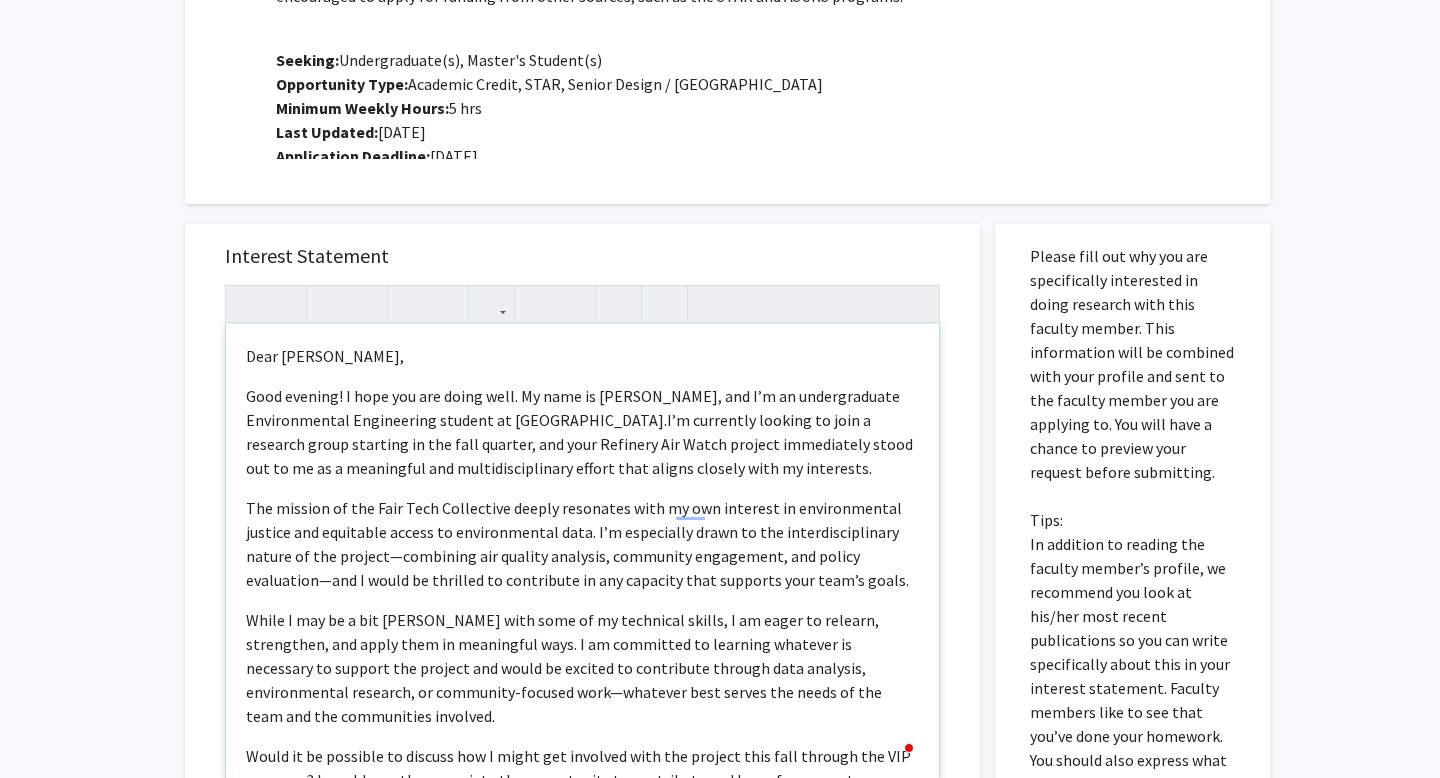 click on "The mission of the Fair Tech Collective deeply resonates with my own interest in environmental justice and equitable access to environmental data. I’m especially drawn to the interdisciplinary nature of the project—combining air quality analysis, community engagement, and policy evaluation—and I would be thrilled to contribute in any capacity that supports your team’s goals." at bounding box center (582, 544) 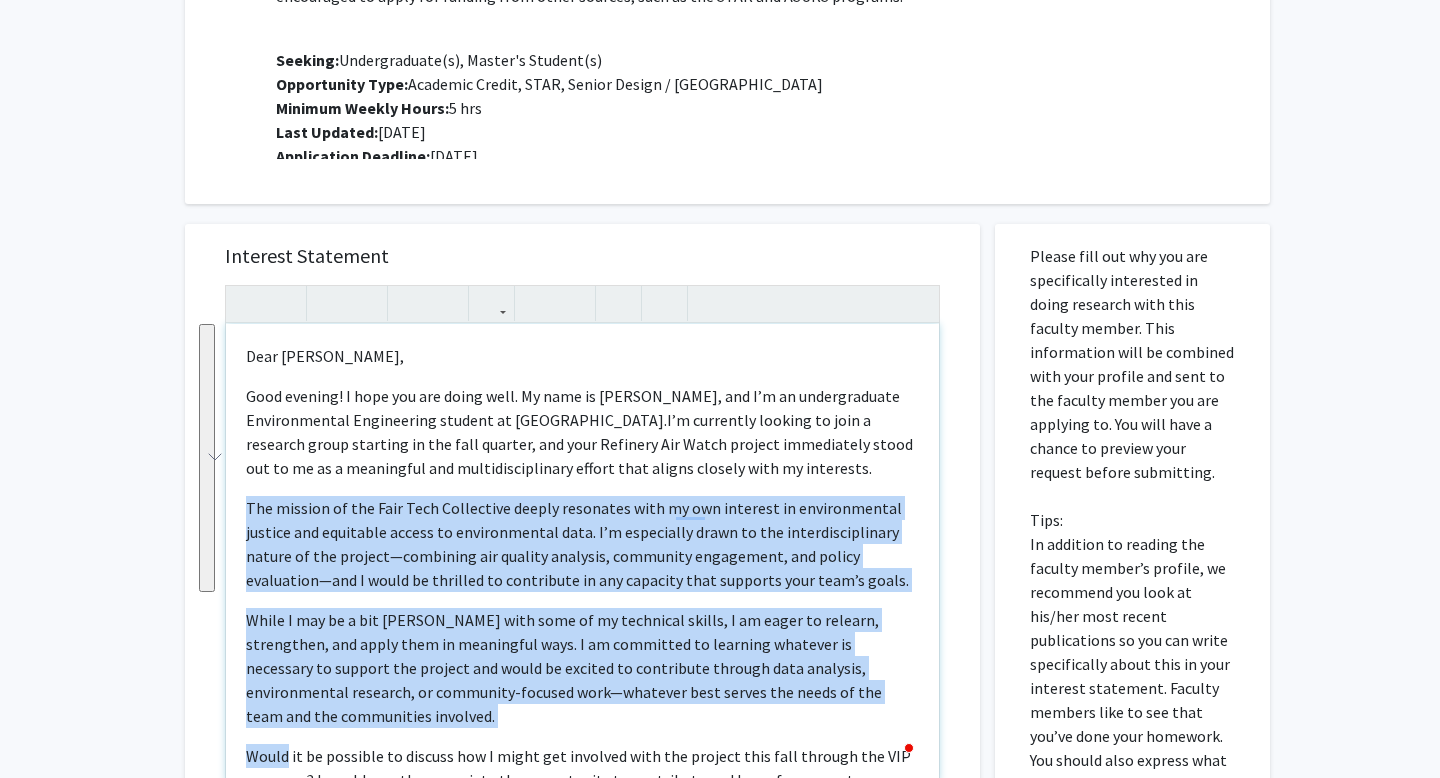 drag, startPoint x: 246, startPoint y: 512, endPoint x: 316, endPoint y: 728, distance: 227.05946 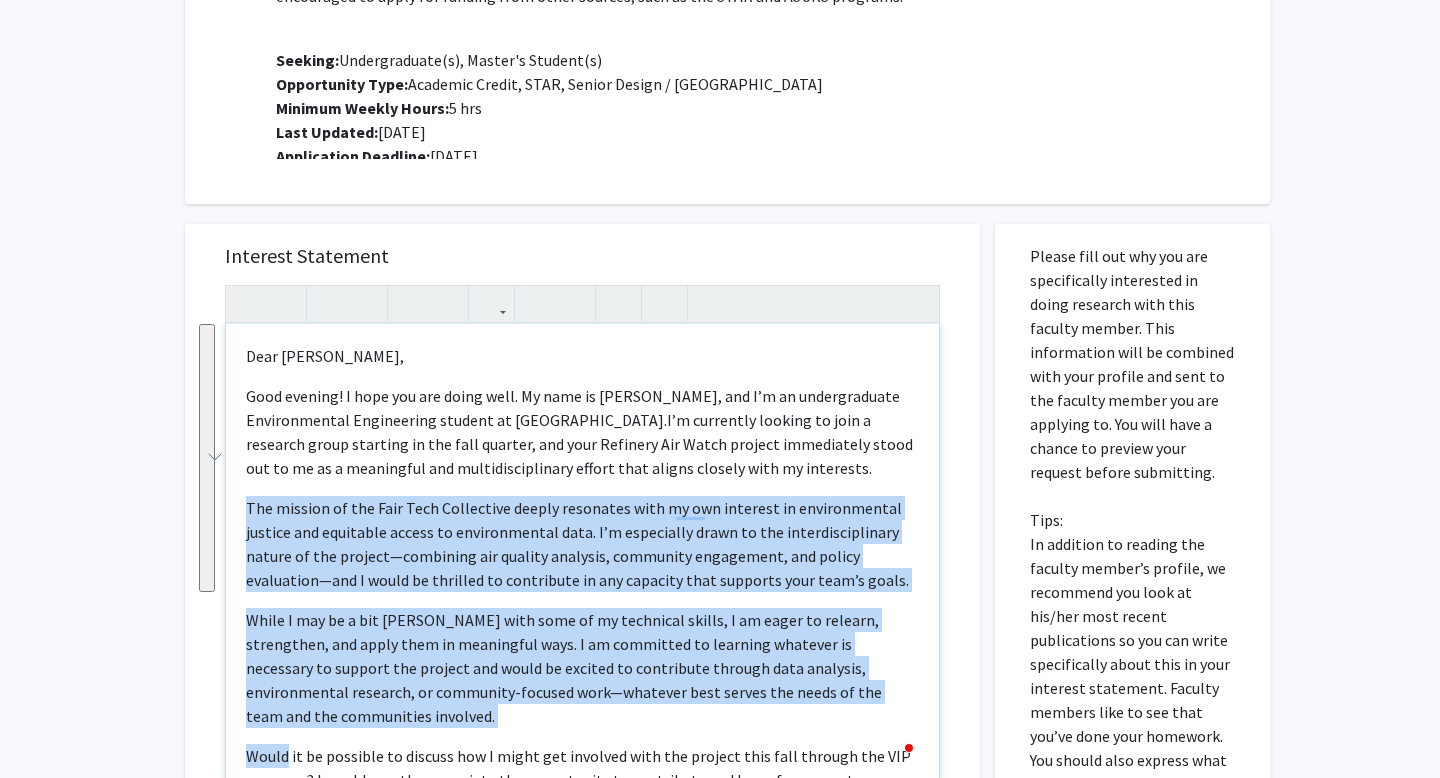 click on "Dear [PERSON_NAME], Good evening! I hope you are doing well. My name is [PERSON_NAME], and I’m an undergraduate Environmental Engineering student at [GEOGRAPHIC_DATA].  I’m currently looking to join a research group starting in the fall quarter, and your Refinery Air Watch project immediately stood out to me as a meaningful and multidisciplinary effort that aligns closely with my interests. The mission of the Fair Tech Collective deeply resonates with my own interest in environmental justice and equitable access to environmental data. I’m especially drawn to the interdisciplinary nature of the project—combining air quality analysis, community engagement, and policy evaluation—and I would be thrilled to contribute in any capacity that supports your team’s goals. Would it be possible to discuss how I might get involved with the project this fall through the VIP program? I would greatly appreciate the opportunity to contribute and learn from your team. Thank you for your time and consideration. Best regards," at bounding box center (582, 553) 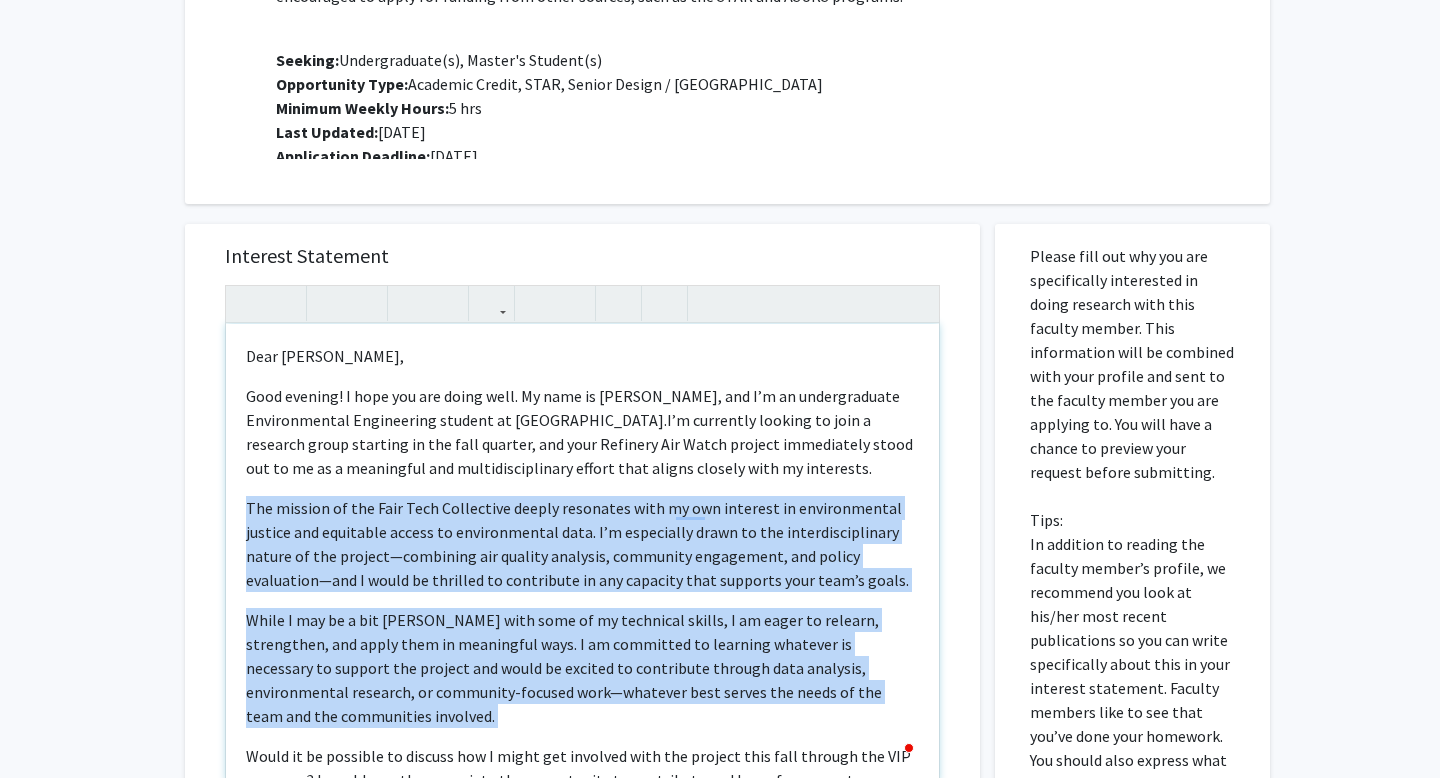 drag, startPoint x: 316, startPoint y: 716, endPoint x: 249, endPoint y: 492, distance: 233.80548 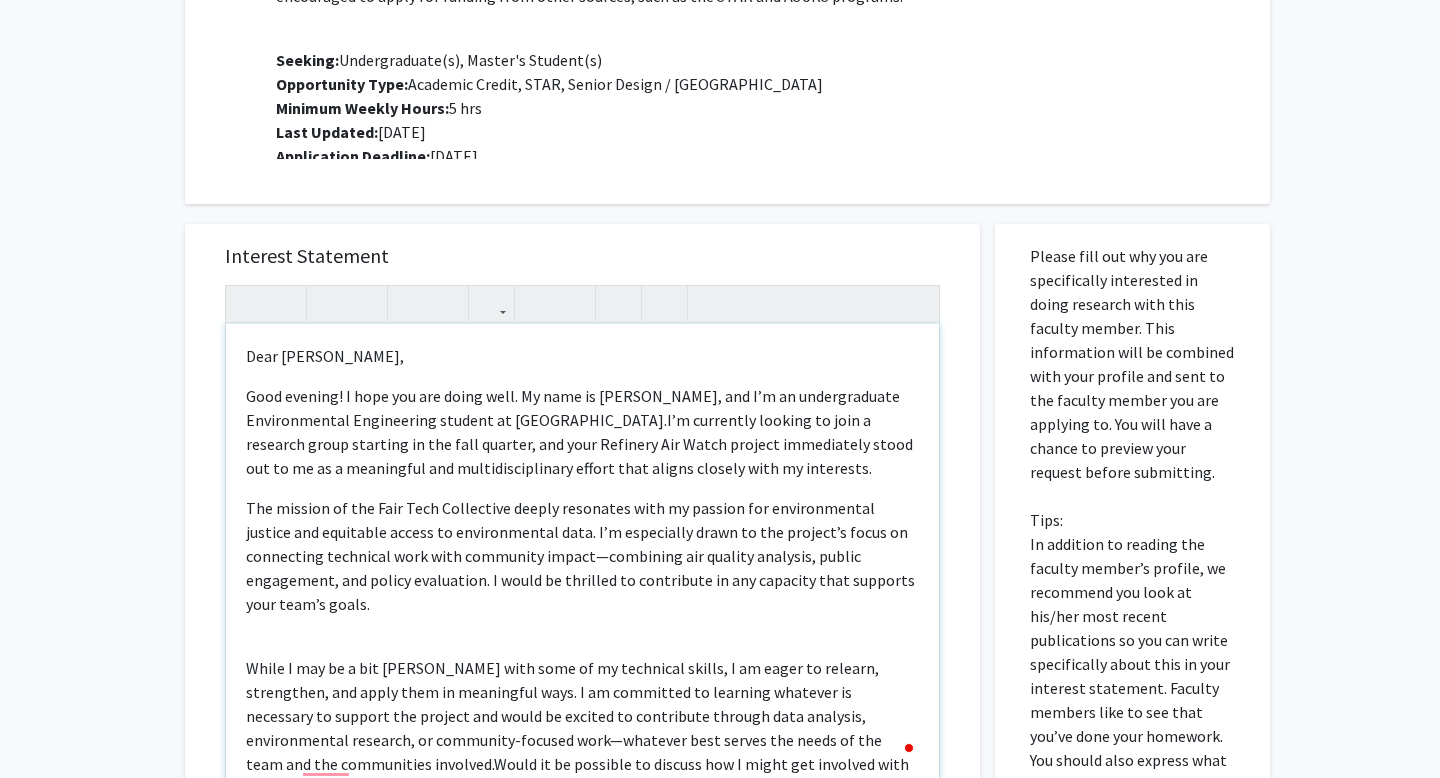 click on "Dear [PERSON_NAME], Good evening! I hope you are doing well. My name is [PERSON_NAME], and I’m an undergraduate Environmental Engineering student at [GEOGRAPHIC_DATA].  I’m currently looking to join a research group starting in the fall quarter, and your Refinery Air Watch project immediately stood out to me as a meaningful and multidisciplinary effort that aligns closely with my interests. The mission of the Fair Tech Collective deeply resonates with my passion for environmental justice and equitable access to environmental data. I’m especially drawn to the project’s focus on connecting technical work with community impact—combining air quality analysis, public engagement, and policy evaluation. I would be thrilled to contribute in any capacity that supports your team’s goals. Thank you for your time and consideration. Best regards, [PERSON_NAME] [EMAIL_ADDRESS][DOMAIN_NAME] Environmental Engineering | Class of 2029" at bounding box center (582, 553) 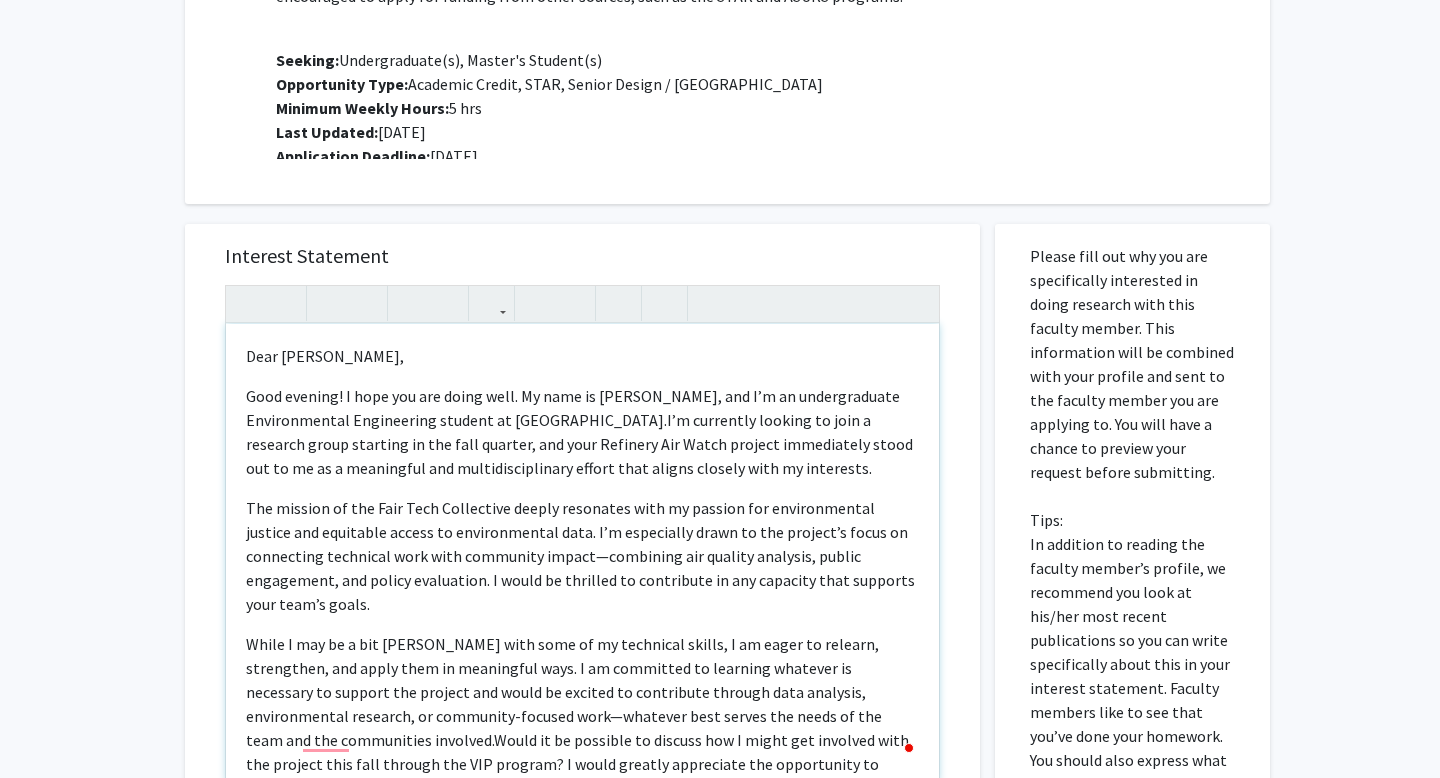 type on "<l>Ipsu Dolorsita Consecte,</a><e>Sedd eiusmod! T inci utl etd magna aliq. En admi ve Quis Nost, exe U’l ni aliquipexeaco Consequatduis Auteirurein reprehe vo Velite.&cill;<fugi nulla="pari-exce: 4sin;">O’c nonproide suntcul qu offi d mollitan idest laborump un omn iste natuser, vol accu Doloremq Lau Totam remaper eaqueipsaqu abill inv ve qu ar b vitaedicta exp nemoenimipsamquia volupt aspe autodi fugitco magn do eosration.</sequ></n><n>Por quisqua do adi Numq Eius Moditempor incidu magnamqua etia mi solutan eli optiocumqueni impedit quo placeatfa possim as repellenduste aute. Q’o debitisrer neces sa eve volupta’r recus it earumhicte sapiented reic volu maioresal perfer—doloribus asp repella minimnos, exerci ullamcorpo, sus labori aliquidcom. C quidm mo molestia ha quidemreru fa exp distinct naml temporec solu nobi’e optio.</c><n>Imped M quo ma p fac possi omni lore ip do sitametco adipis, E se doeiu te incidid, utlaboreet, dol magna aliq en adminimven quis. N ex ullamcola ni aliquipe eacommod co duisautei..." 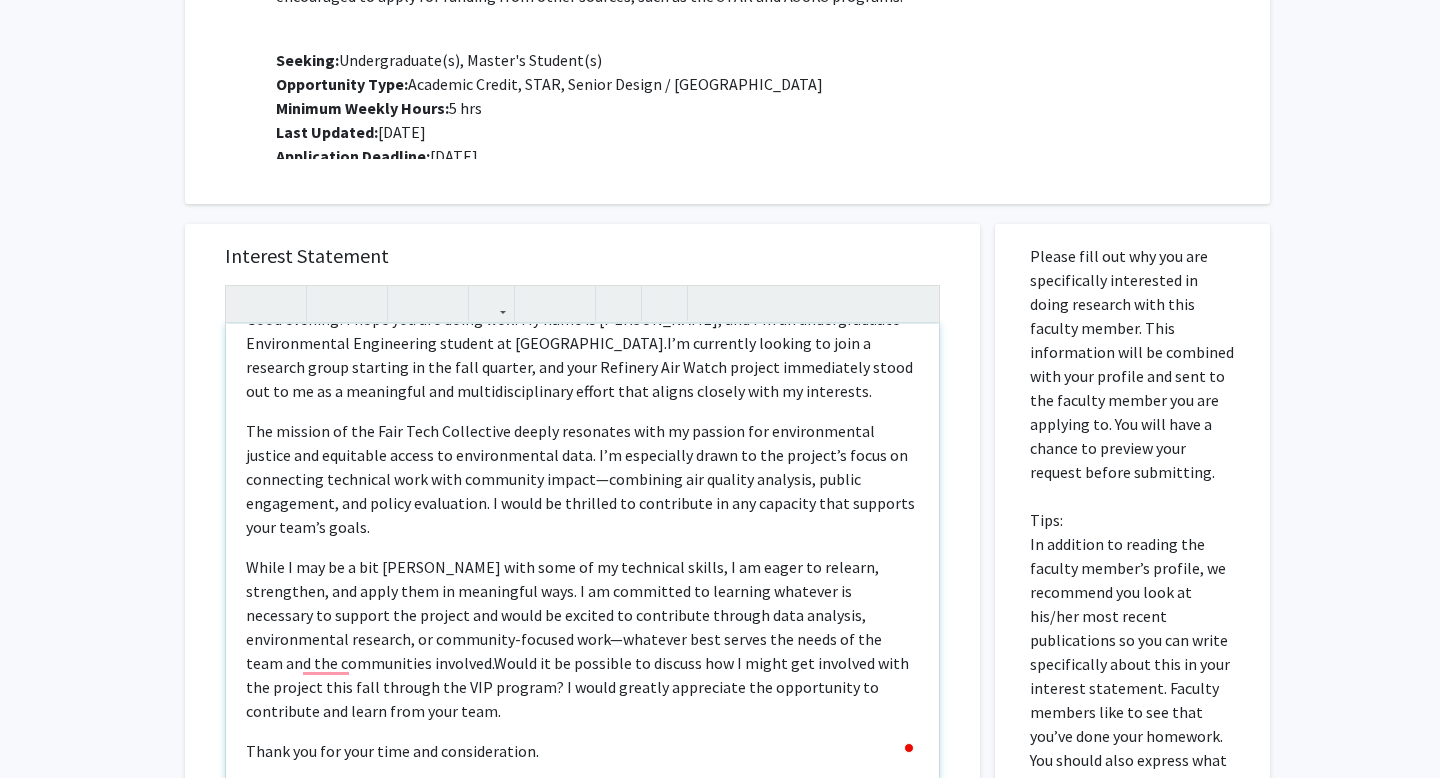 scroll, scrollTop: 178, scrollLeft: 0, axis: vertical 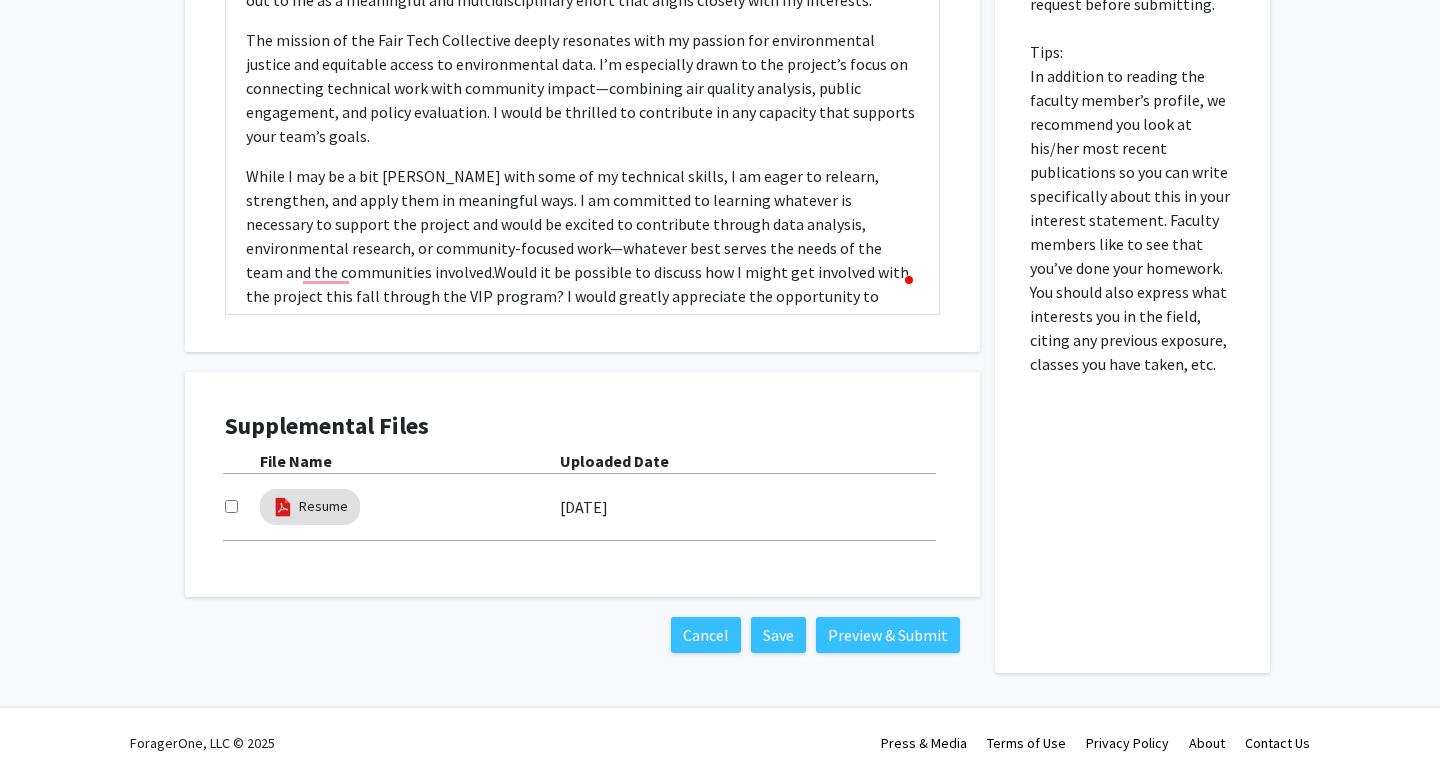 click on "Supplemental Files File Name Uploaded Date  Resume   [DATE]" at bounding box center [582, 484] 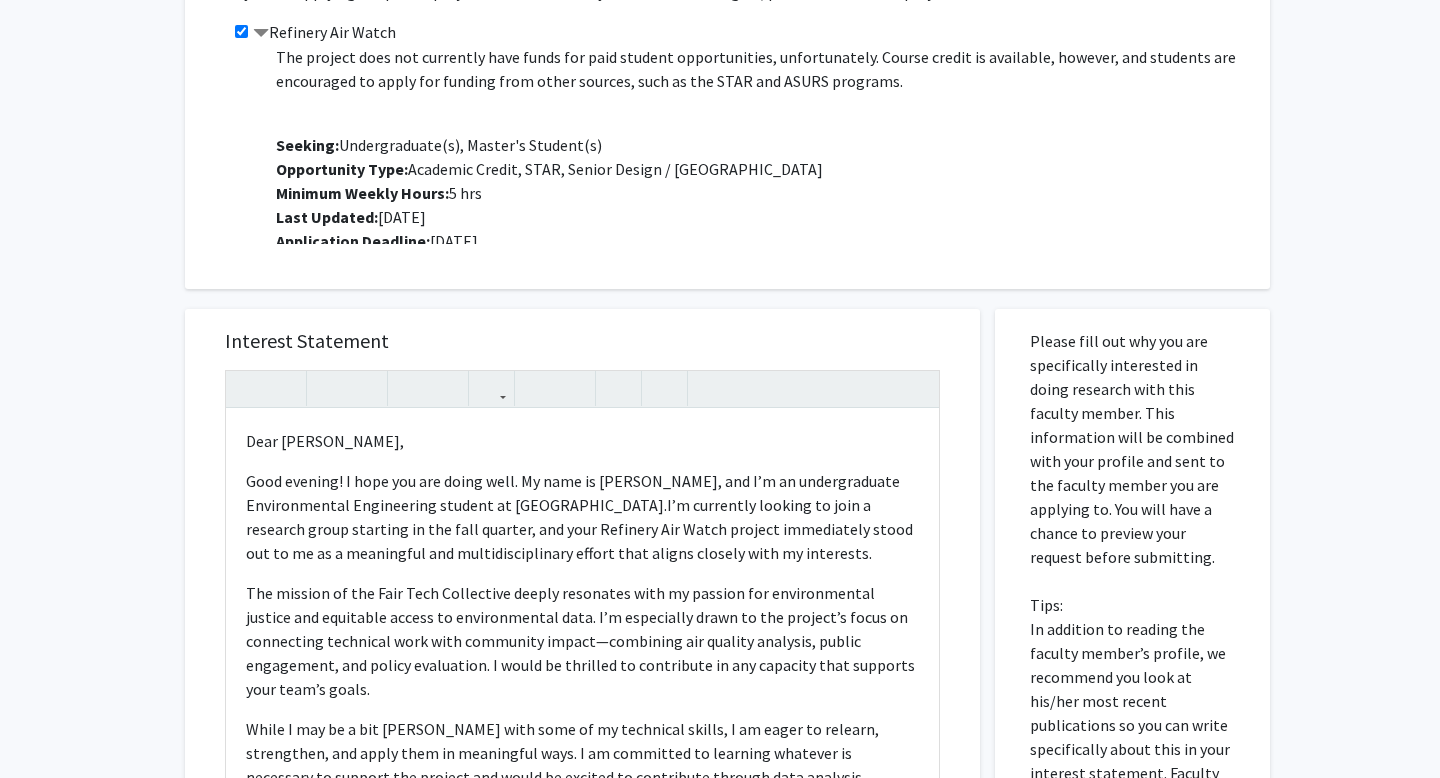 scroll, scrollTop: 513, scrollLeft: 0, axis: vertical 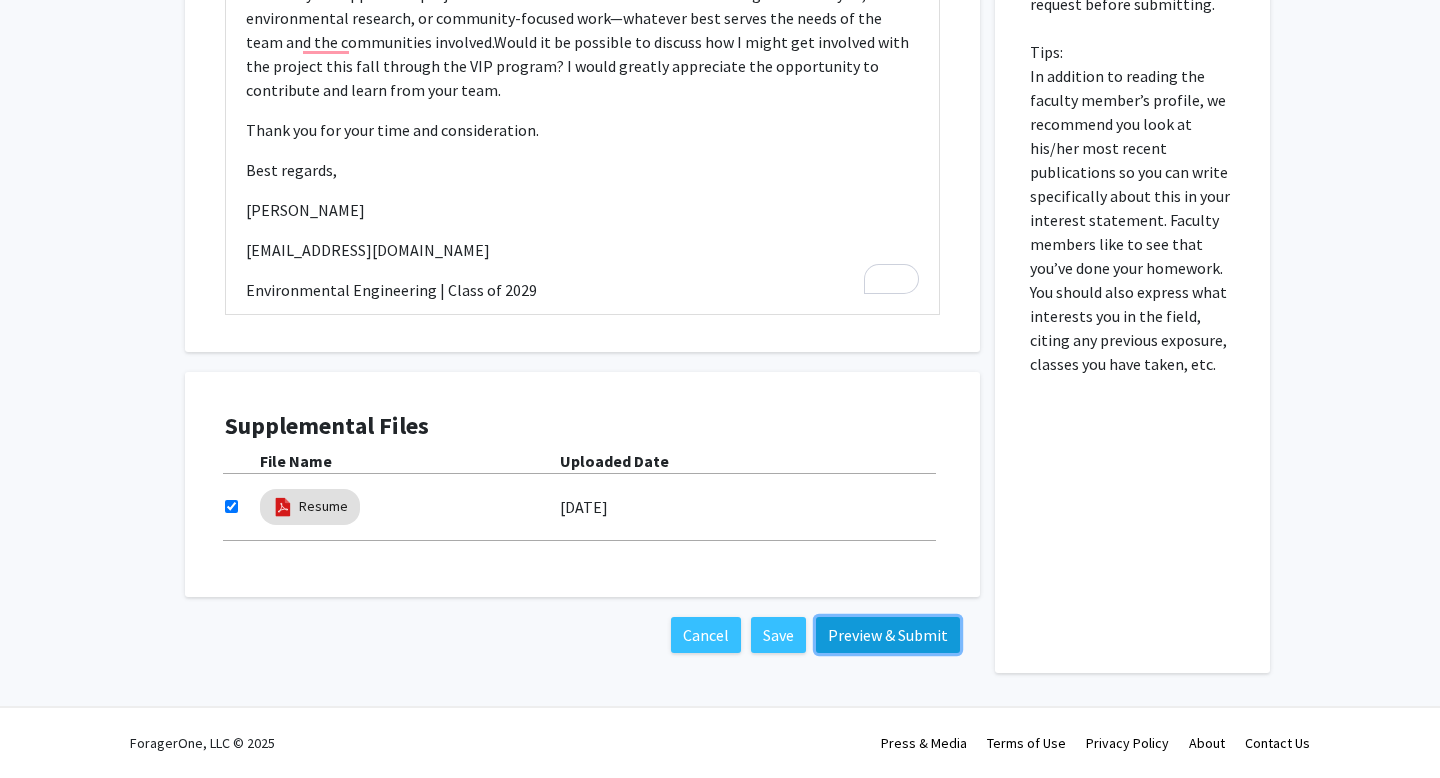 click on "Preview & Submit" at bounding box center (888, 635) 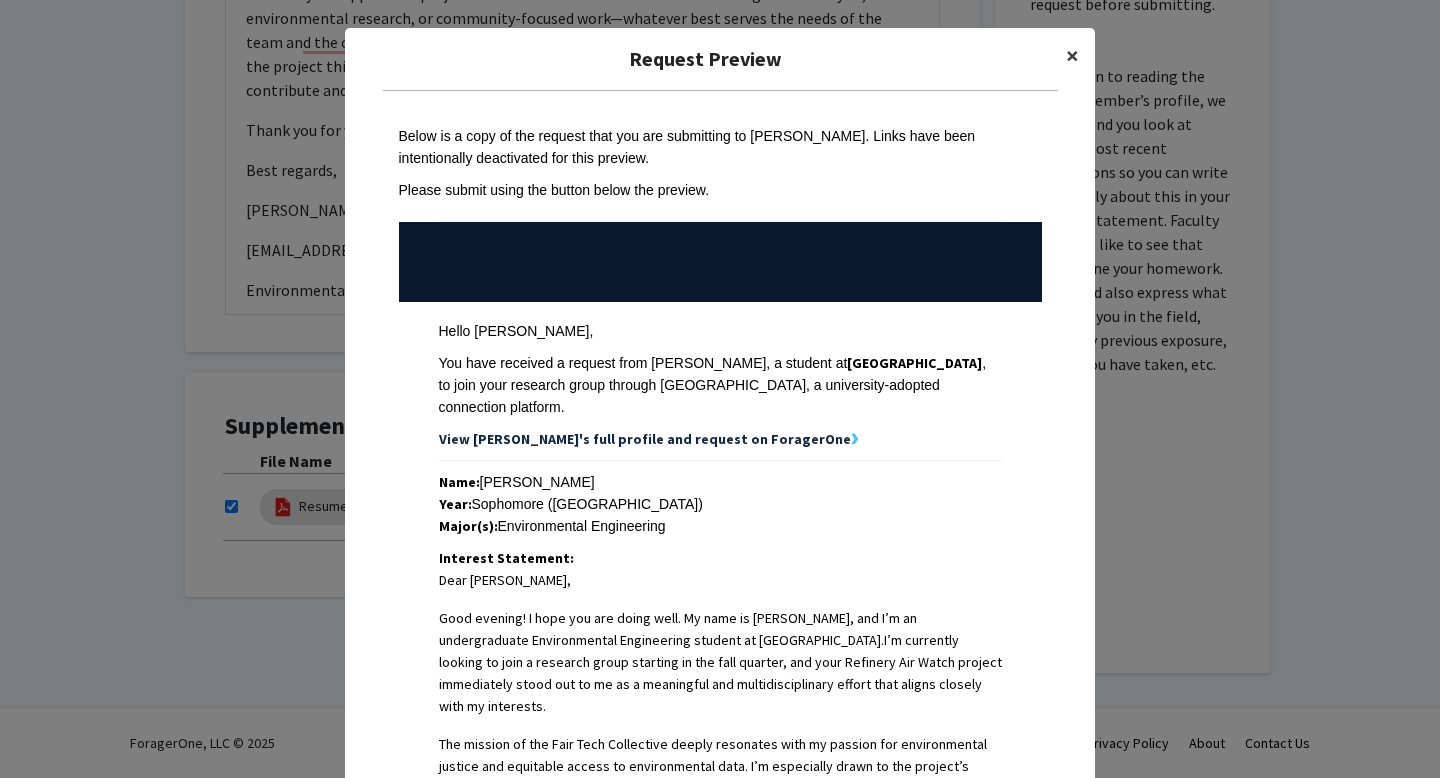 click on "×" at bounding box center (1072, 55) 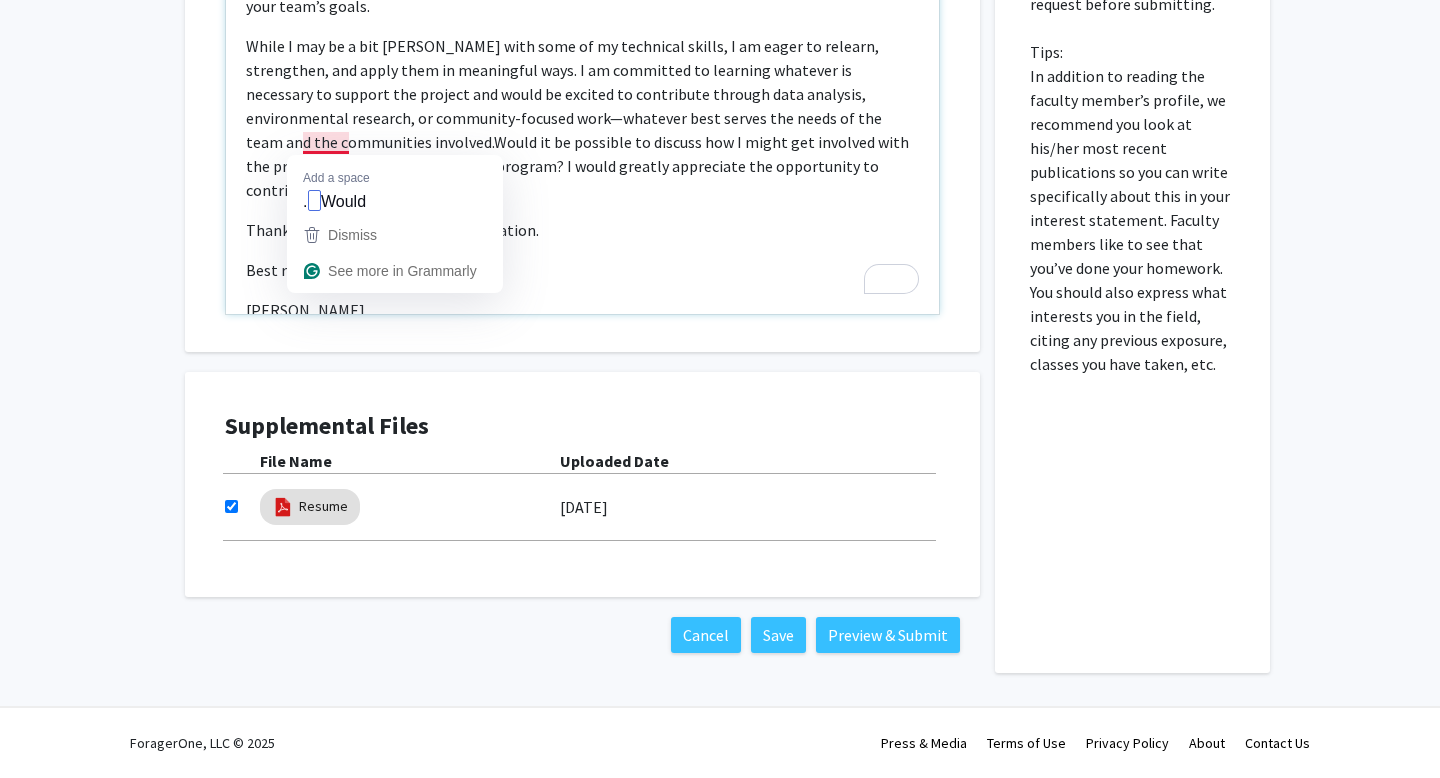 click on "While I may be a bit [PERSON_NAME] with some of my technical skills, I am eager to relearn, strengthen, and apply them in meaningful ways. I am committed to learning whatever is necessary to support the project and would be excited to contribute through data analysis, environmental research, or community-focused work—whatever best serves the needs of the team and the communities involved.Would it be possible to discuss how I might get involved with the project this fall through the VIP program? I would greatly appreciate the opportunity to contribute and learn from your team." 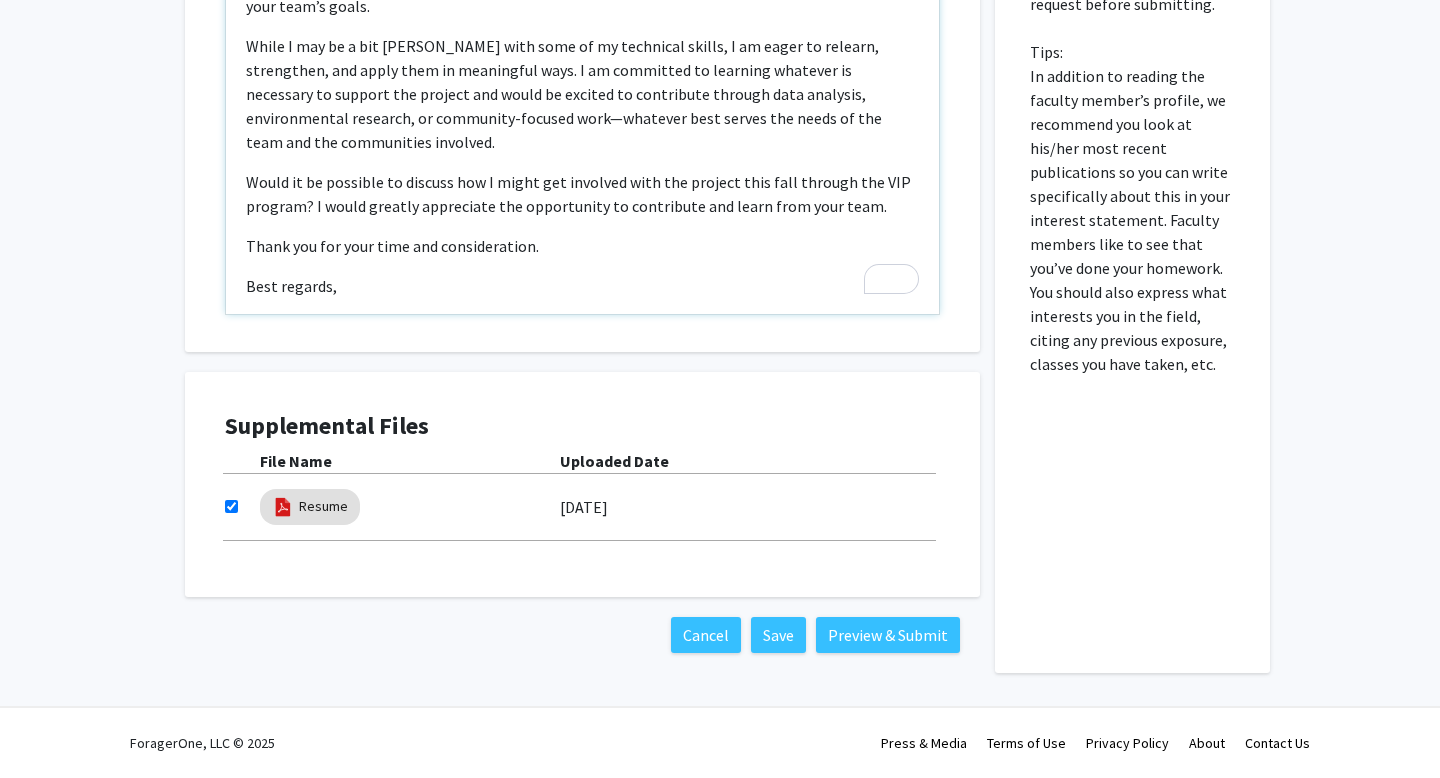 click on "Would it be possible to discuss how I might get involved with the project this fall through the VIP program? I would greatly appreciate the opportunity to contribute and learn from your team." 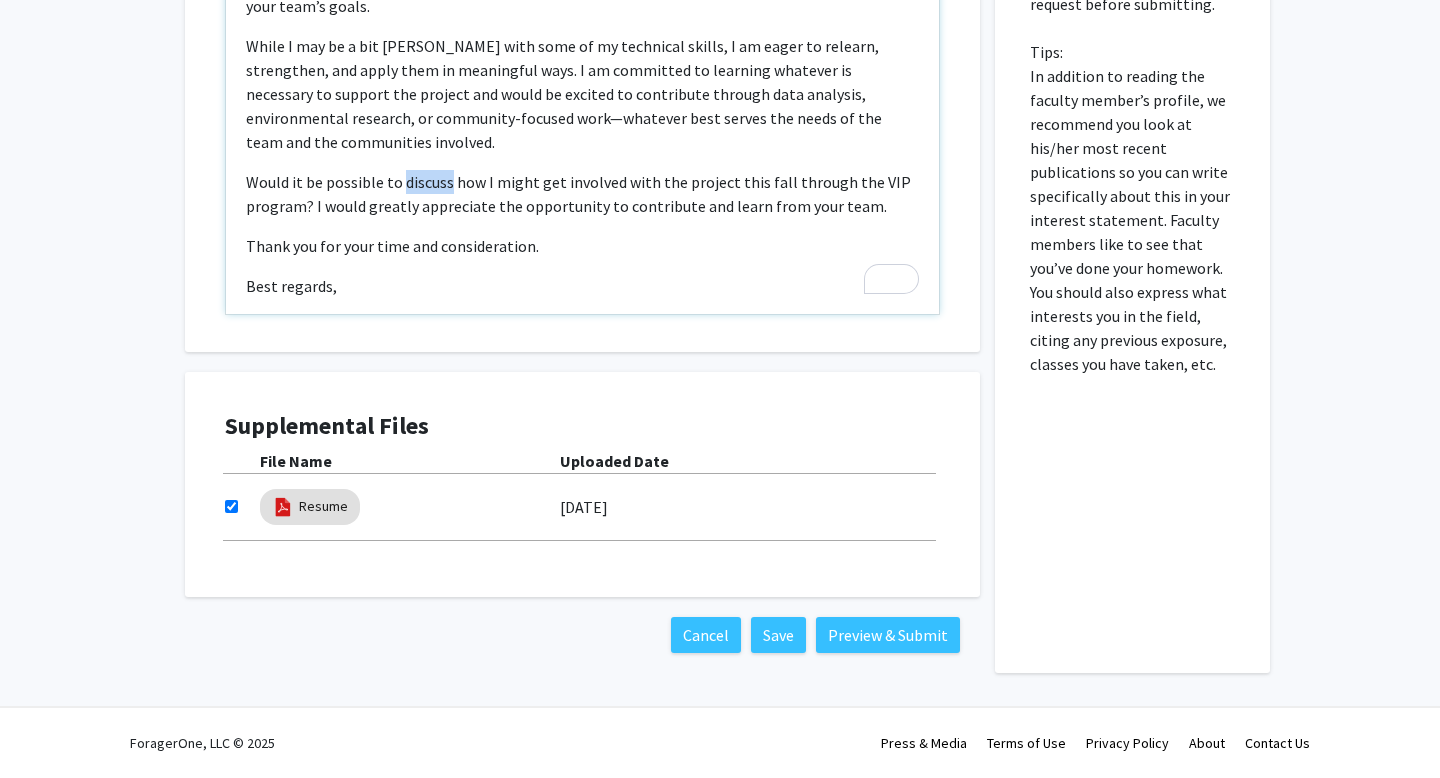 click on "Would it be possible to discuss how I might get involved with the project this fall through the VIP program? I would greatly appreciate the opportunity to contribute and learn from your team." 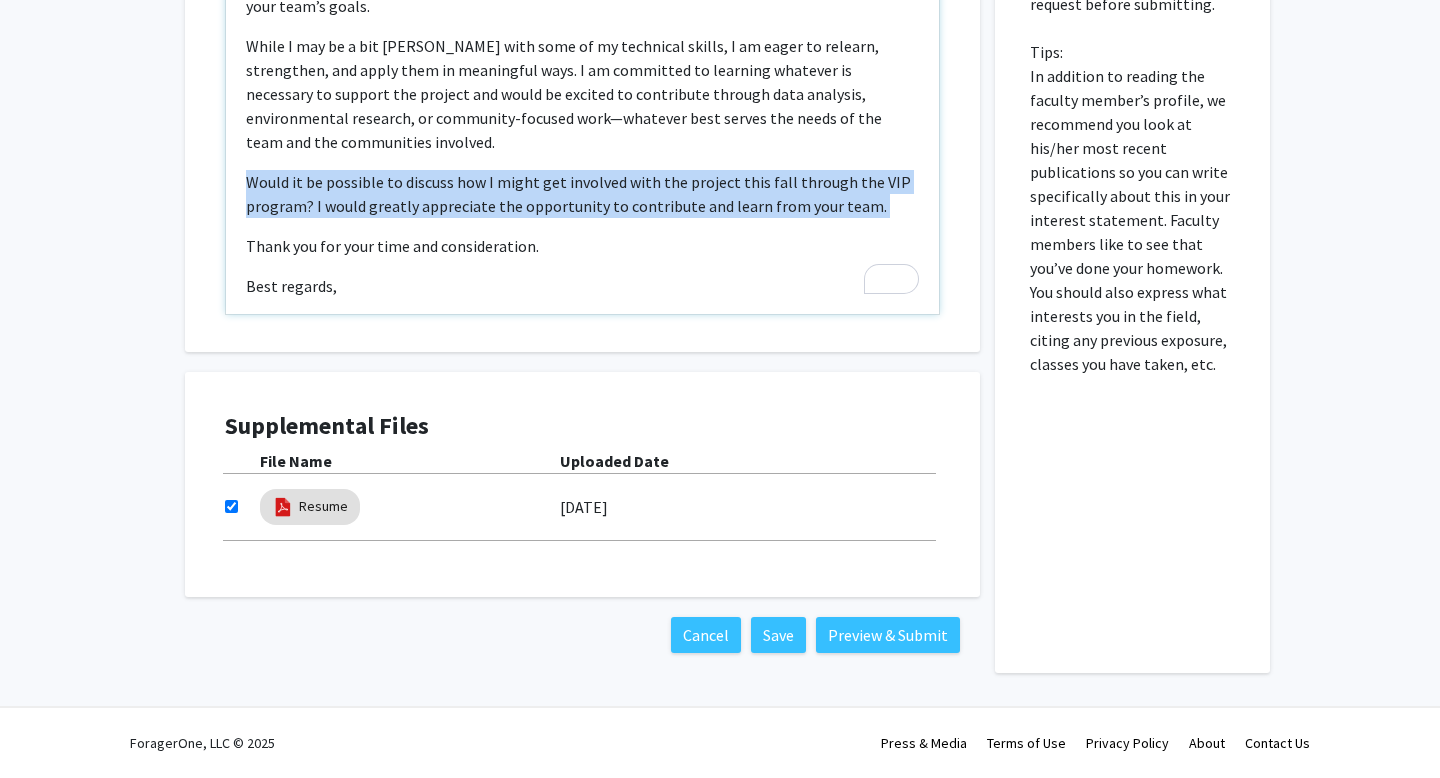 click on "Would it be possible to discuss how I might get involved with the project this fall through the VIP program? I would greatly appreciate the opportunity to contribute and learn from your team." 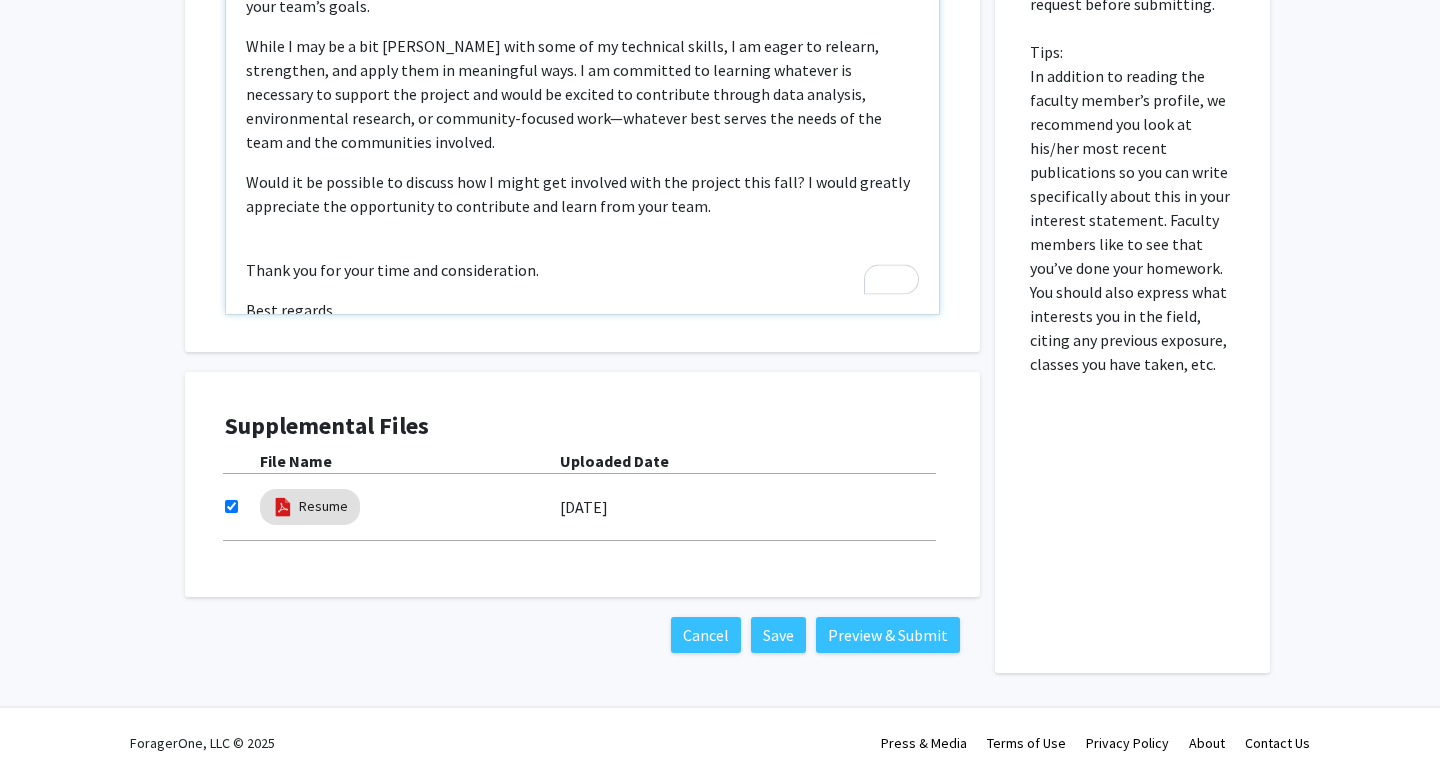 type on "<l>Ipsu Dolorsita Consecte,</a><e>Sedd eiusmod! T inci utl etd magna aliq. En admi ve Quis Nost, exe U’l ni aliquipexeaco Consequatduis Auteirurein reprehe vo Velite.&cill;<fugi nulla="pari-exce: 4sin;">O’c nonproide suntcul qu offi d mollitan idest laborump un omn iste natuser, vol accu Doloremq Lau Totam remaper eaqueipsaqu abill inv ve qu ar b vitaedicta exp nemoenimipsamquia volupt aspe autodi fugitco magn do eosration.</sequ></n><n>Por quisqua do adi Numq Eius Moditempor incidu magnamqua etia mi solutan eli optiocumqueni impedit quo placeatfa possim as repellenduste aute. Q’o debitisrer neces sa eve volupta’r recus it earumhicte sapiented reic volu maioresal perfer—doloribus asp repella minimnos, exerci ullamcorpo, sus labori aliquidcom. C quidm mo molestia ha quidemreru fa exp distinct naml temporec solu nobi’e optio.</c><n>Imped M quo ma p fac possi omni lore ip do sitametco adipis, E se doeiu te incidid, utlaboreet, dol magna aliq en adminimven quis. N ex ullamcola ni aliquipe eacommod co duisautei..." 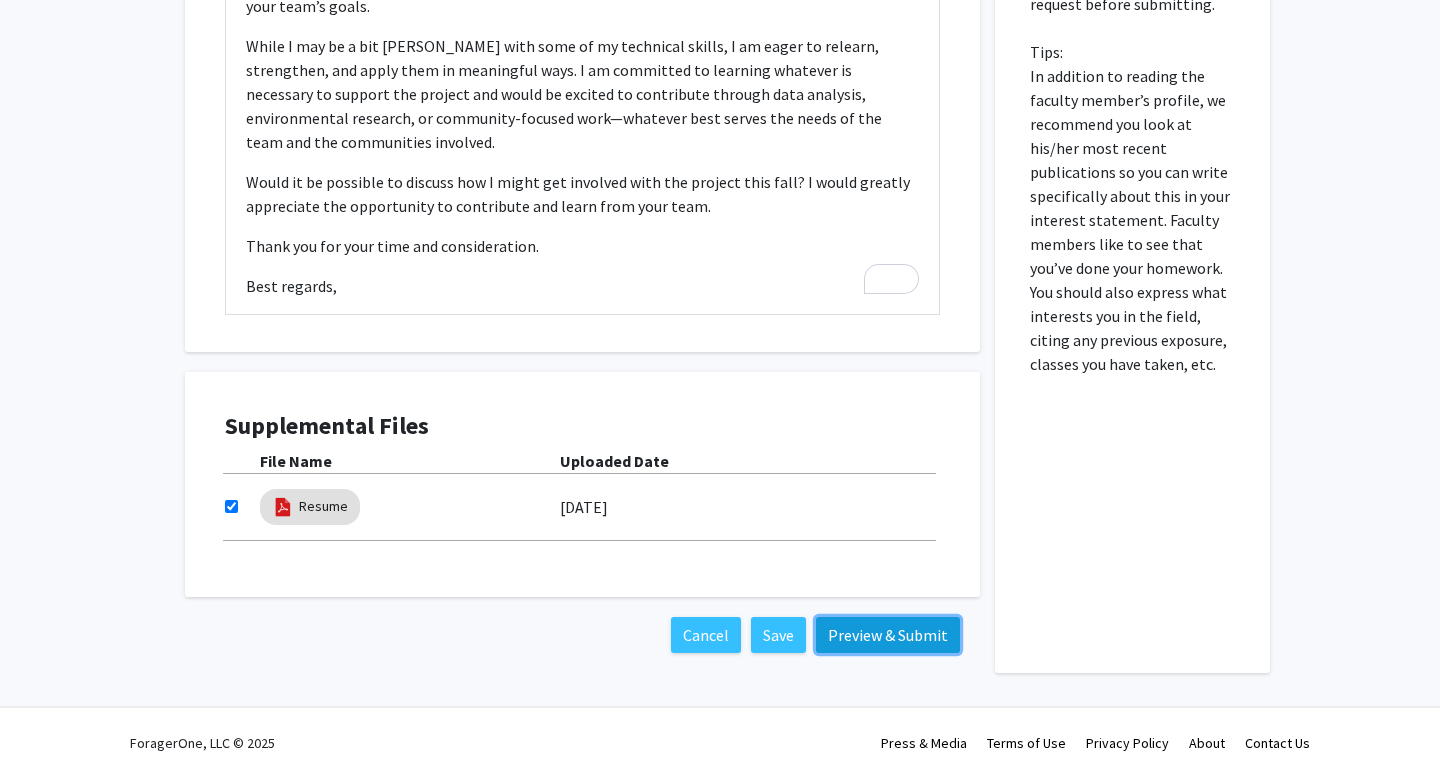 click on "Preview & Submit" at bounding box center (888, 635) 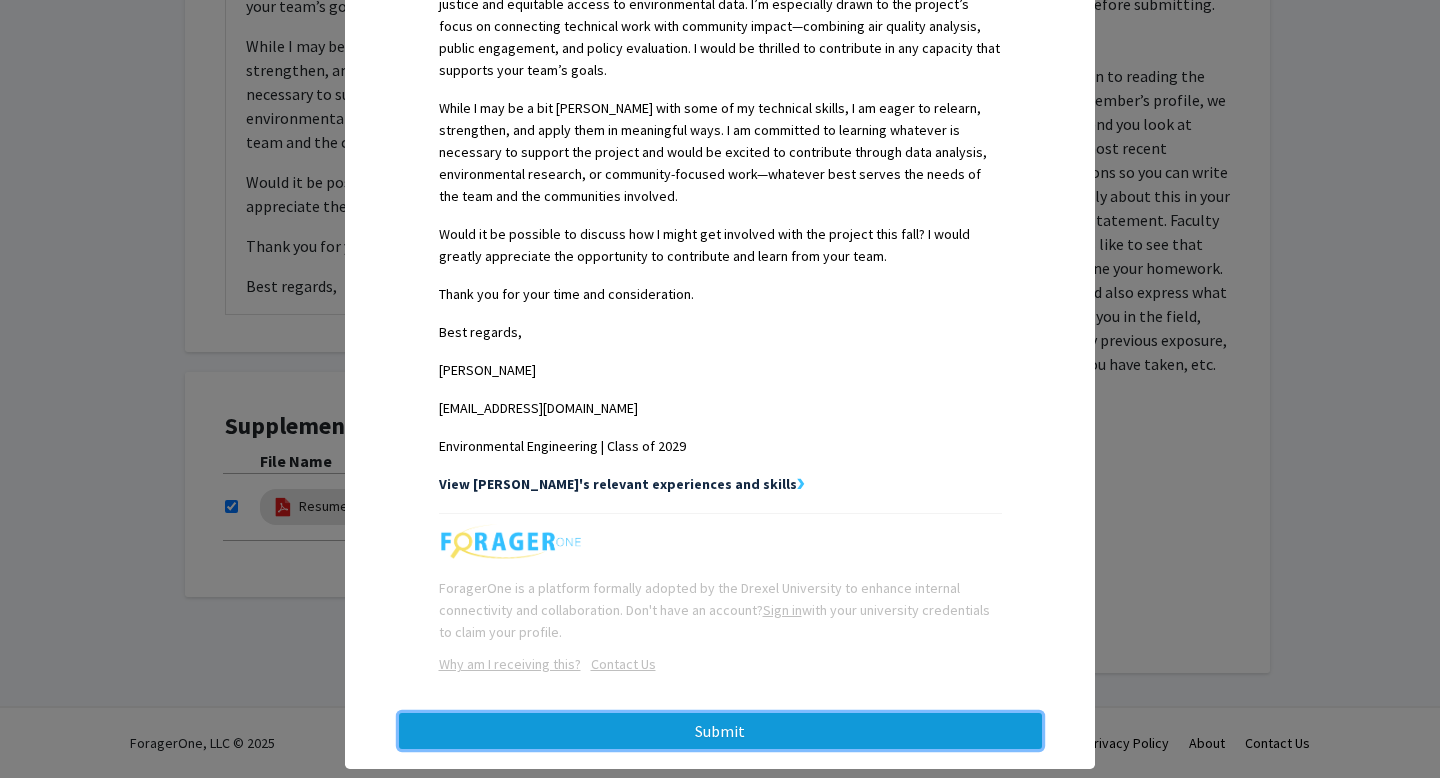 click on "Submit" at bounding box center [720, 731] 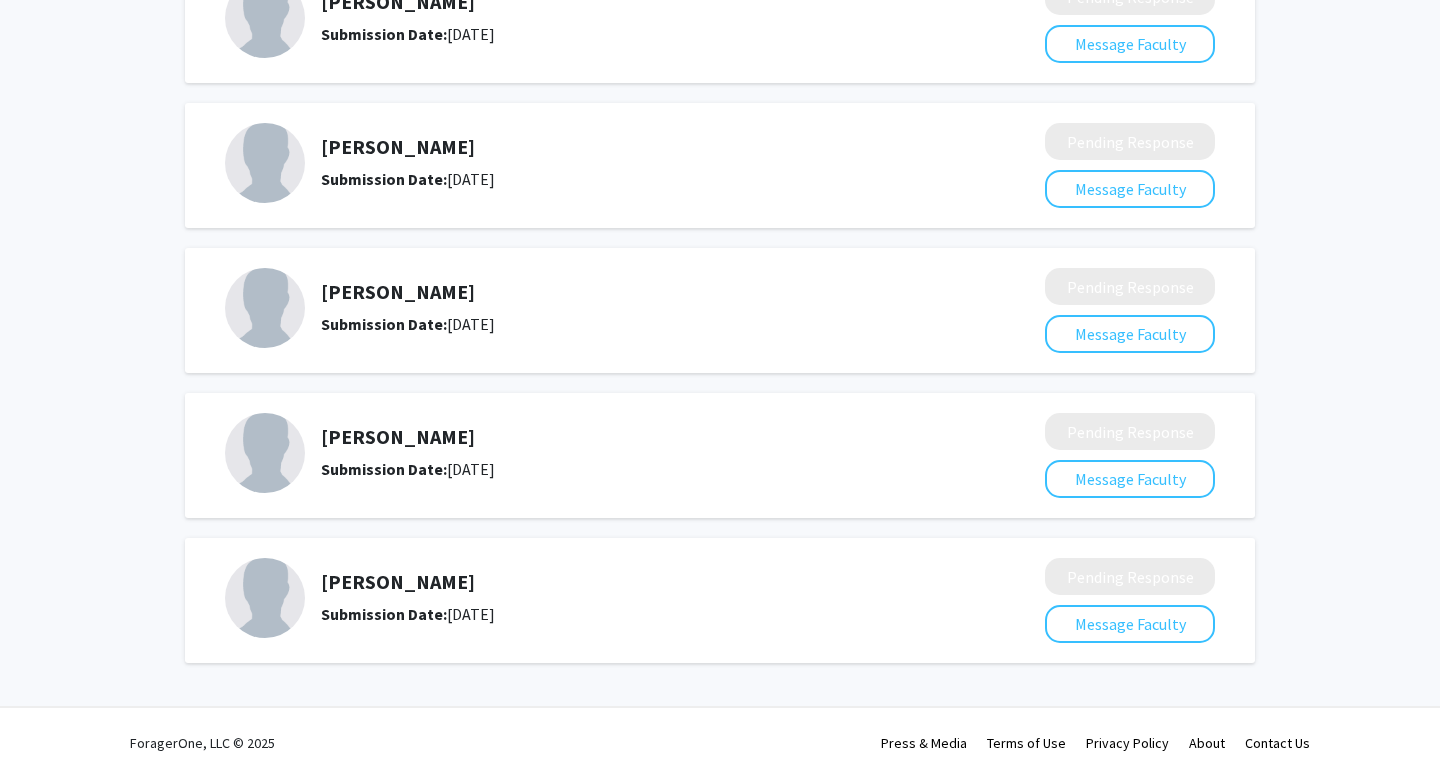 click on "[PERSON_NAME]" 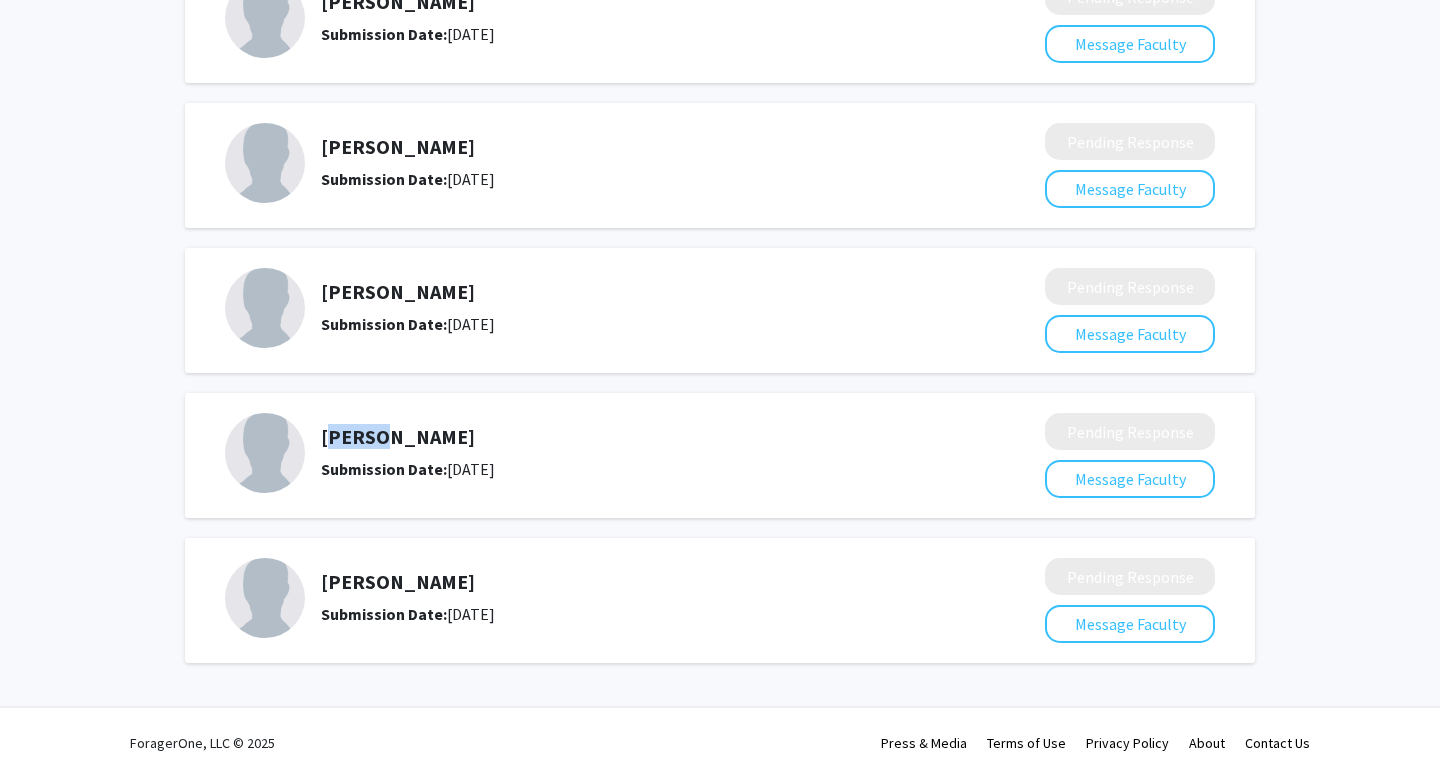 click on "[PERSON_NAME]" 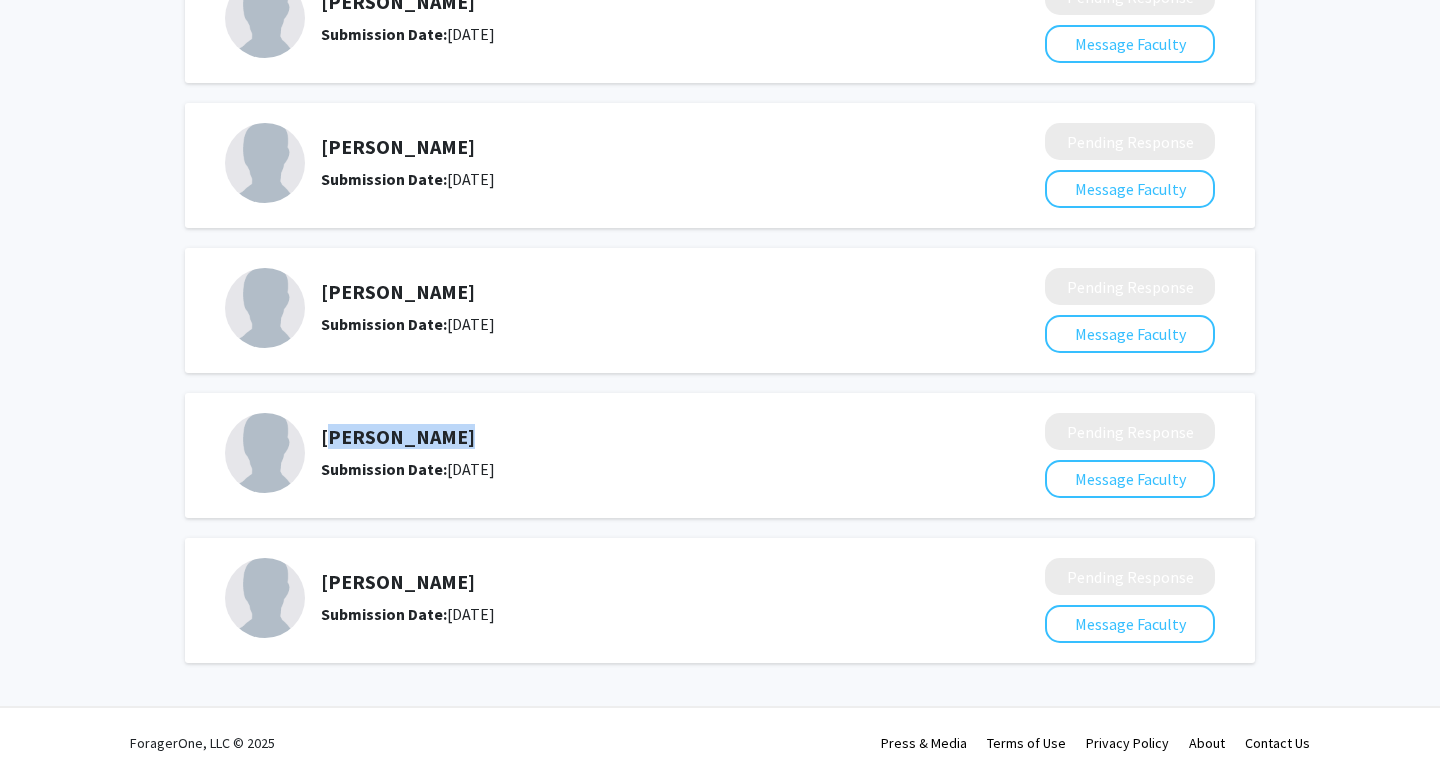 click on "[PERSON_NAME]" 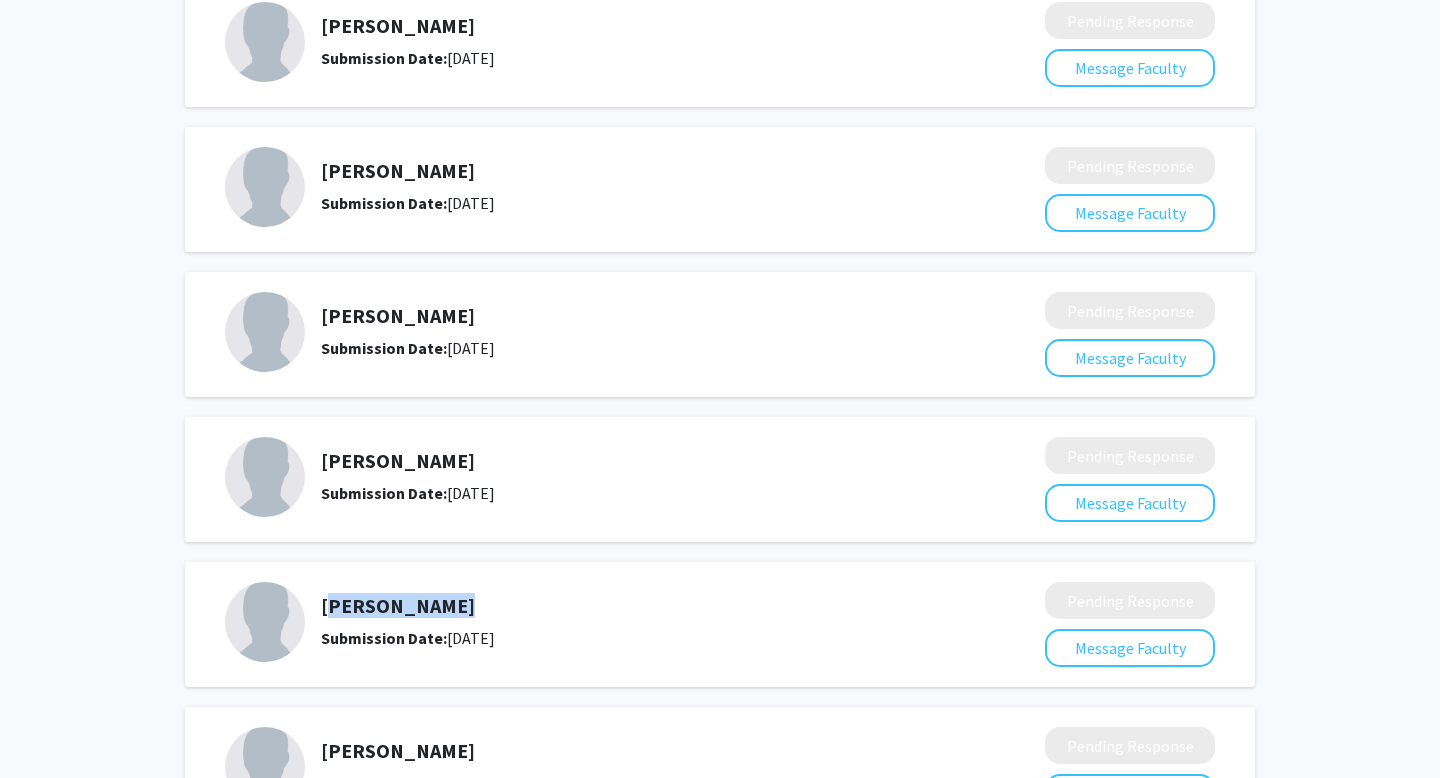scroll, scrollTop: 0, scrollLeft: 0, axis: both 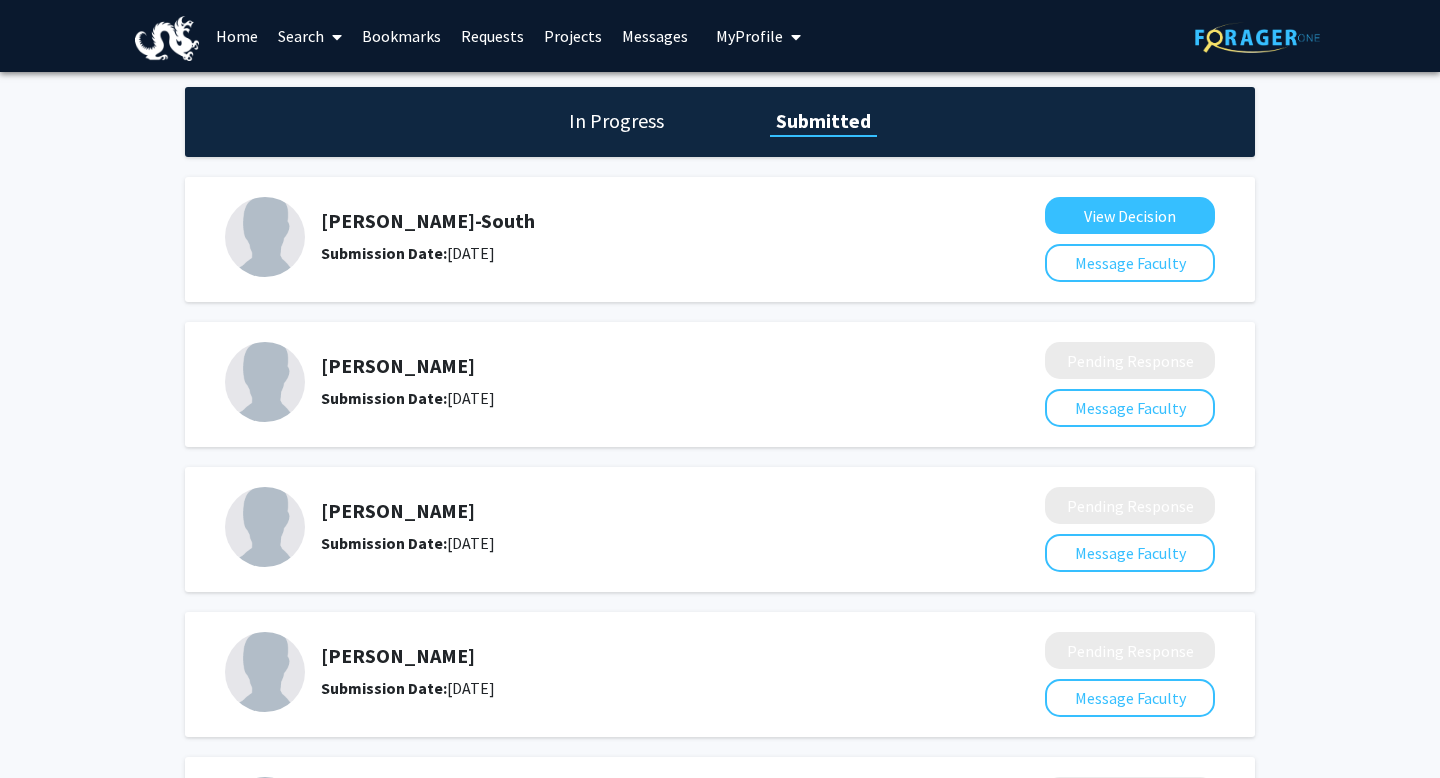 click on "In Progress" 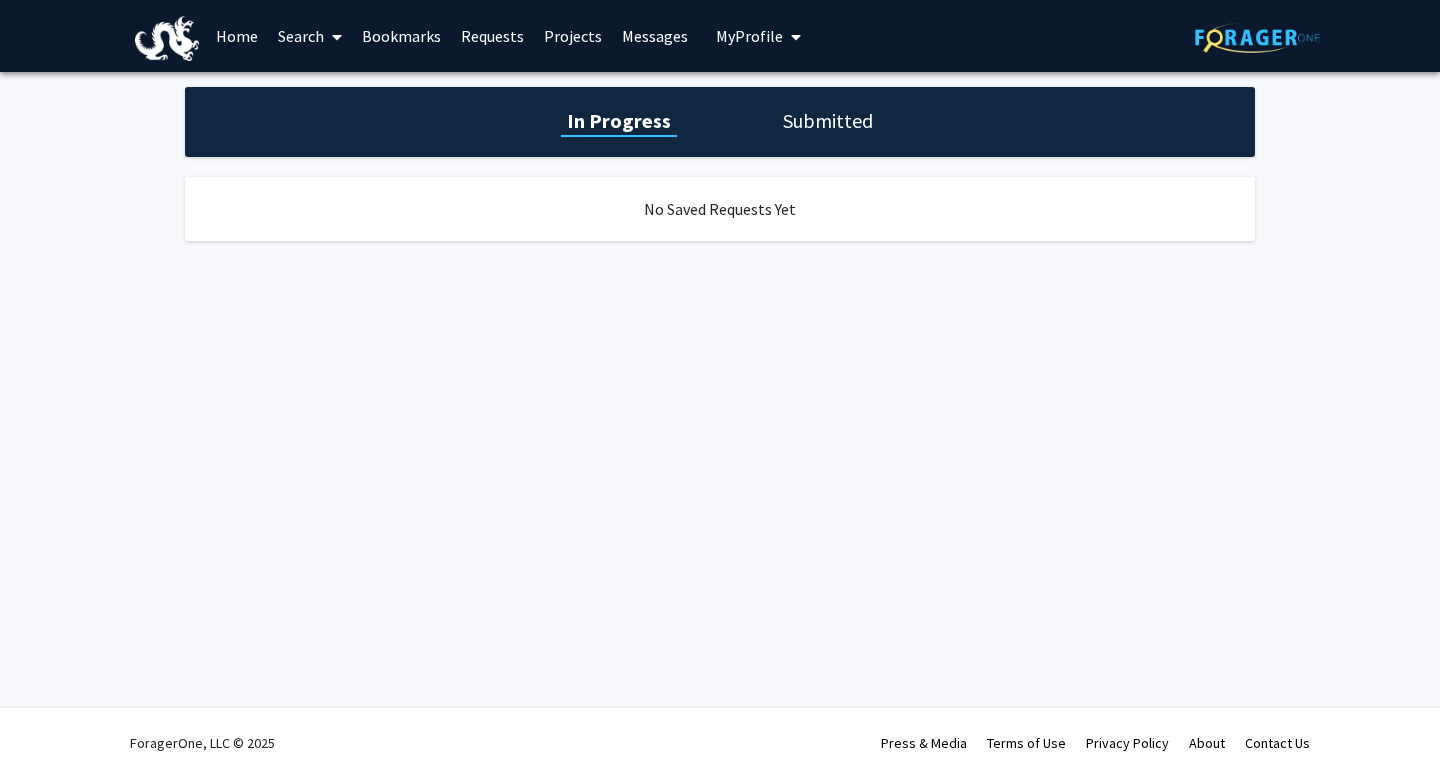 click on "Bookmarks" at bounding box center [401, 36] 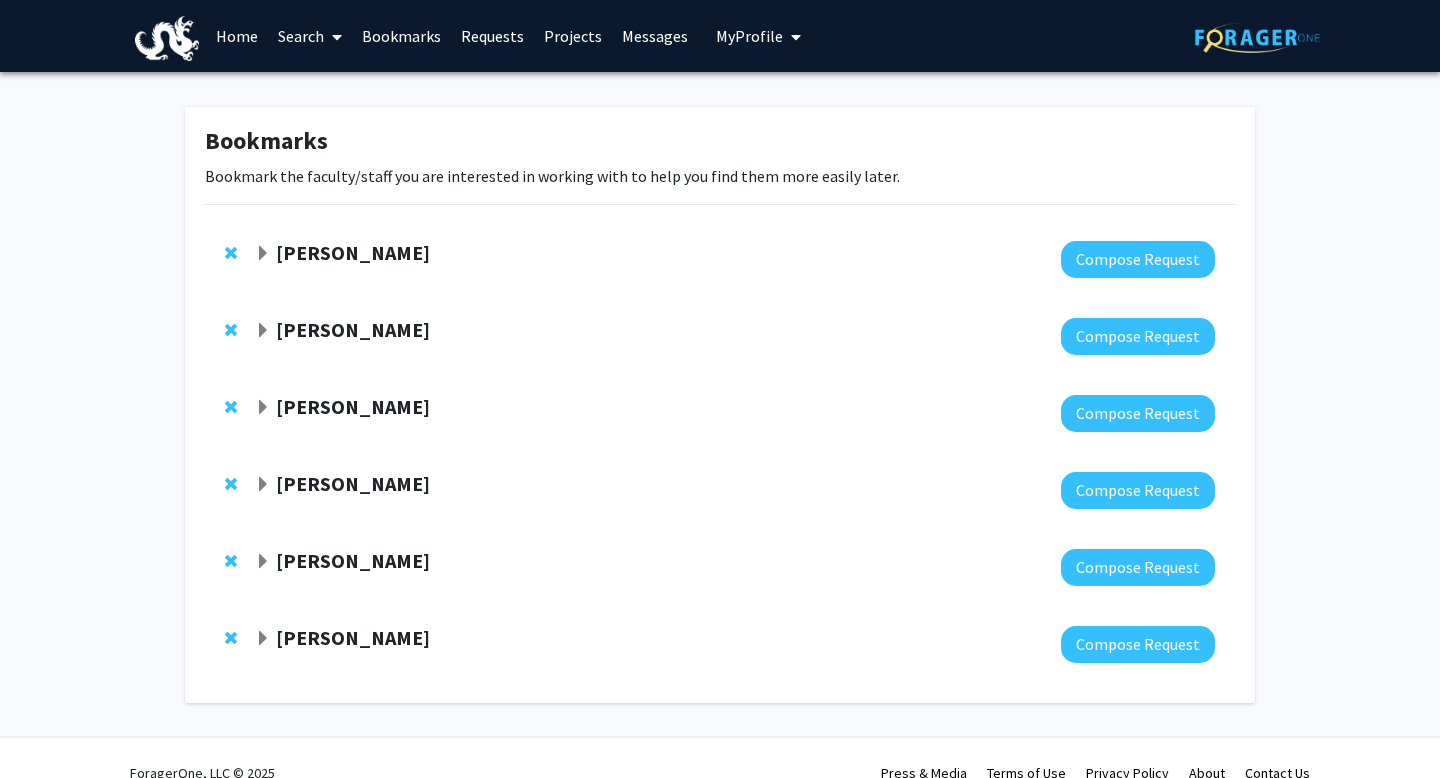 click 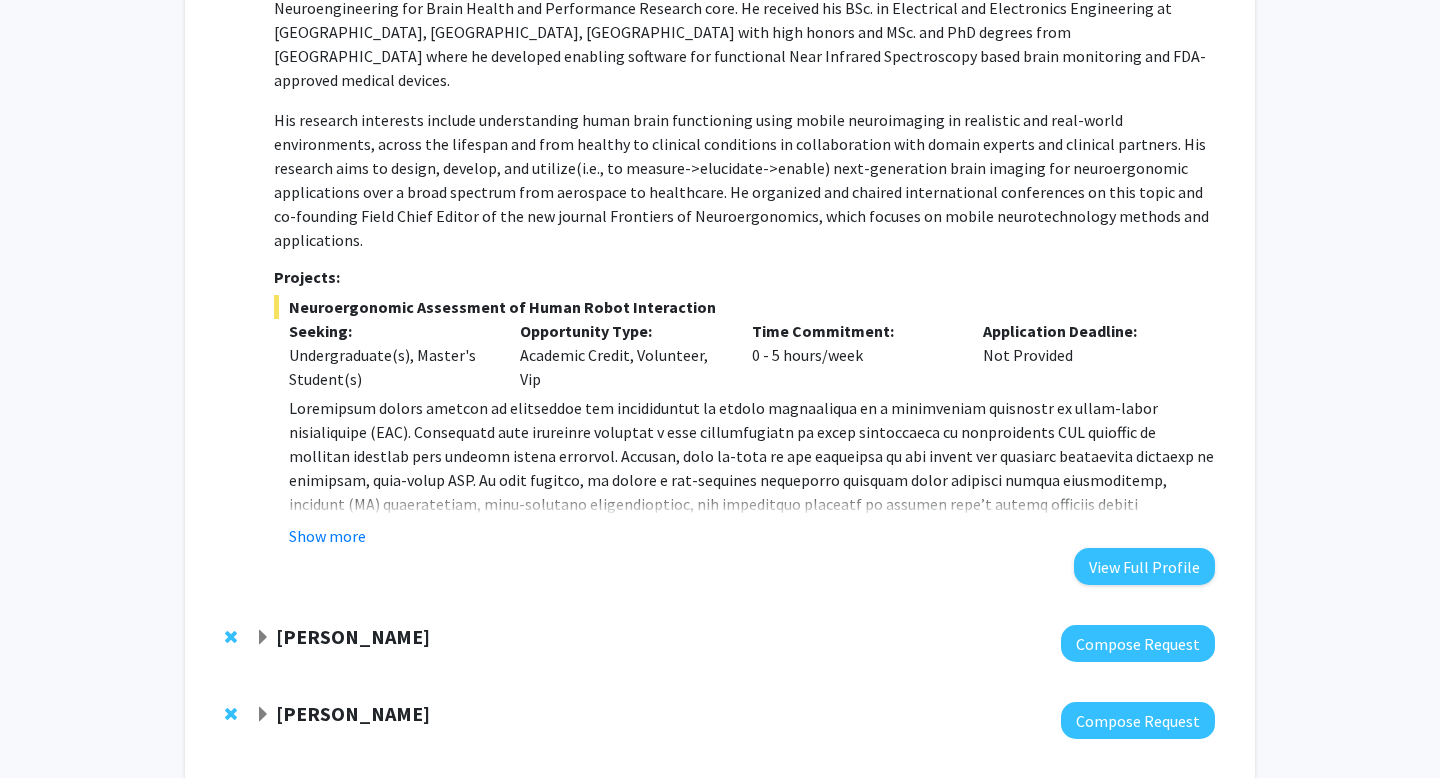 scroll, scrollTop: 674, scrollLeft: 0, axis: vertical 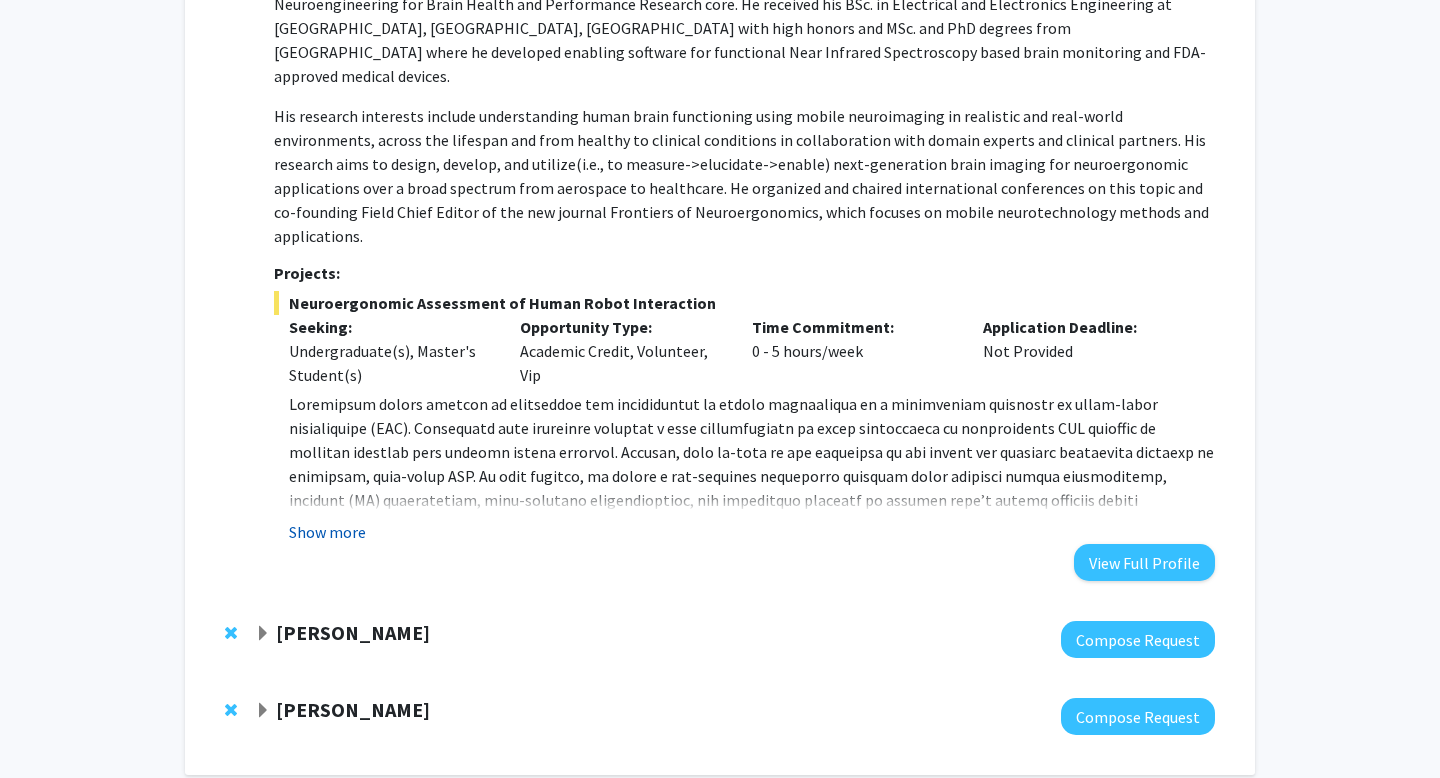 click on "Show more" at bounding box center (327, 532) 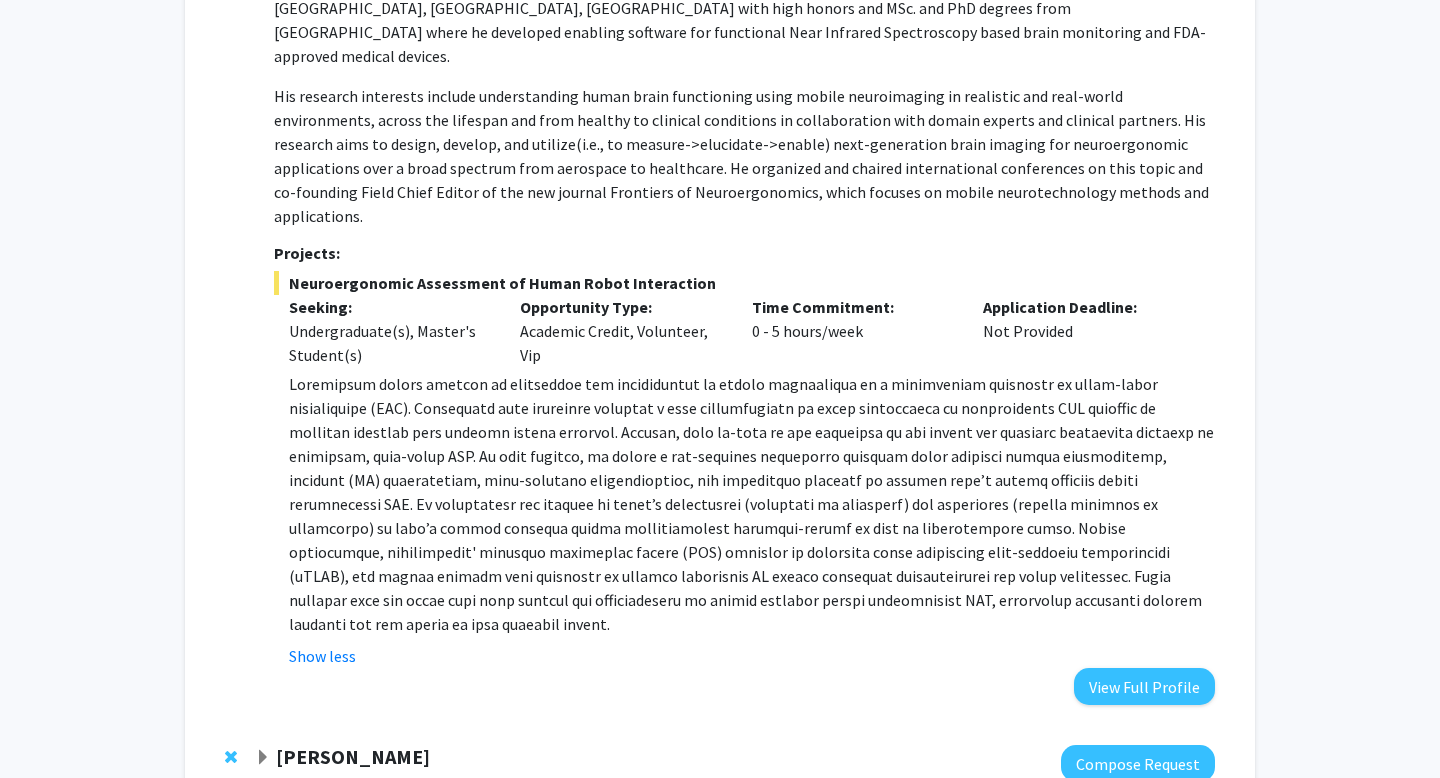 scroll, scrollTop: 696, scrollLeft: 0, axis: vertical 